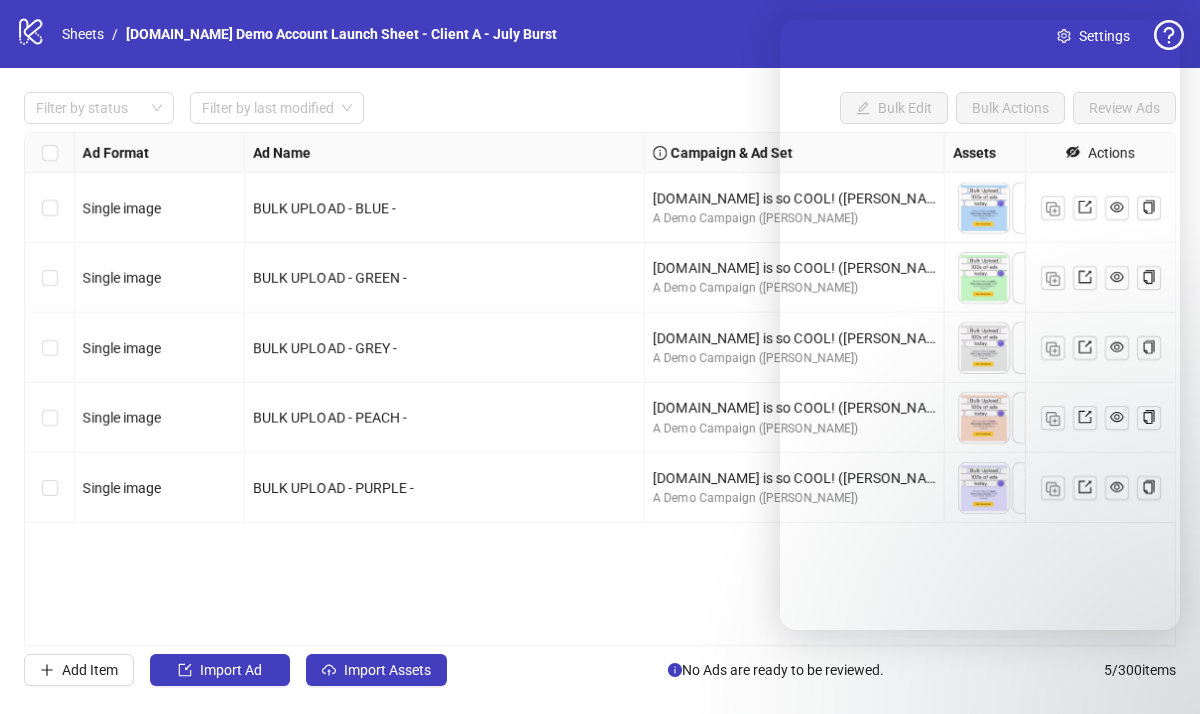 scroll, scrollTop: 0, scrollLeft: 0, axis: both 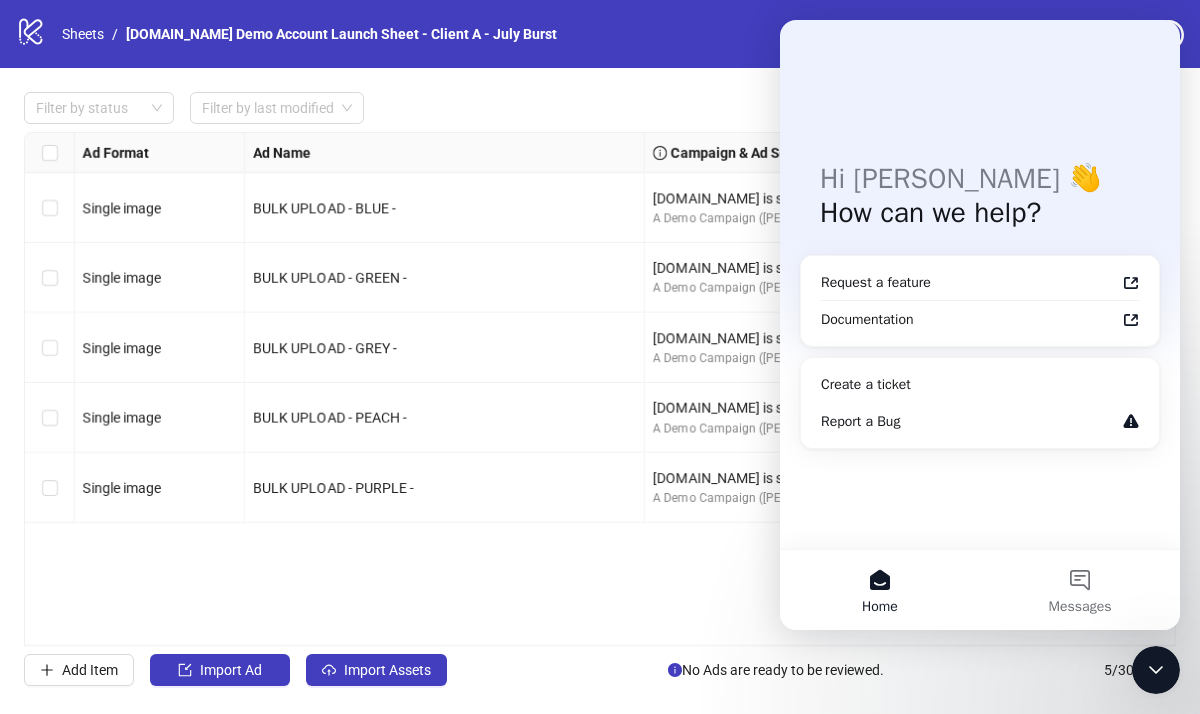 click 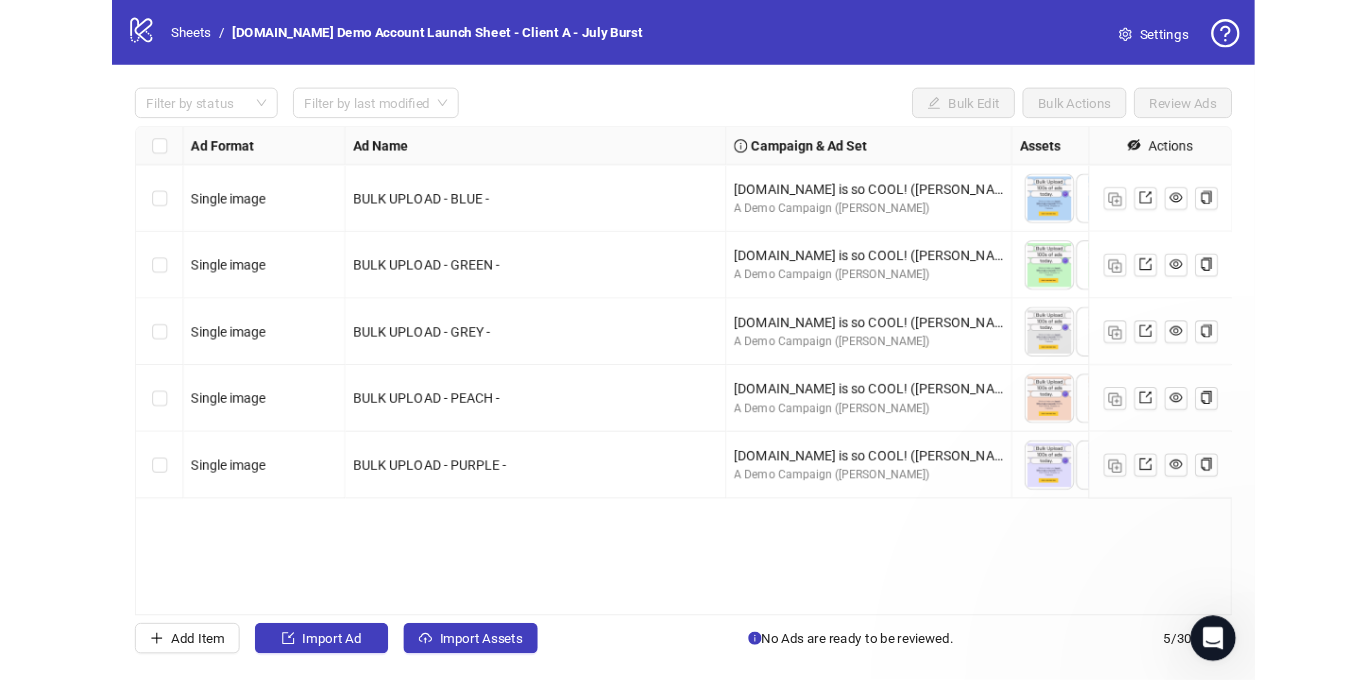 scroll, scrollTop: 0, scrollLeft: 0, axis: both 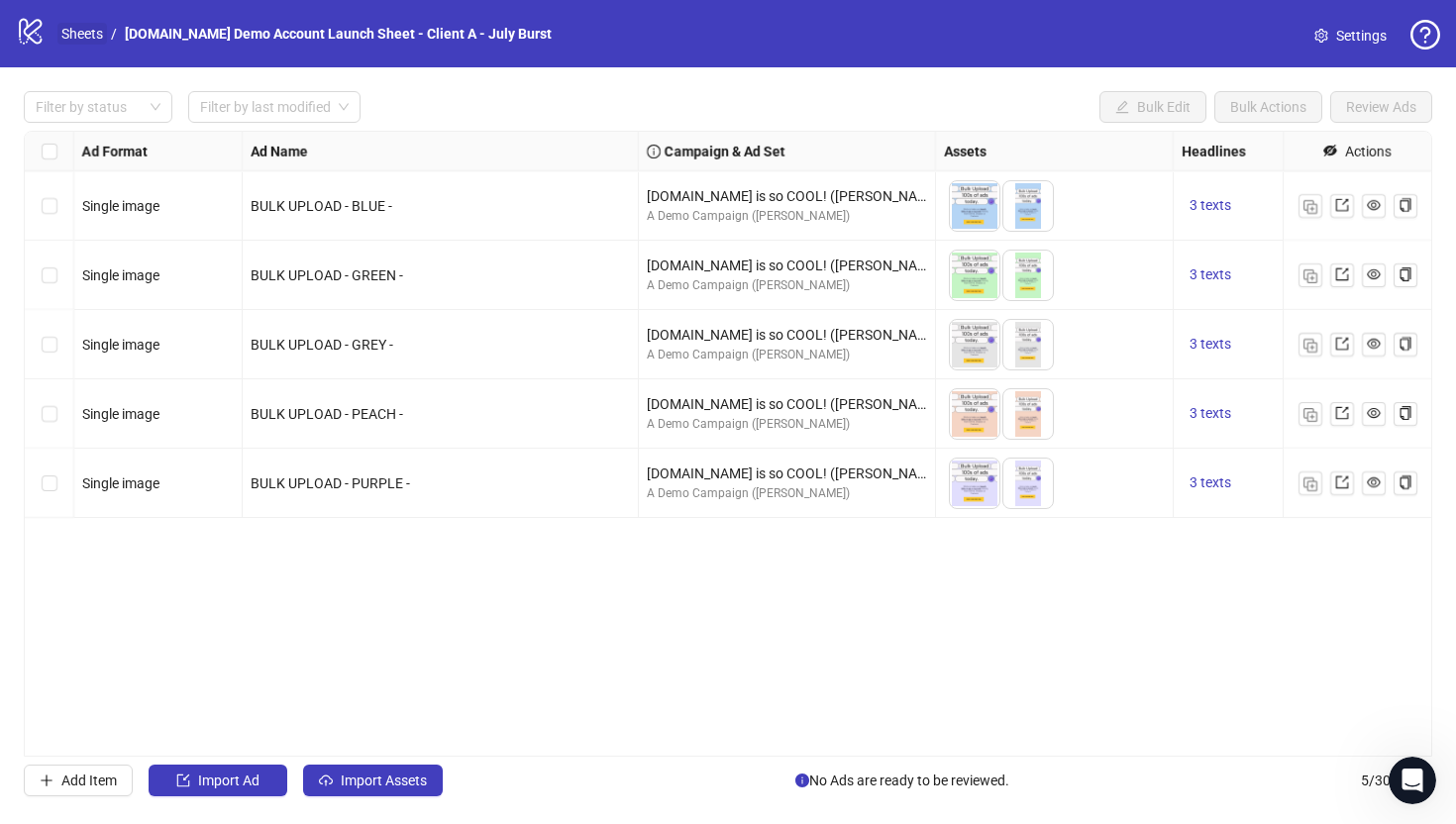 click on "Sheets" at bounding box center [82, 34] 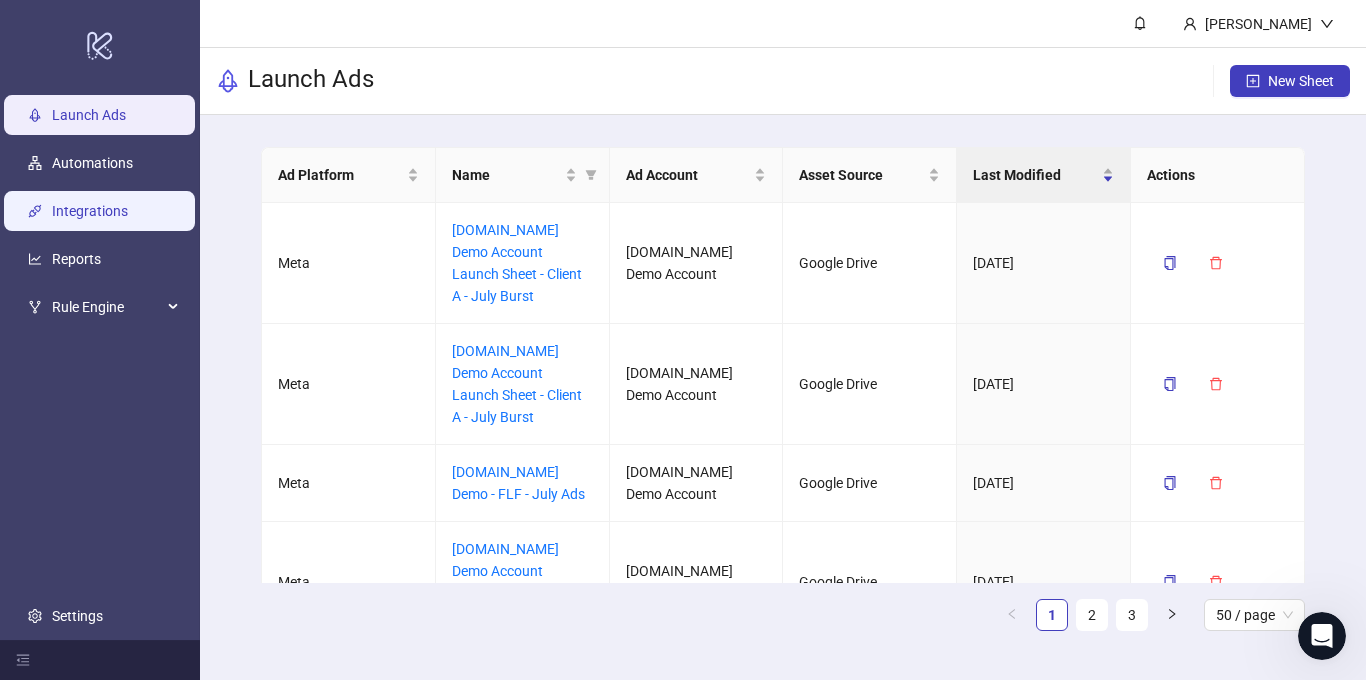 click on "Integrations" at bounding box center (90, 211) 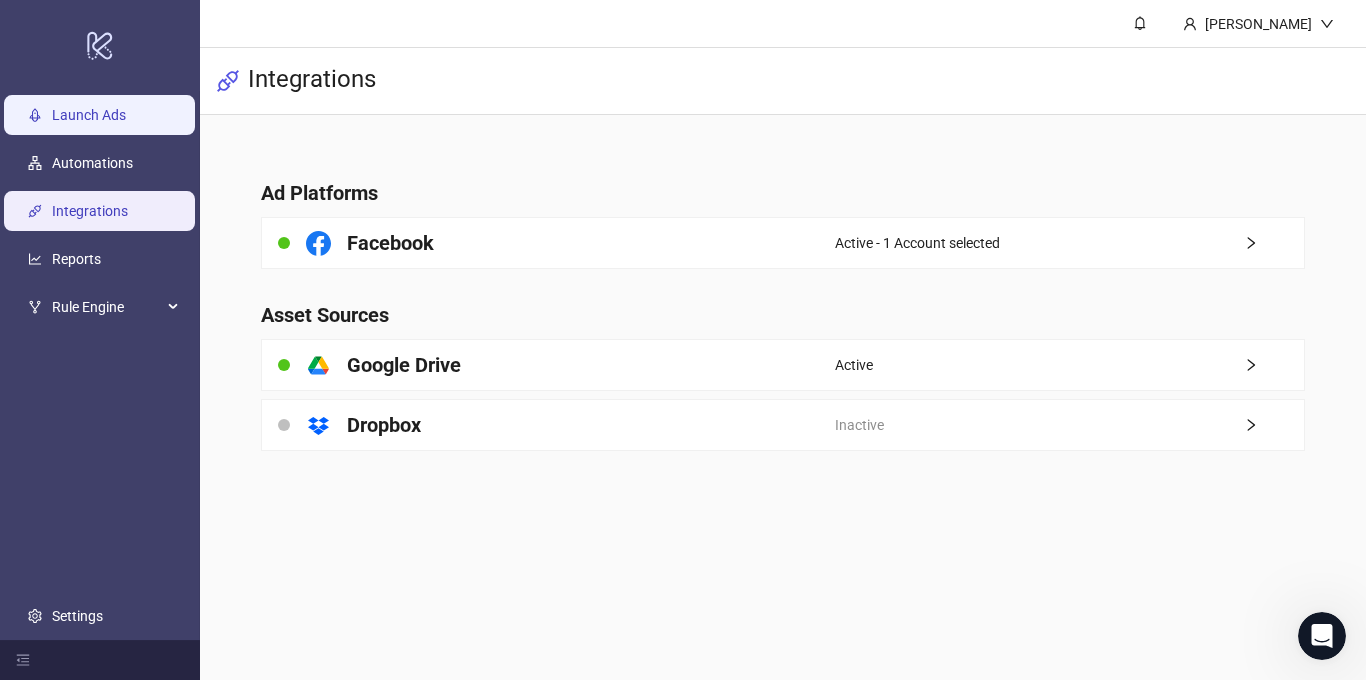 click on "Launch Ads" at bounding box center (89, 115) 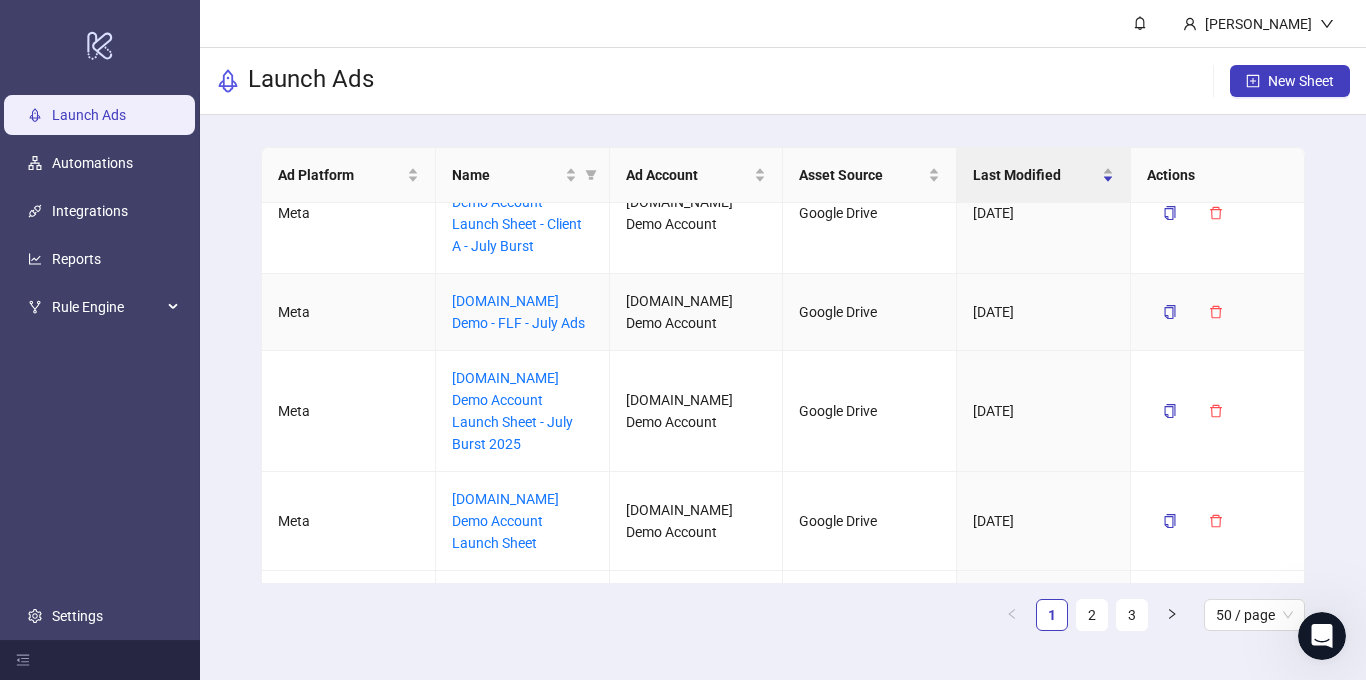 scroll, scrollTop: 0, scrollLeft: 0, axis: both 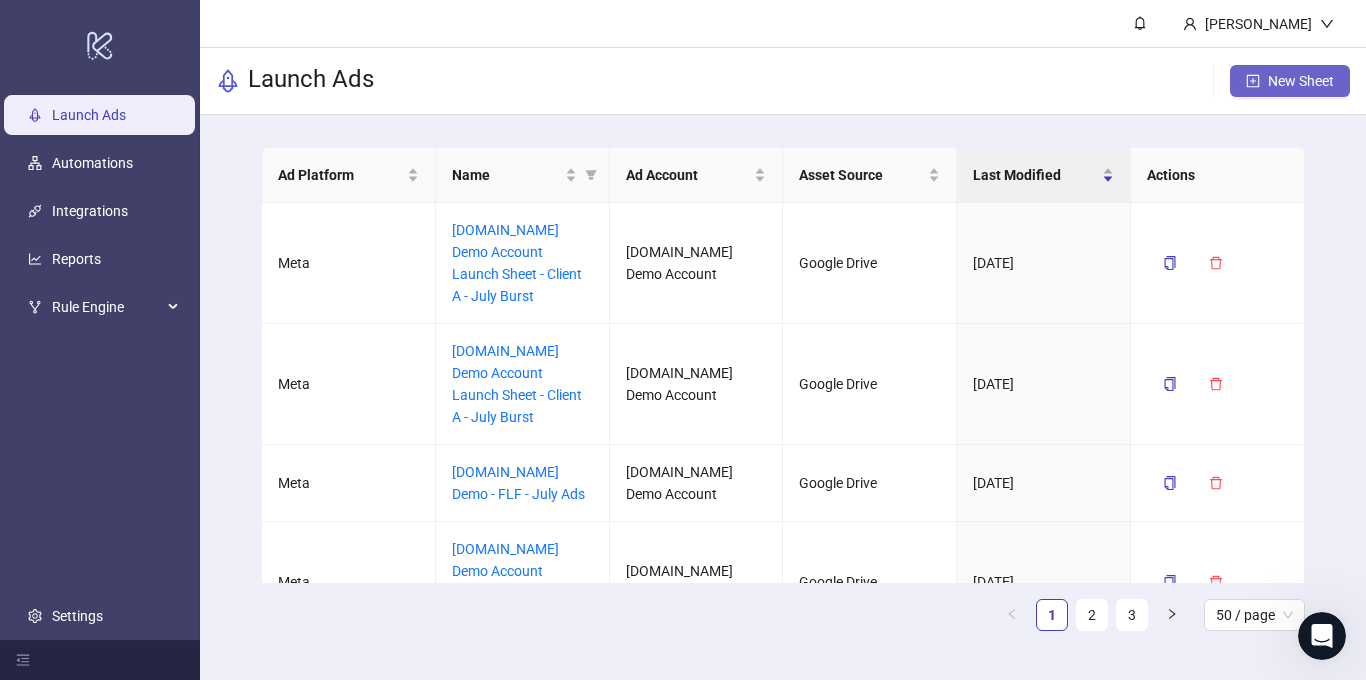 click on "New Sheet" at bounding box center [1301, 81] 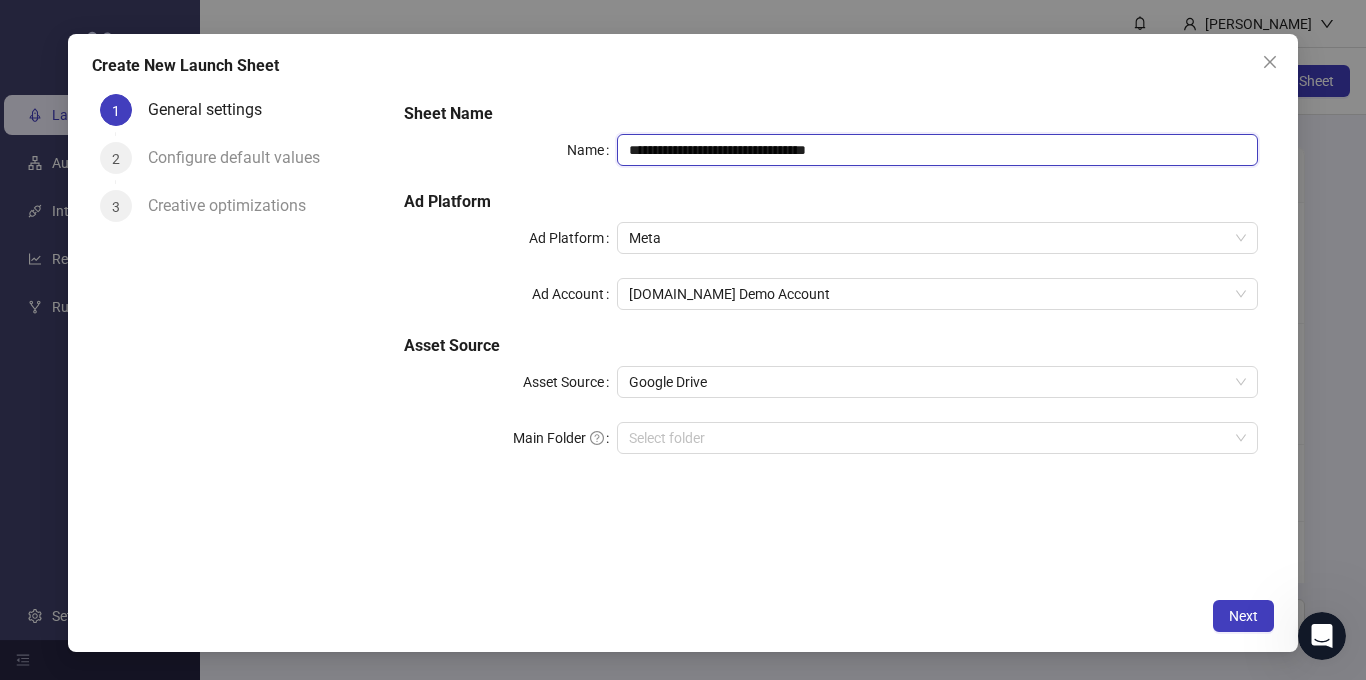 click on "**********" at bounding box center [937, 150] 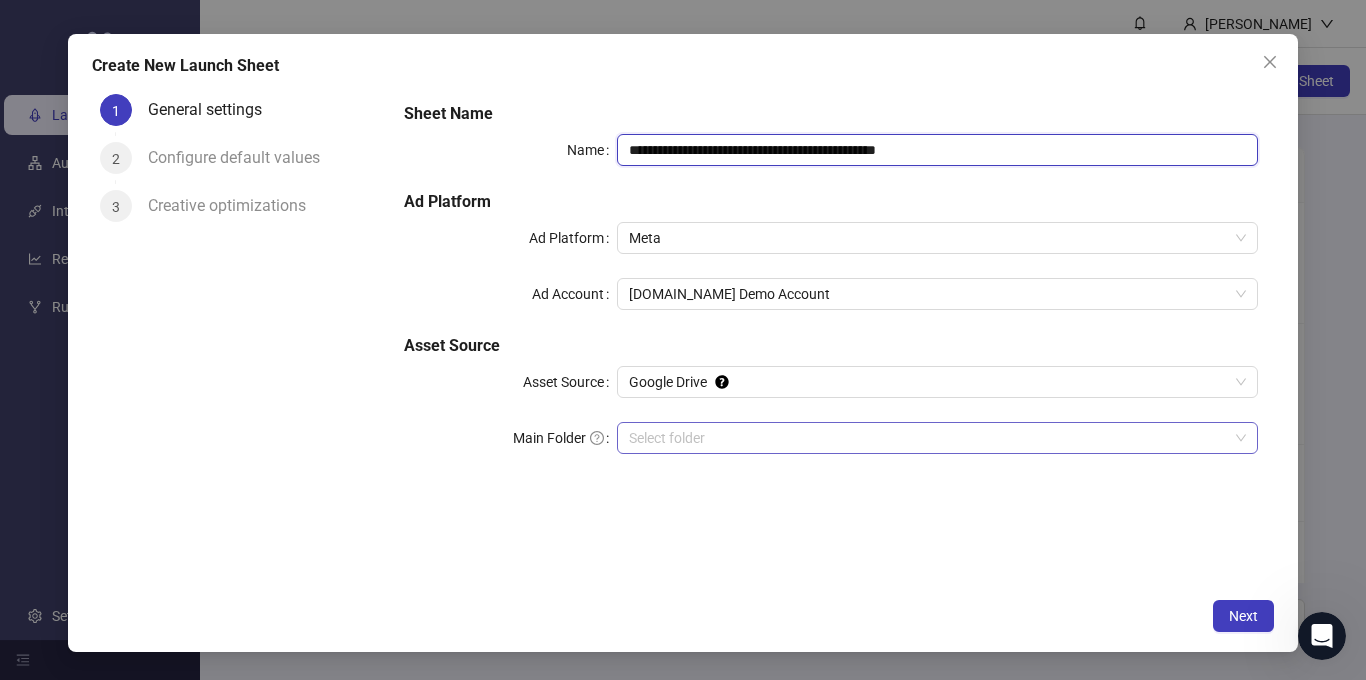type on "**********" 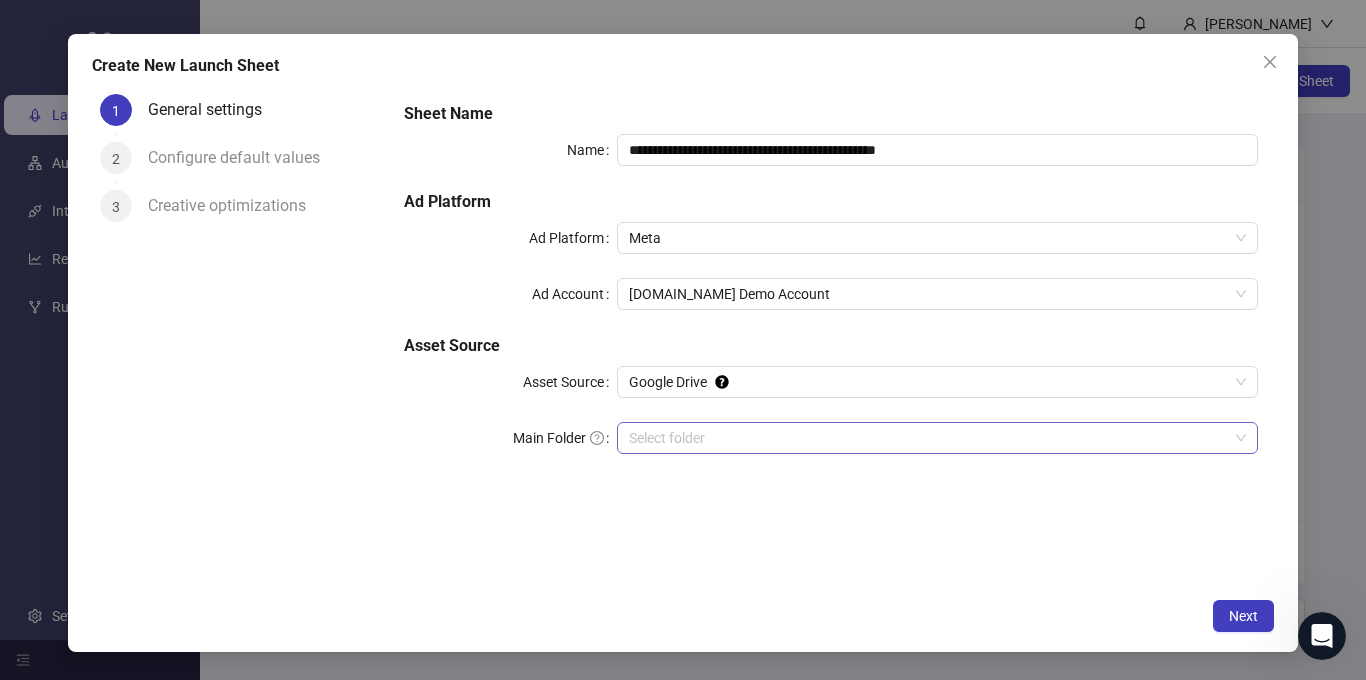 click on "Main Folder" at bounding box center [928, 438] 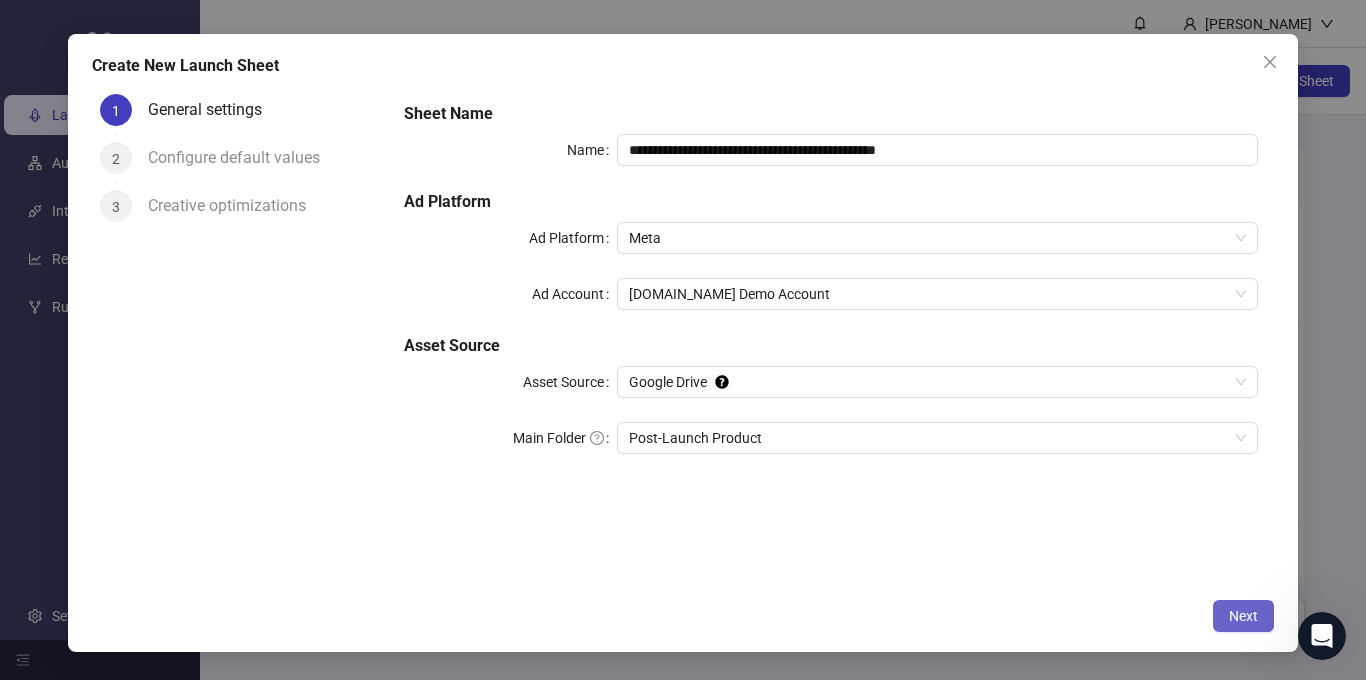 click on "Next" at bounding box center [1243, 616] 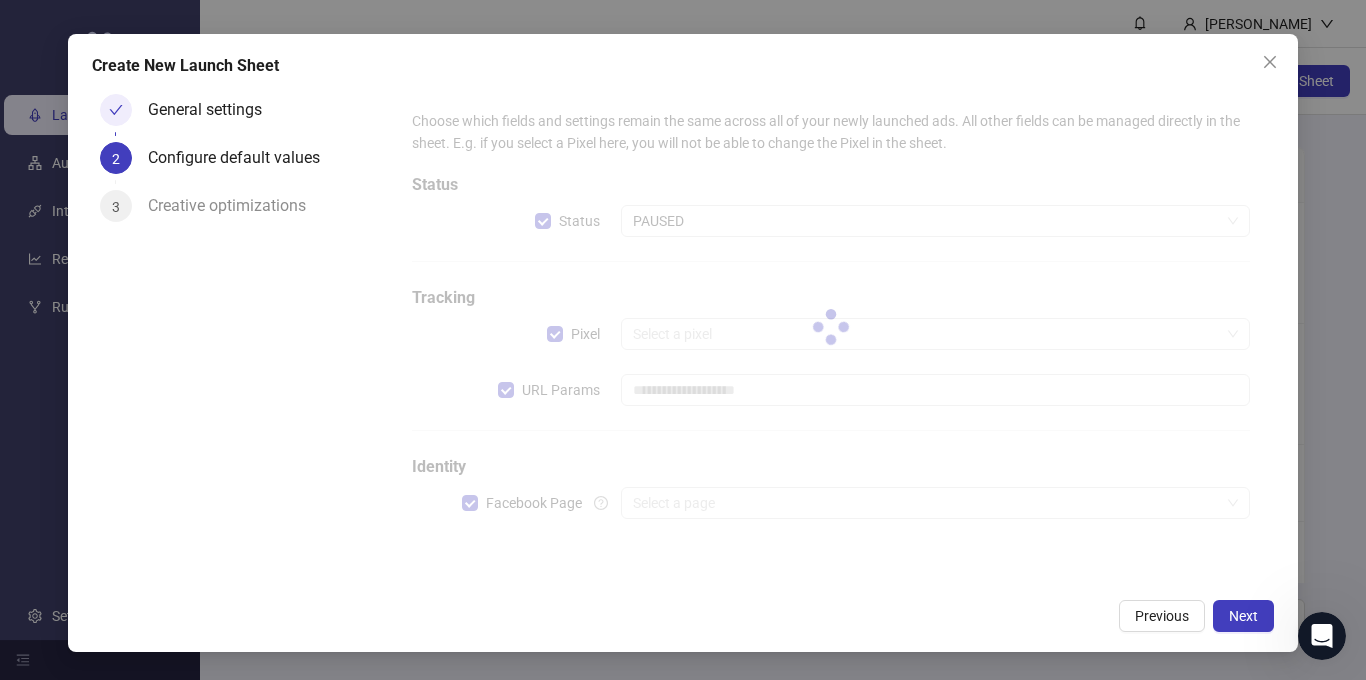 type on "**********" 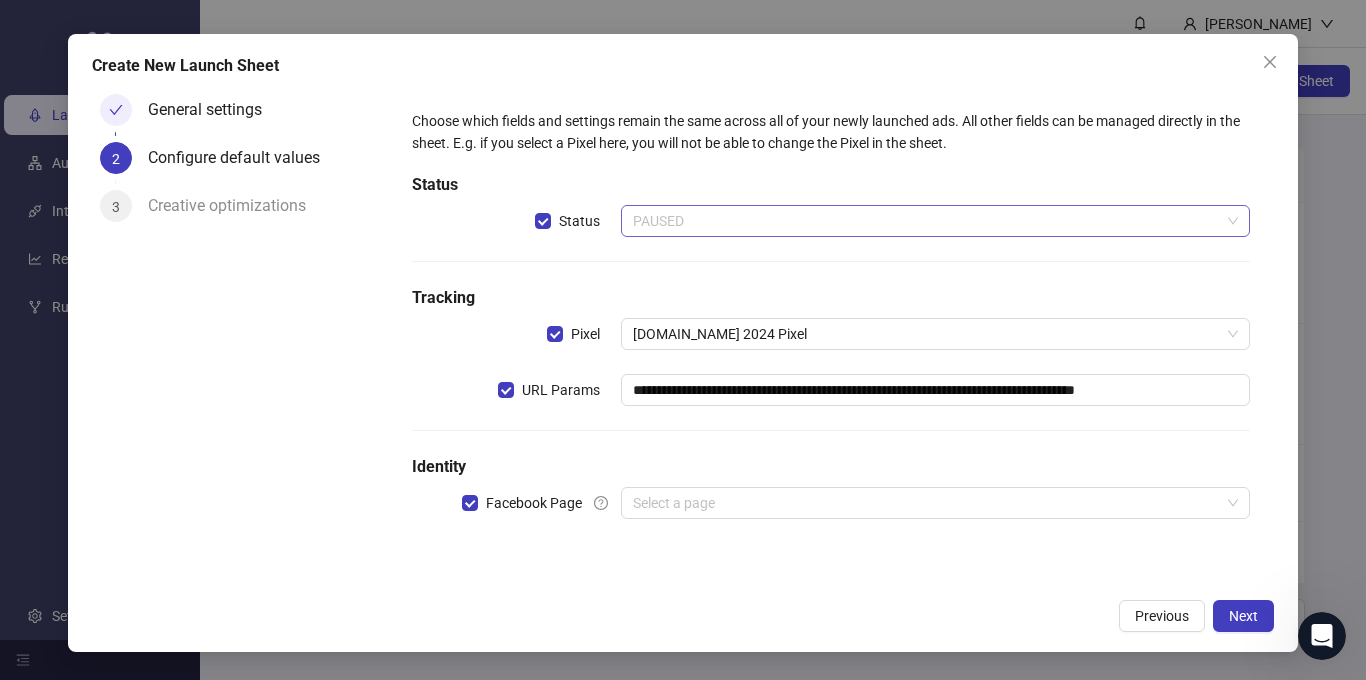 click on "PAUSED" at bounding box center (935, 221) 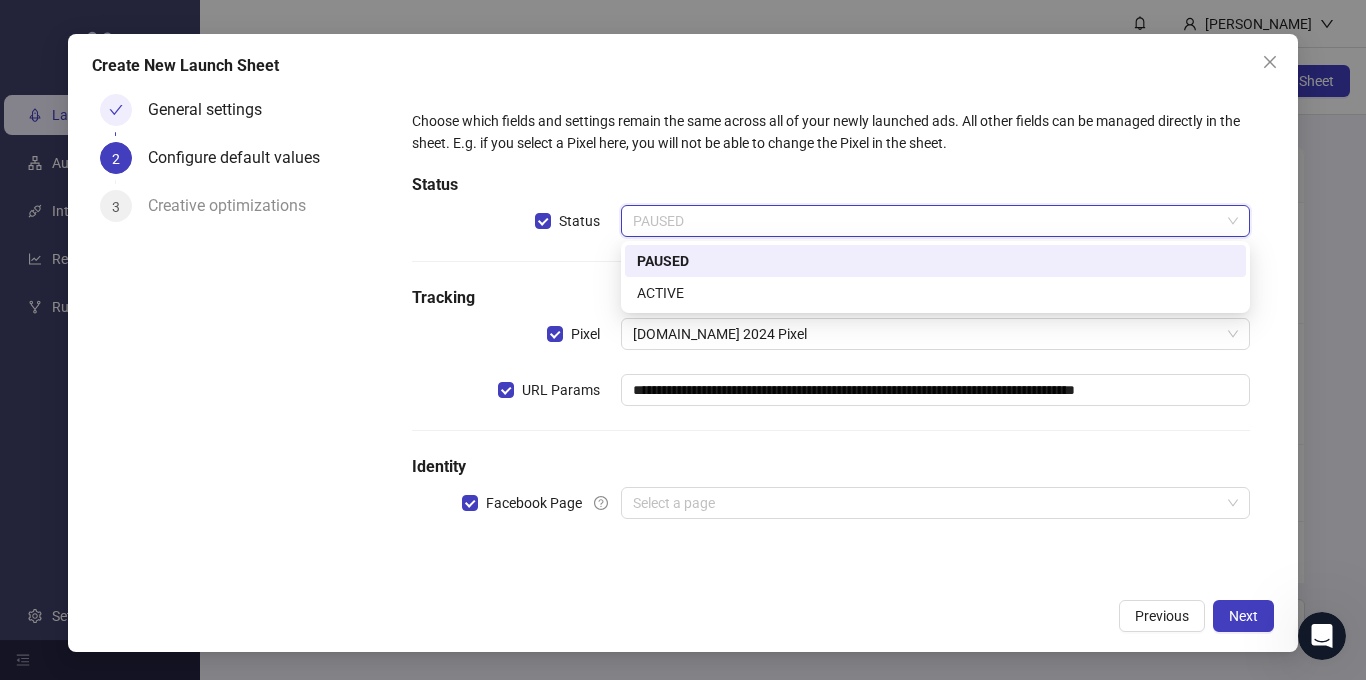 click on "PAUSED" at bounding box center [935, 261] 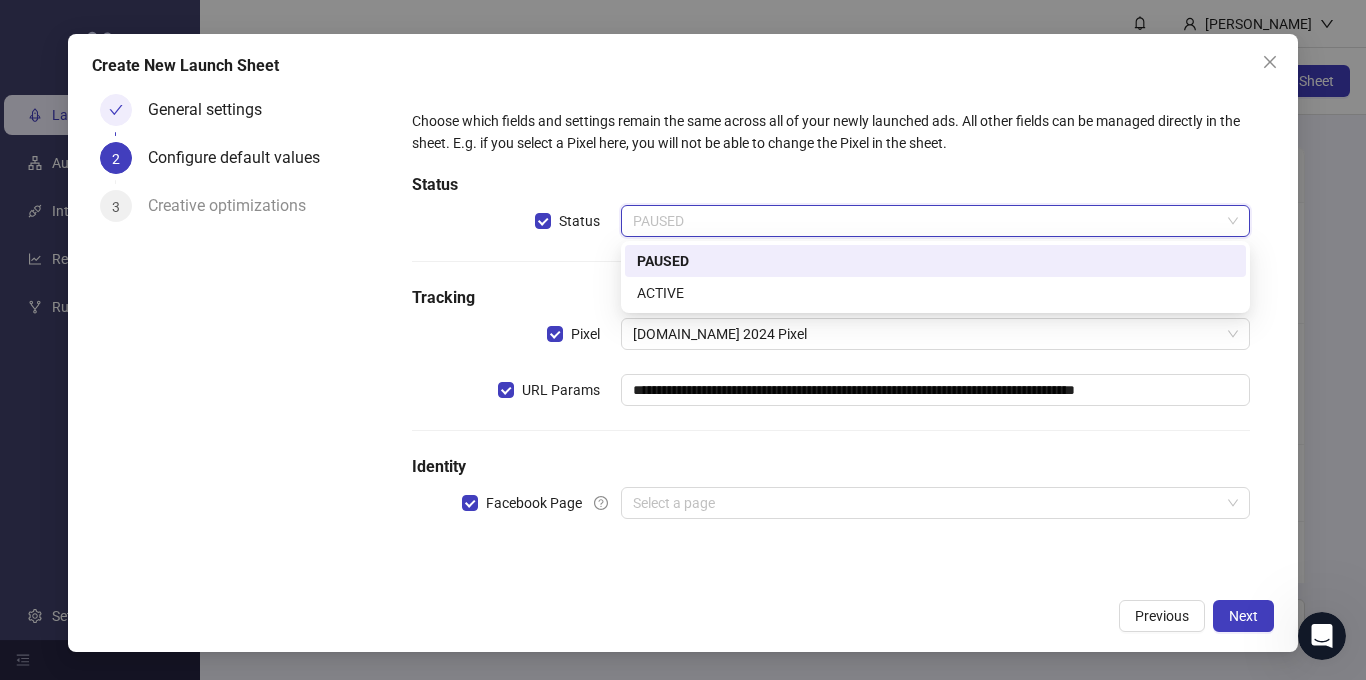 click on "PAUSED" at bounding box center [935, 221] 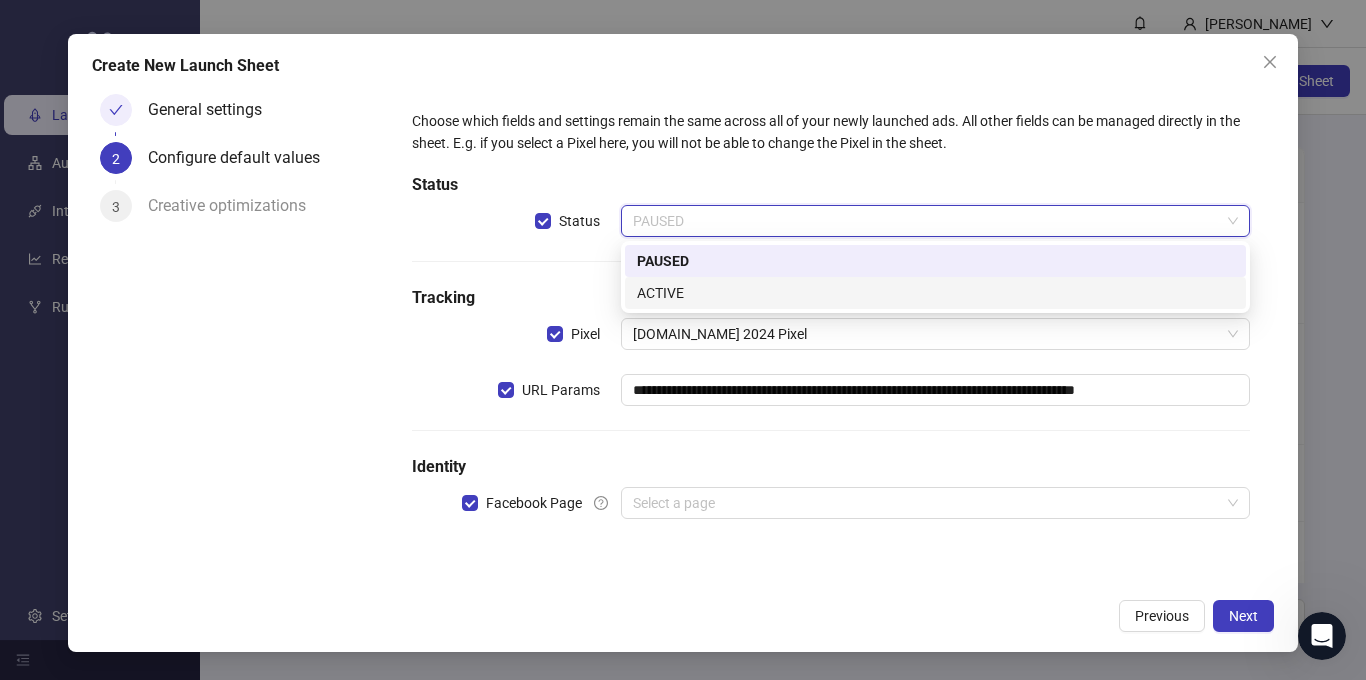 click on "ACTIVE" at bounding box center [935, 293] 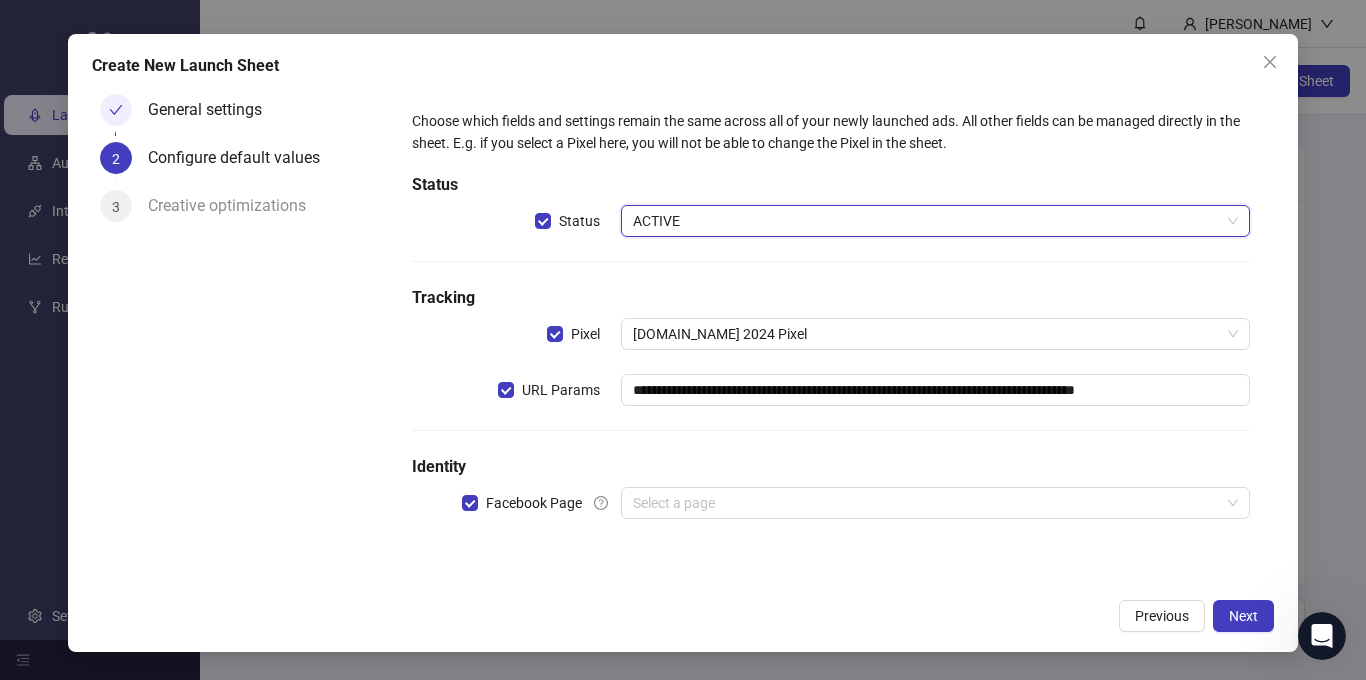 click on "ACTIVE" at bounding box center [935, 221] 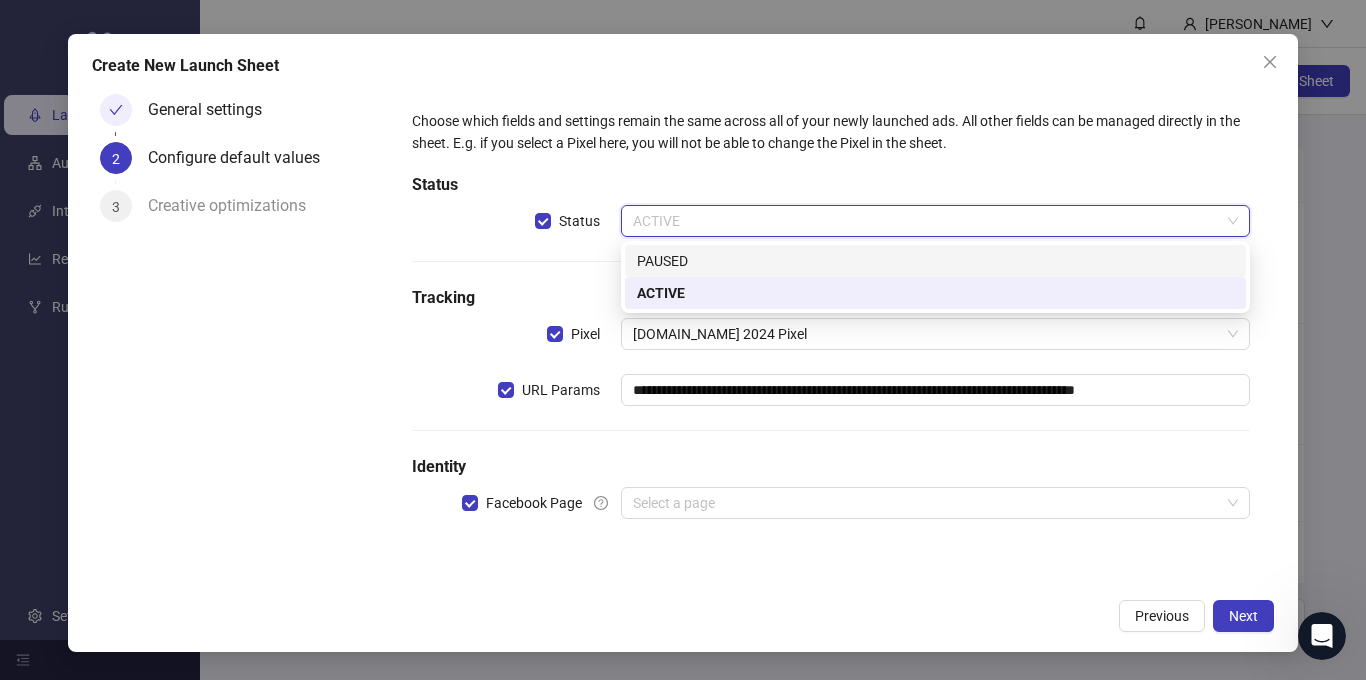click on "PAUSED" at bounding box center (935, 261) 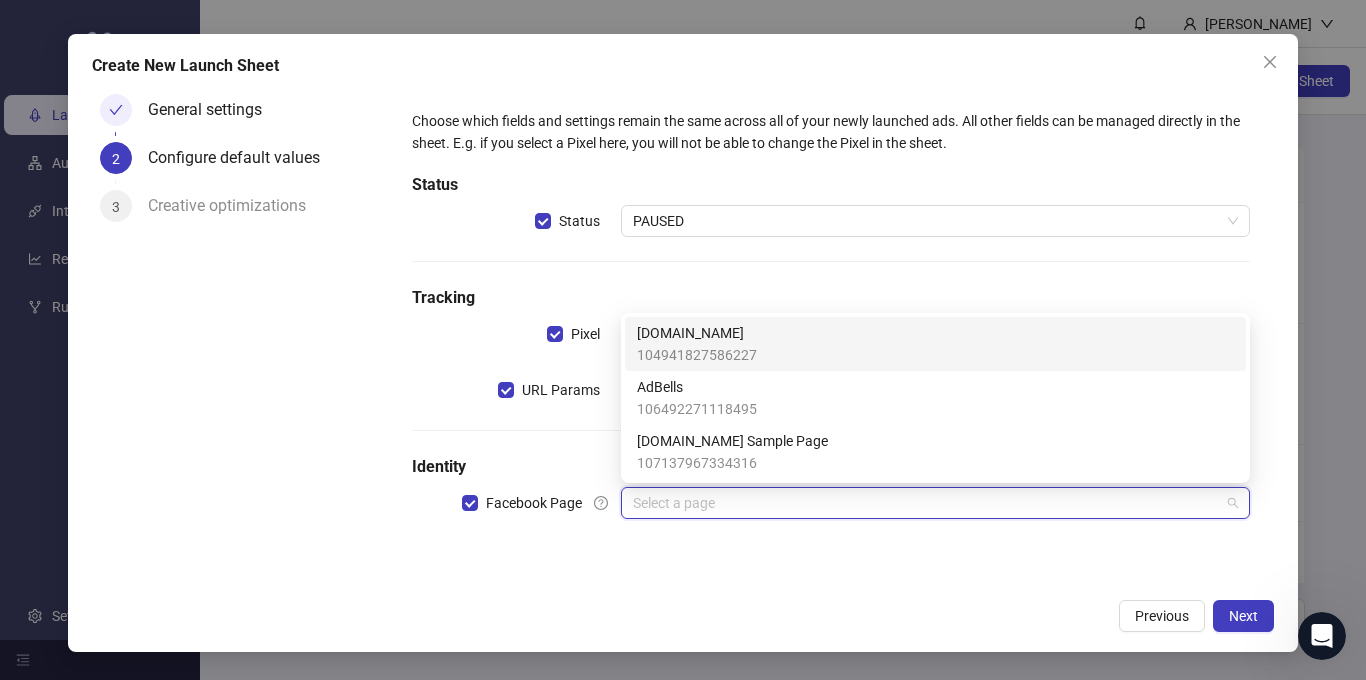 click at bounding box center (926, 503) 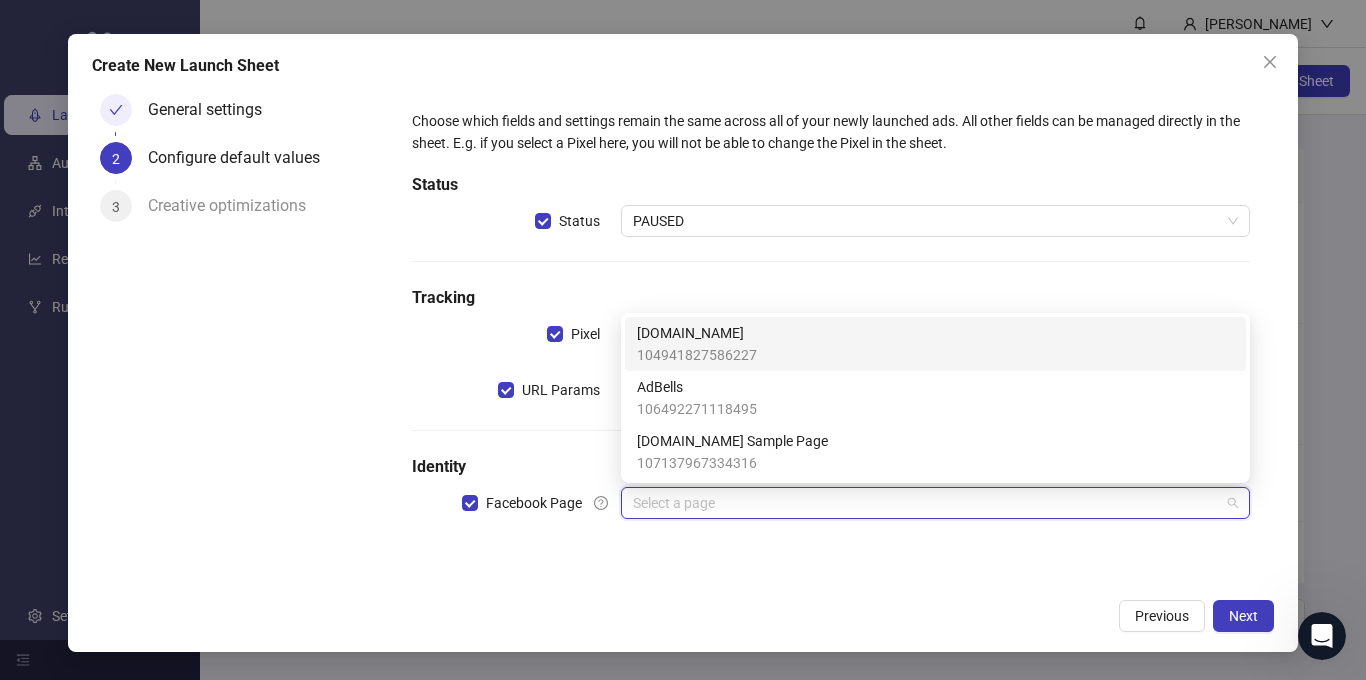 click on "[DOMAIN_NAME]" at bounding box center (697, 333) 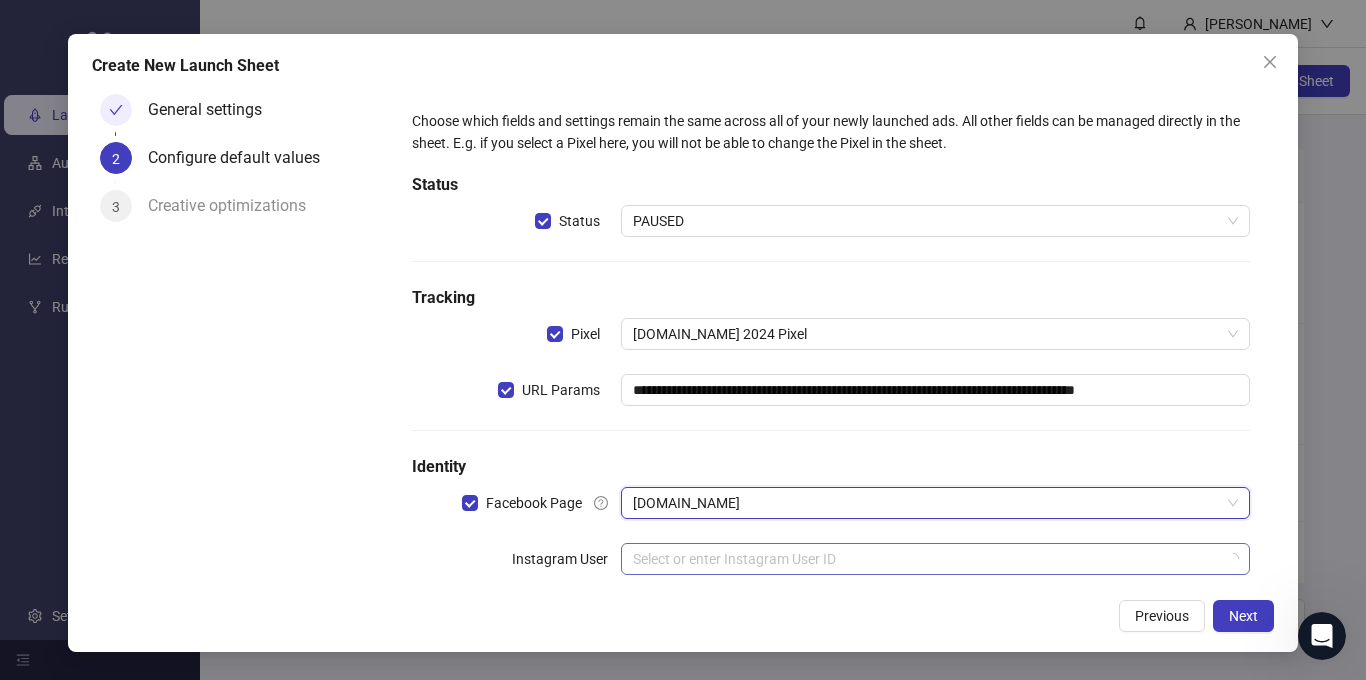 click at bounding box center [926, 559] 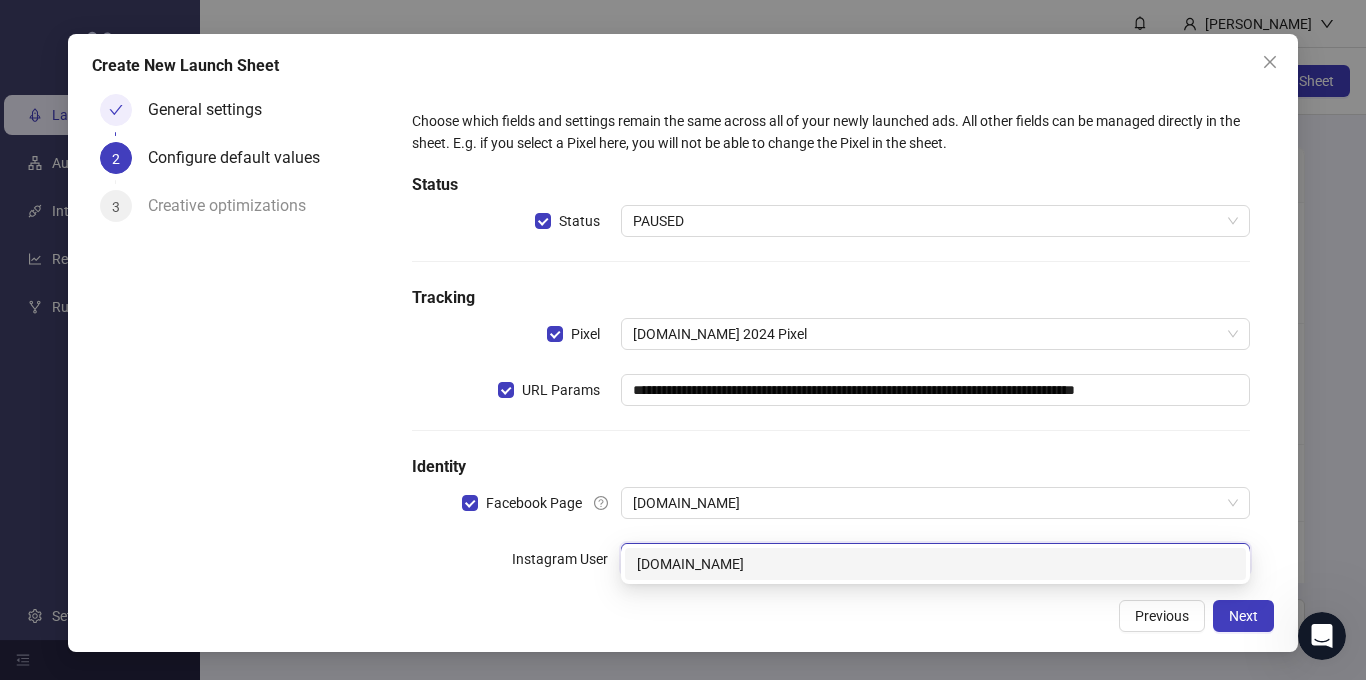 scroll, scrollTop: 35, scrollLeft: 0, axis: vertical 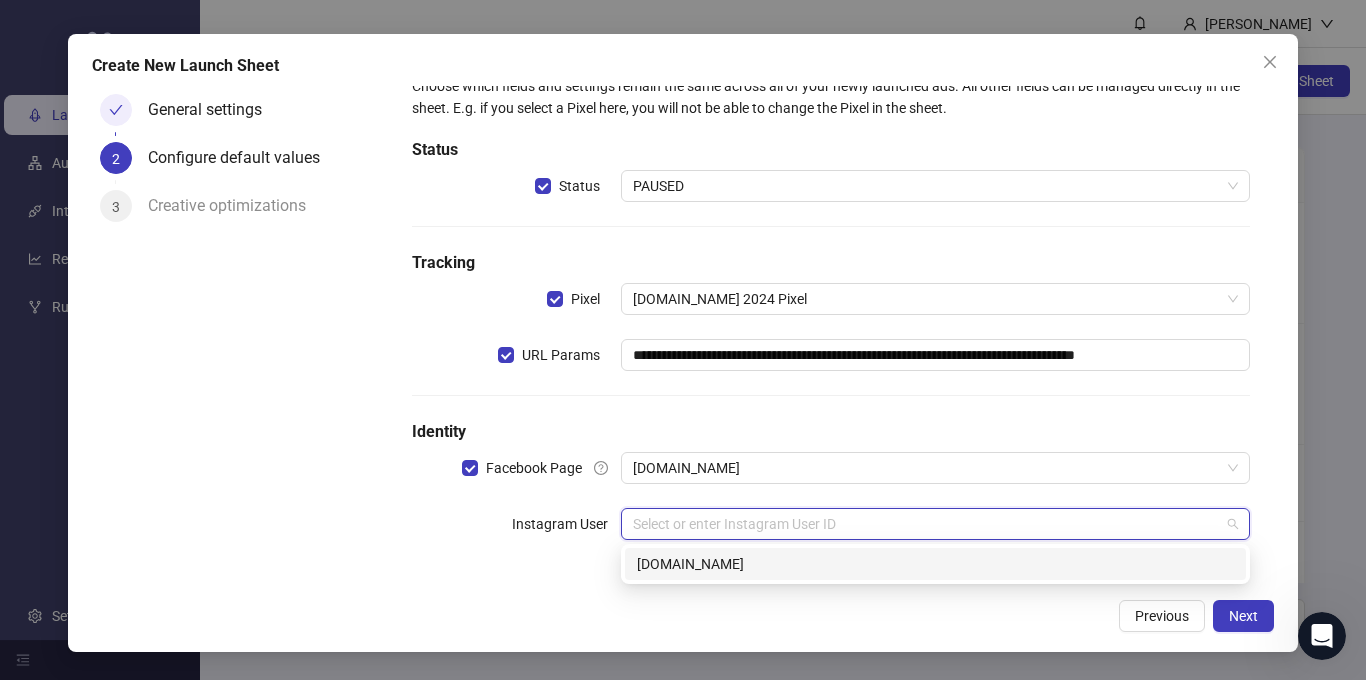 click on "[DOMAIN_NAME]" at bounding box center [935, 564] 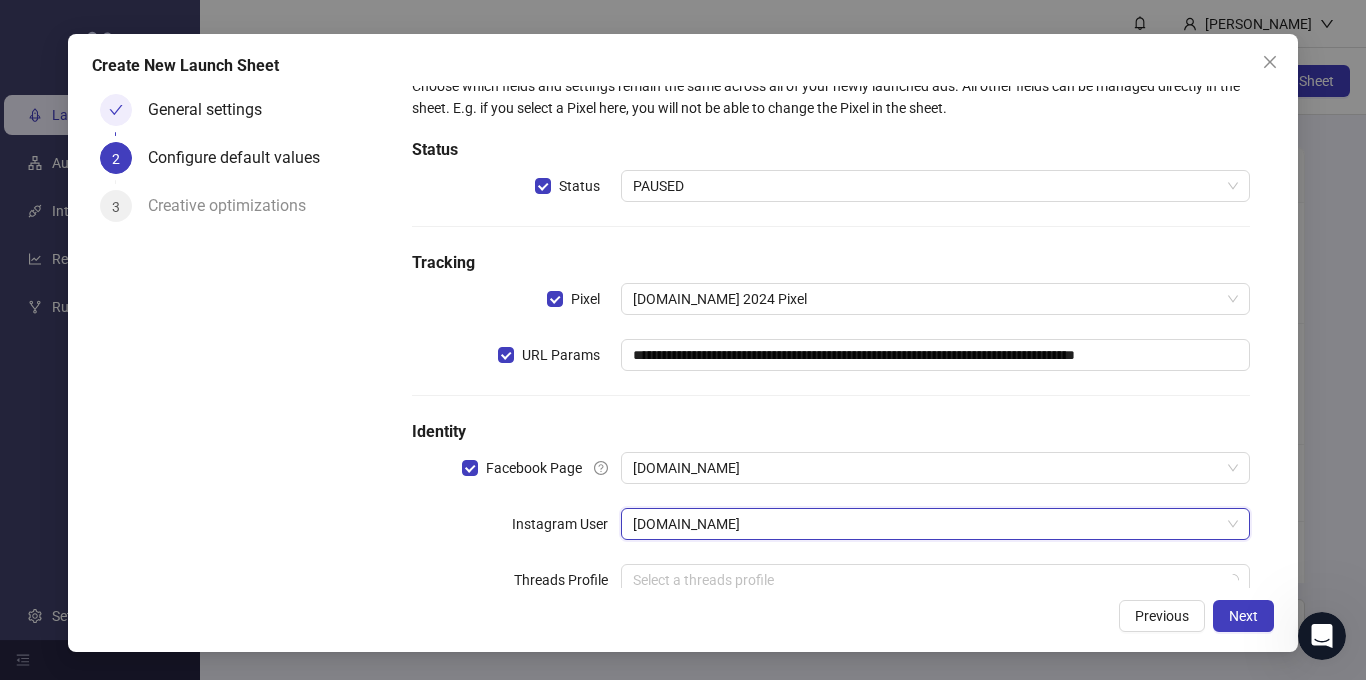 click on "General settings 2 Configure default values 3 Creative optimizations" at bounding box center [239, 337] 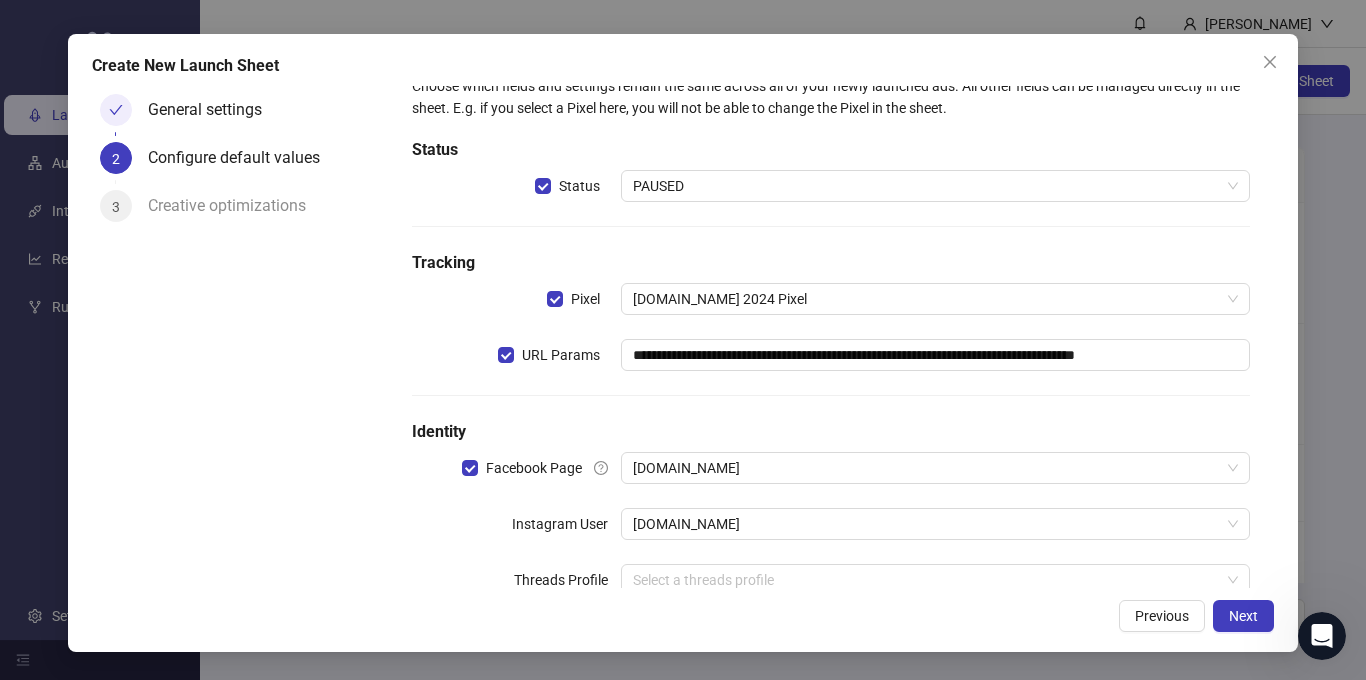 scroll, scrollTop: 91, scrollLeft: 0, axis: vertical 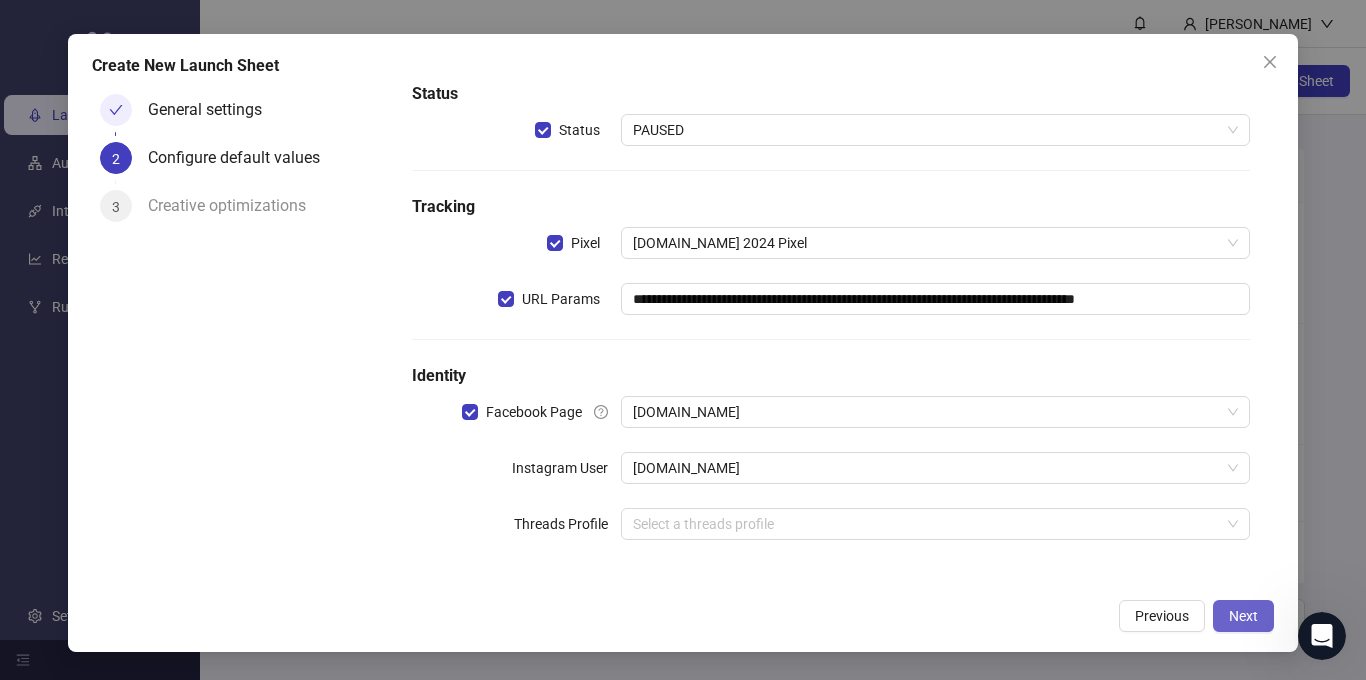 click on "Next" at bounding box center (1243, 616) 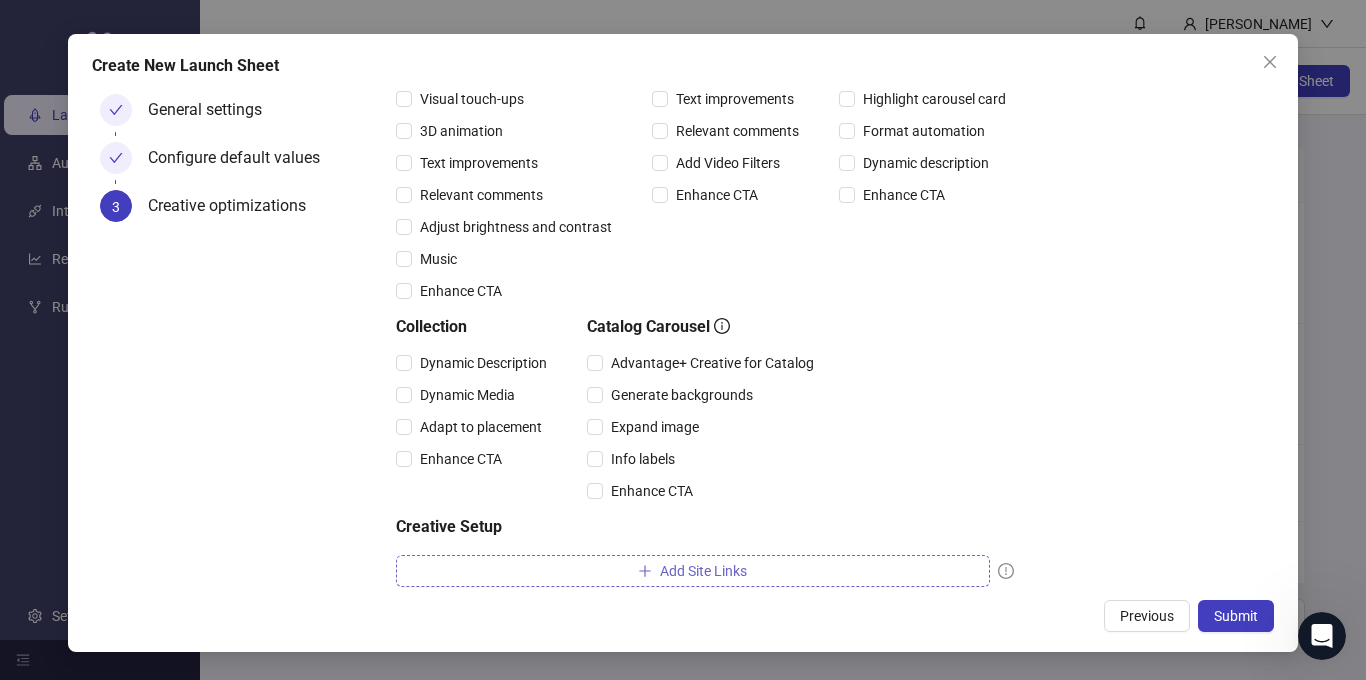scroll, scrollTop: 348, scrollLeft: 0, axis: vertical 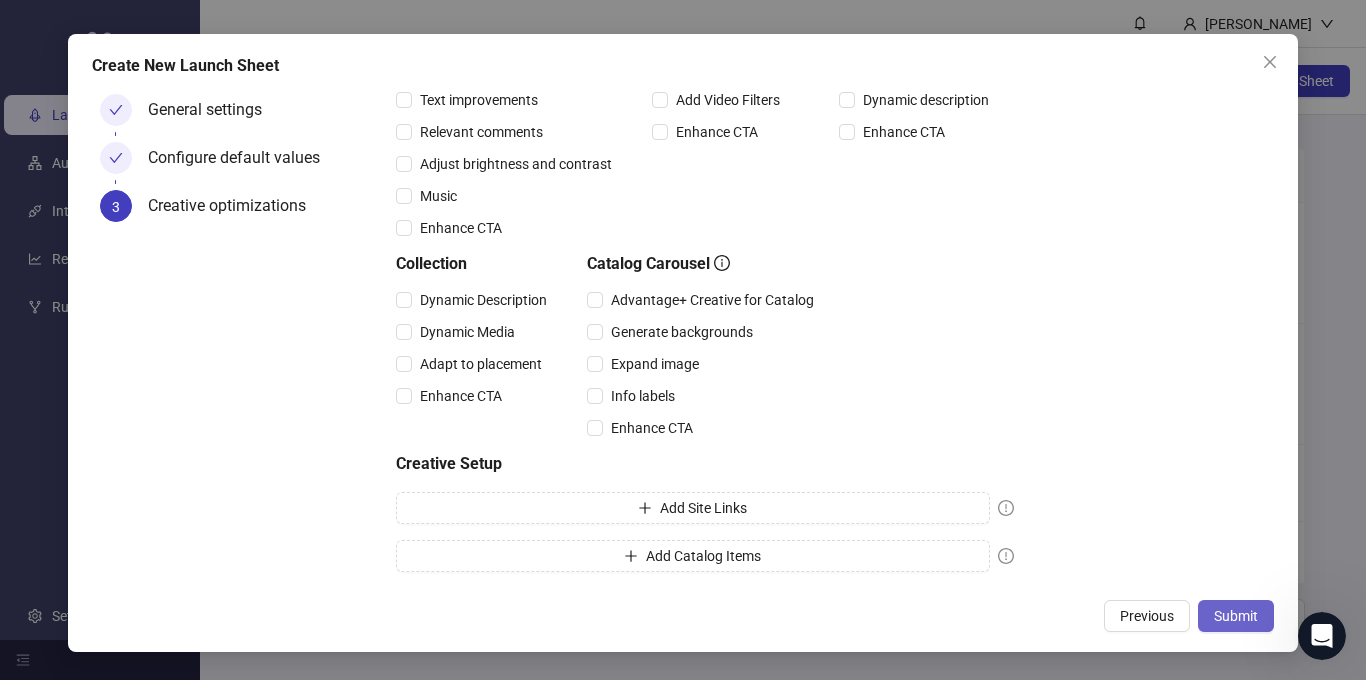 click on "Submit" at bounding box center (1236, 616) 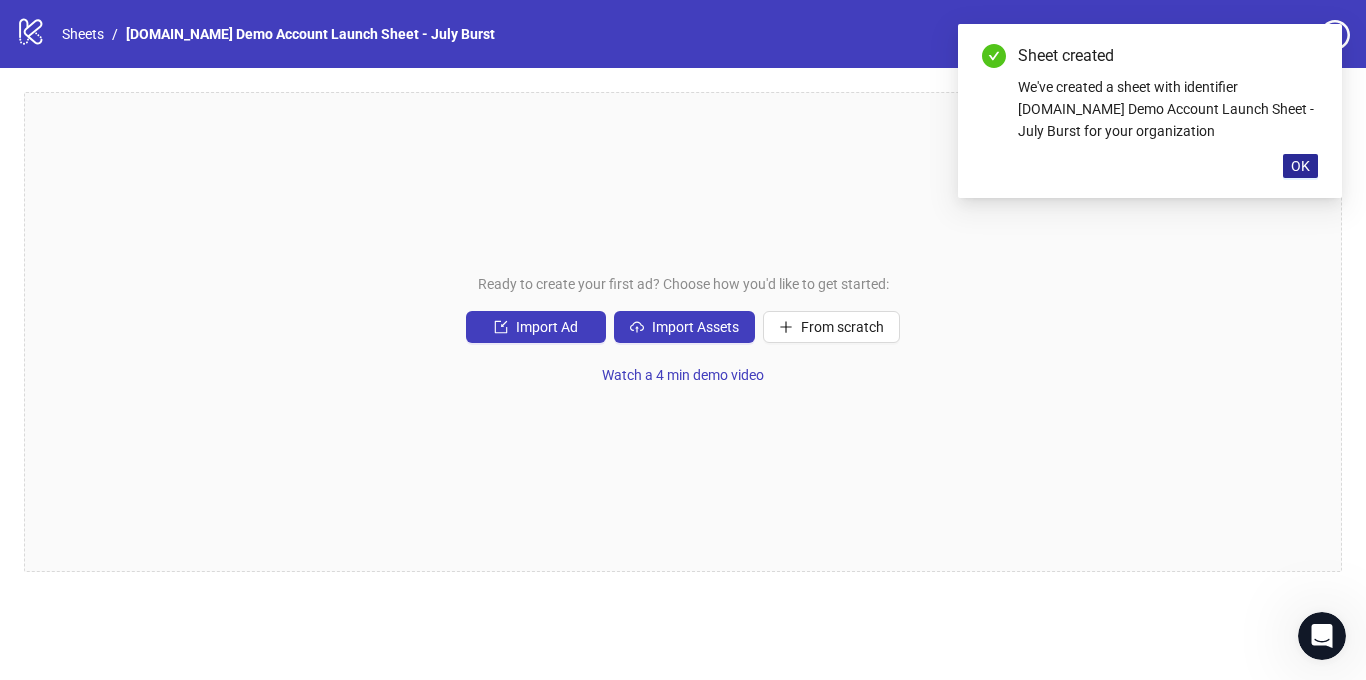 click on "OK" at bounding box center [1300, 166] 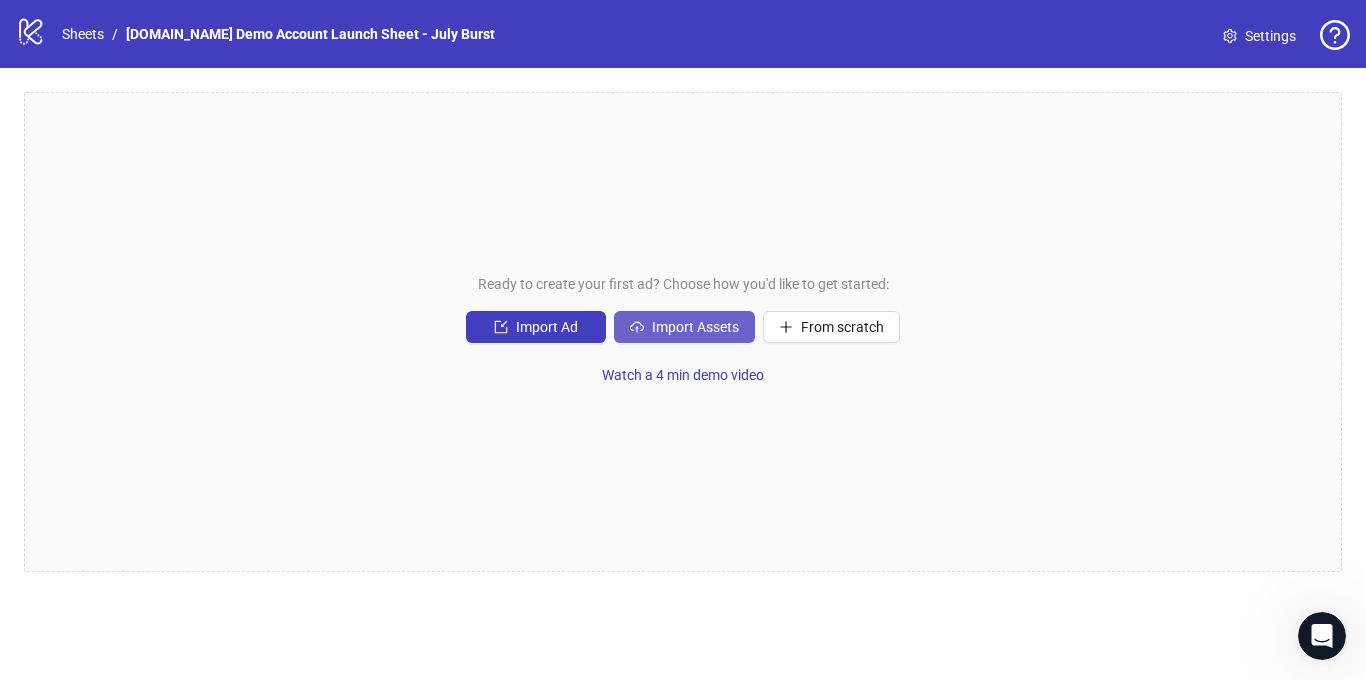 click on "Import Assets" at bounding box center (695, 327) 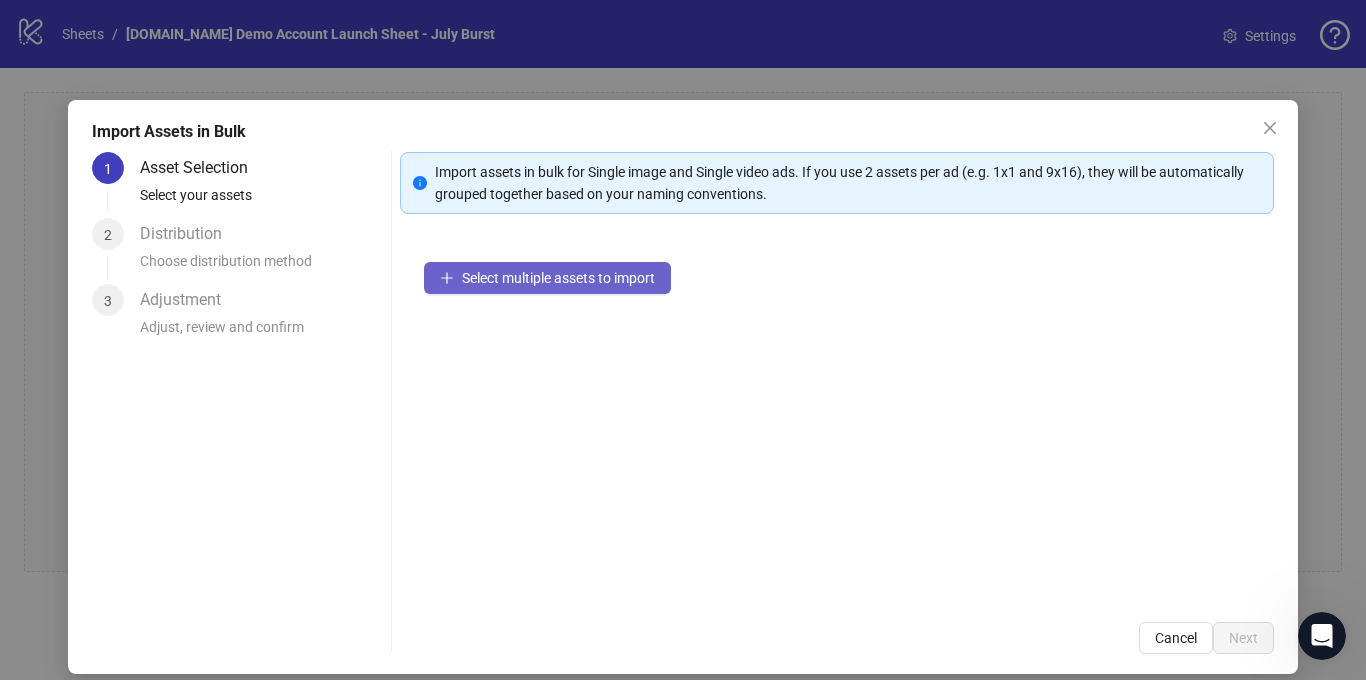 click on "Select multiple assets to import" at bounding box center (558, 278) 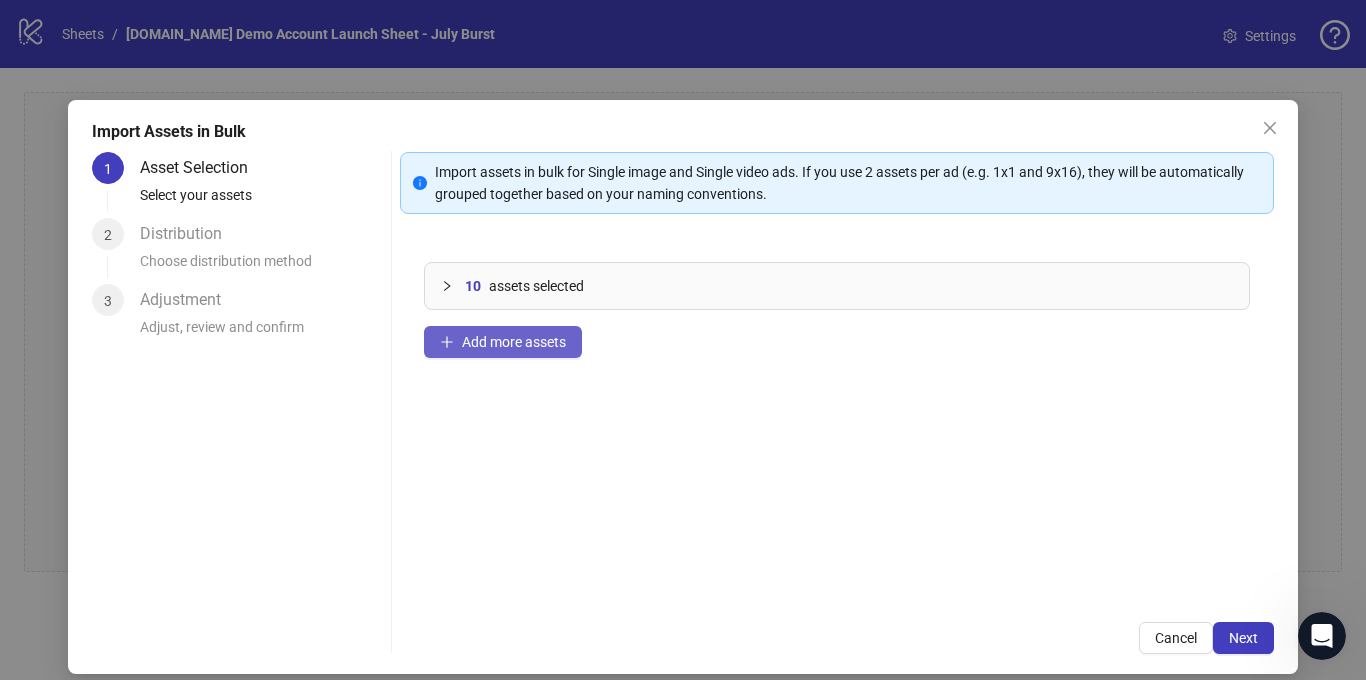click on "Add more assets" at bounding box center (514, 342) 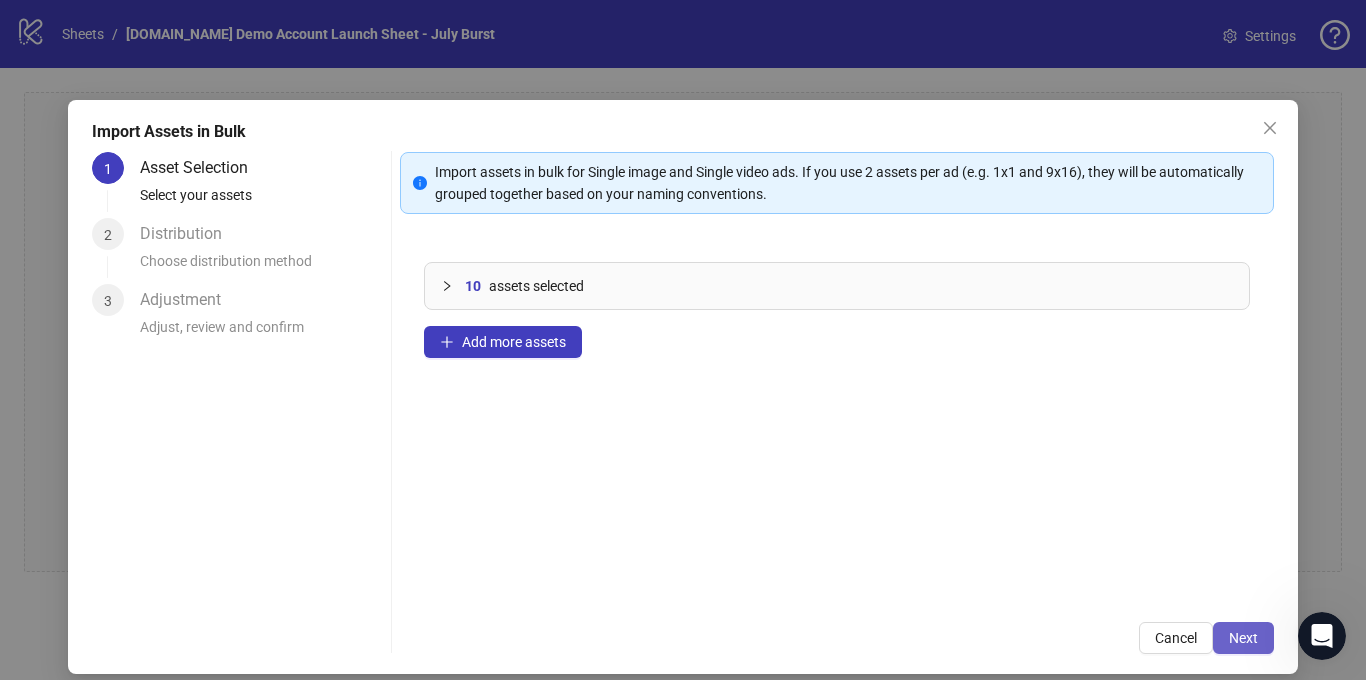 click on "Next" at bounding box center (1243, 638) 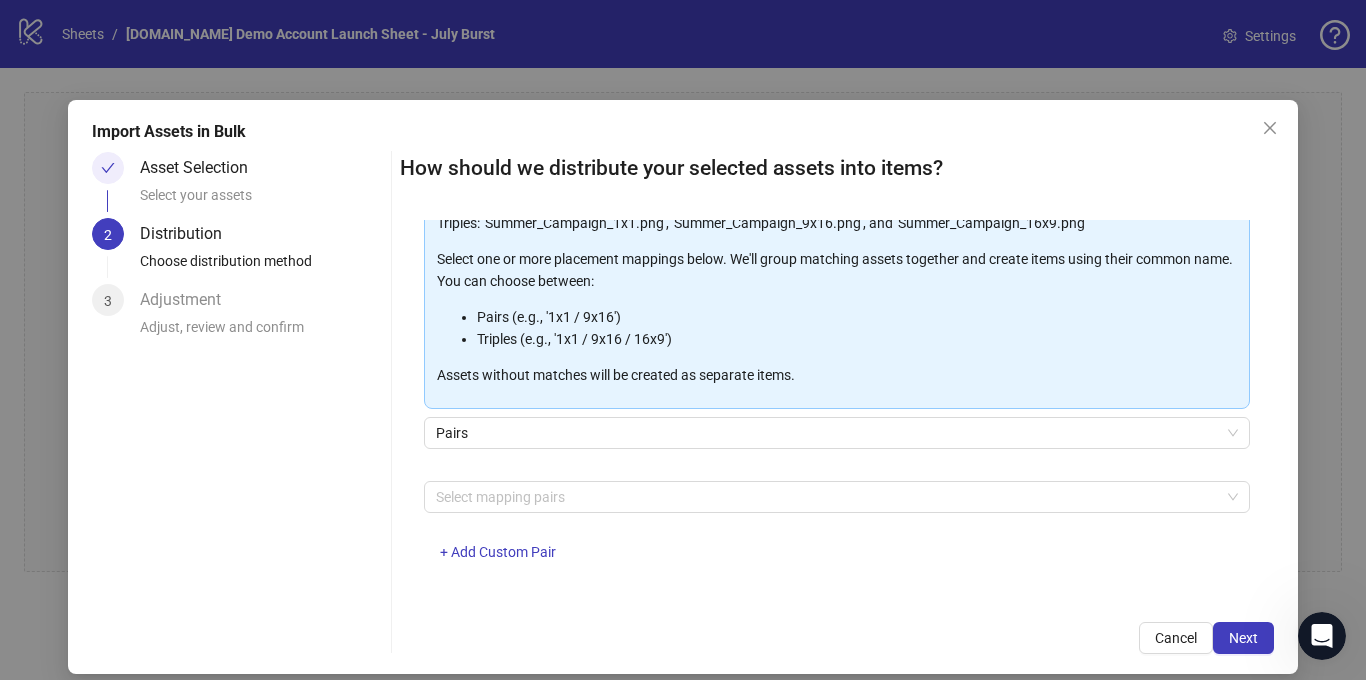 scroll, scrollTop: 207, scrollLeft: 0, axis: vertical 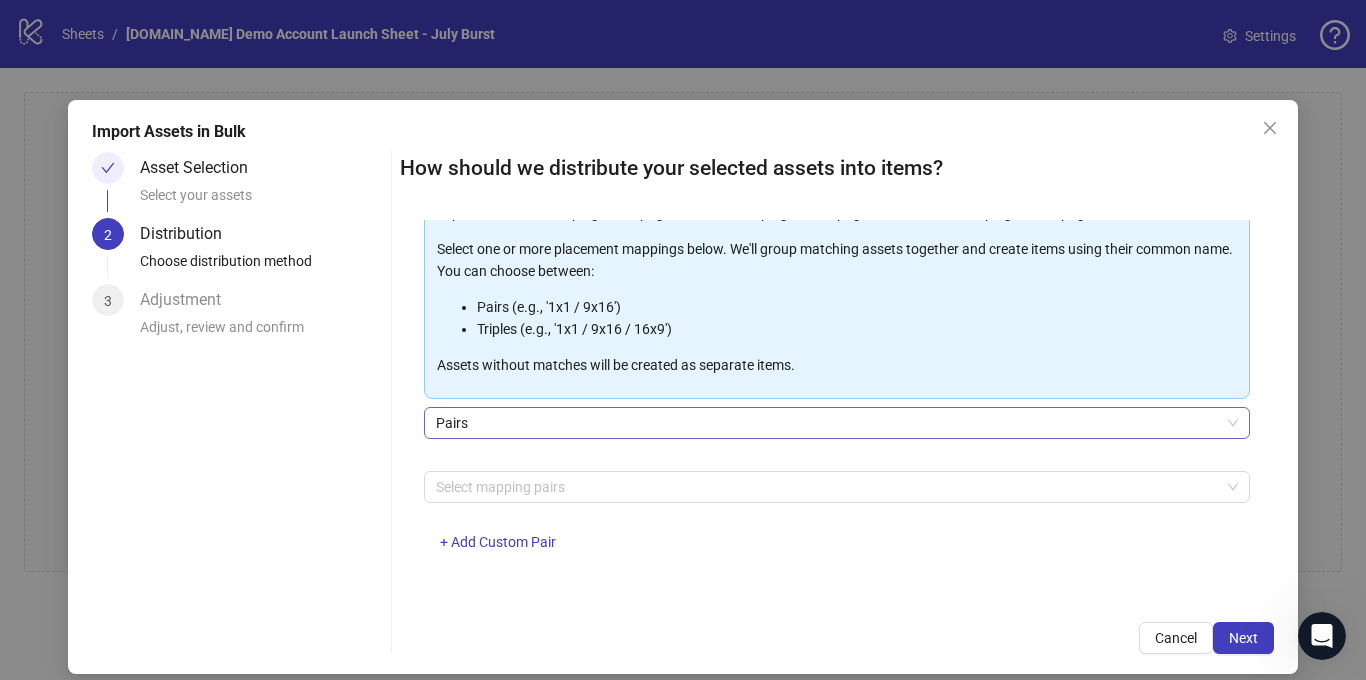 click on "Pairs" at bounding box center (836, 423) 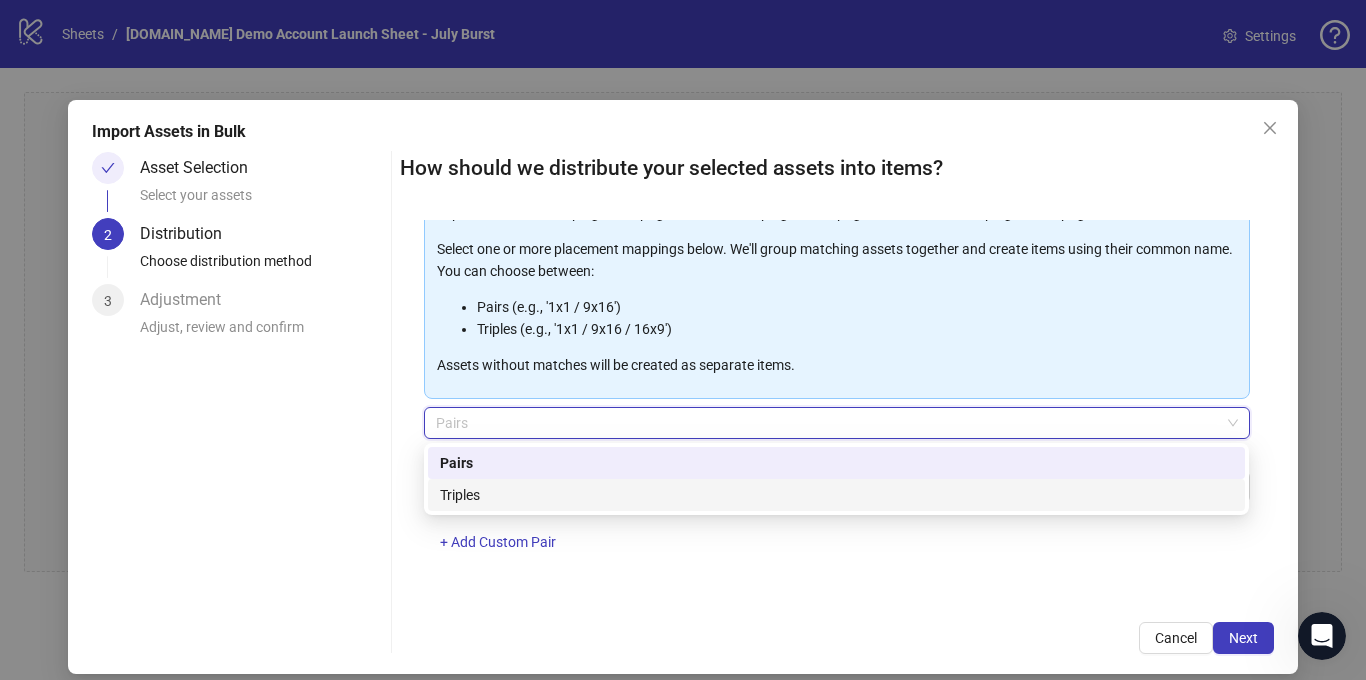 click on "Triples" at bounding box center [836, 495] 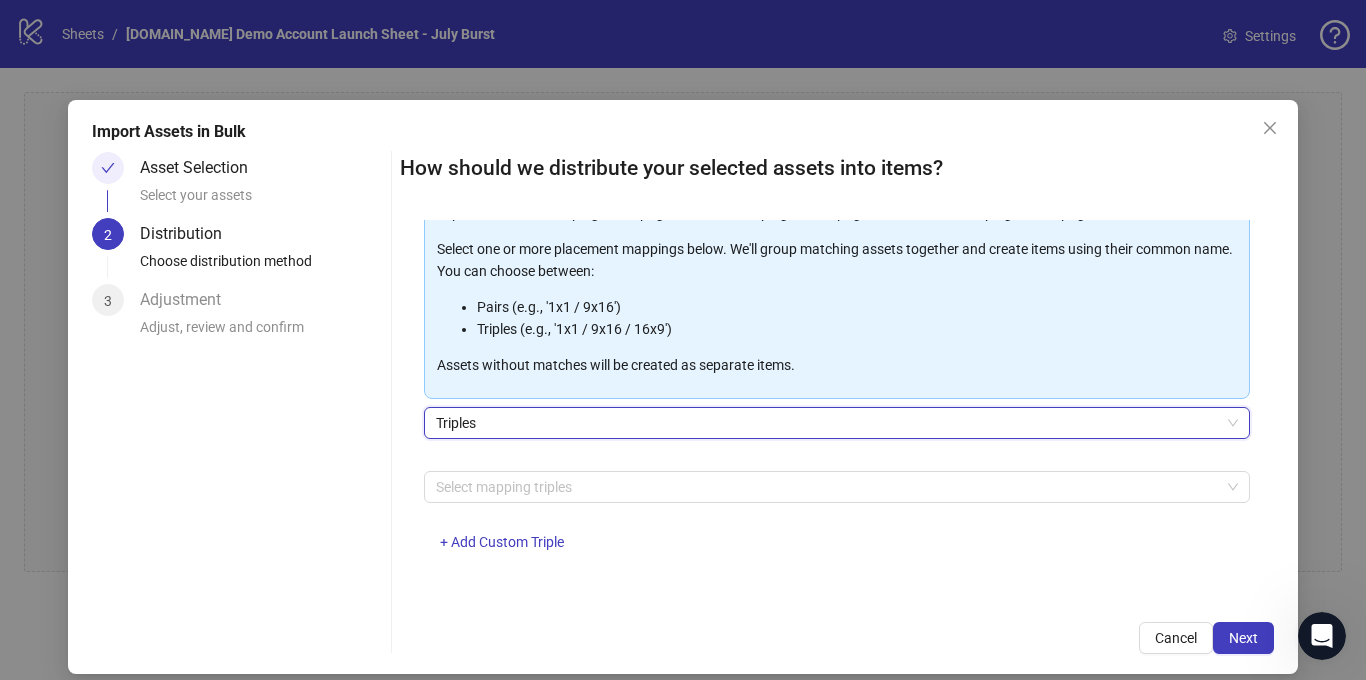click on "Triples" at bounding box center [836, 423] 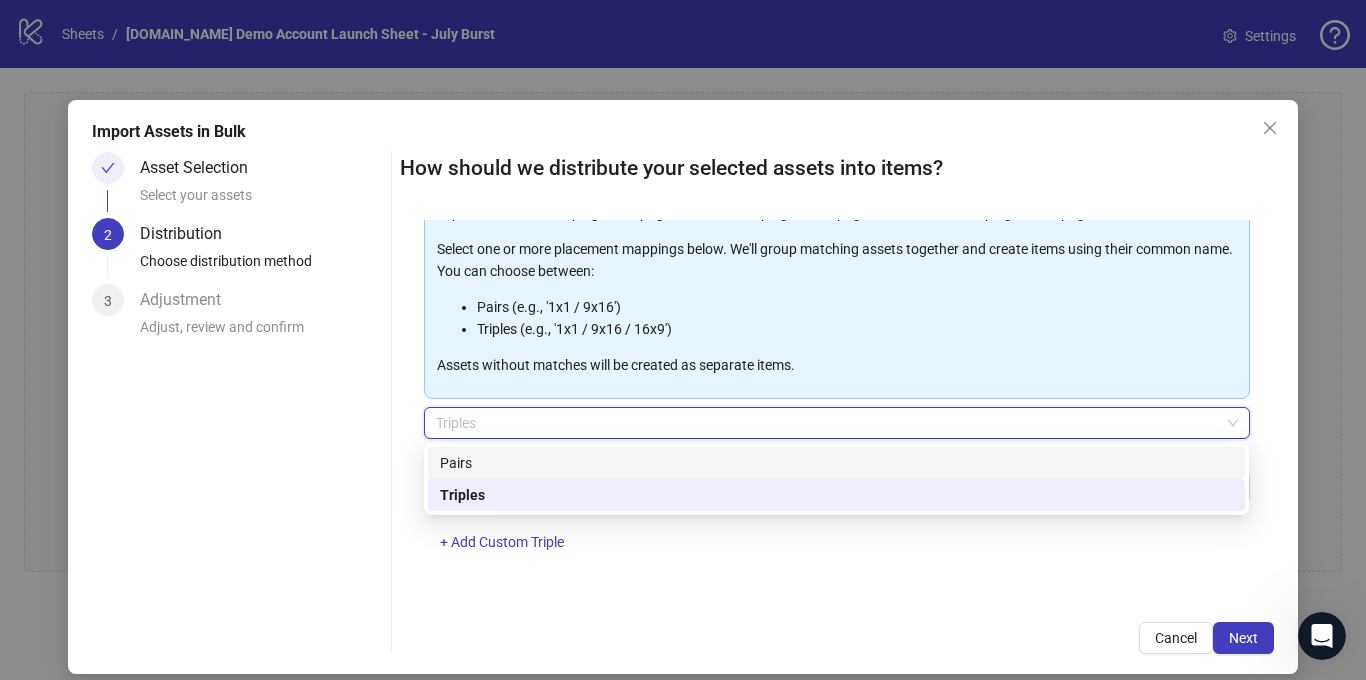 click on "Pairs" at bounding box center [836, 463] 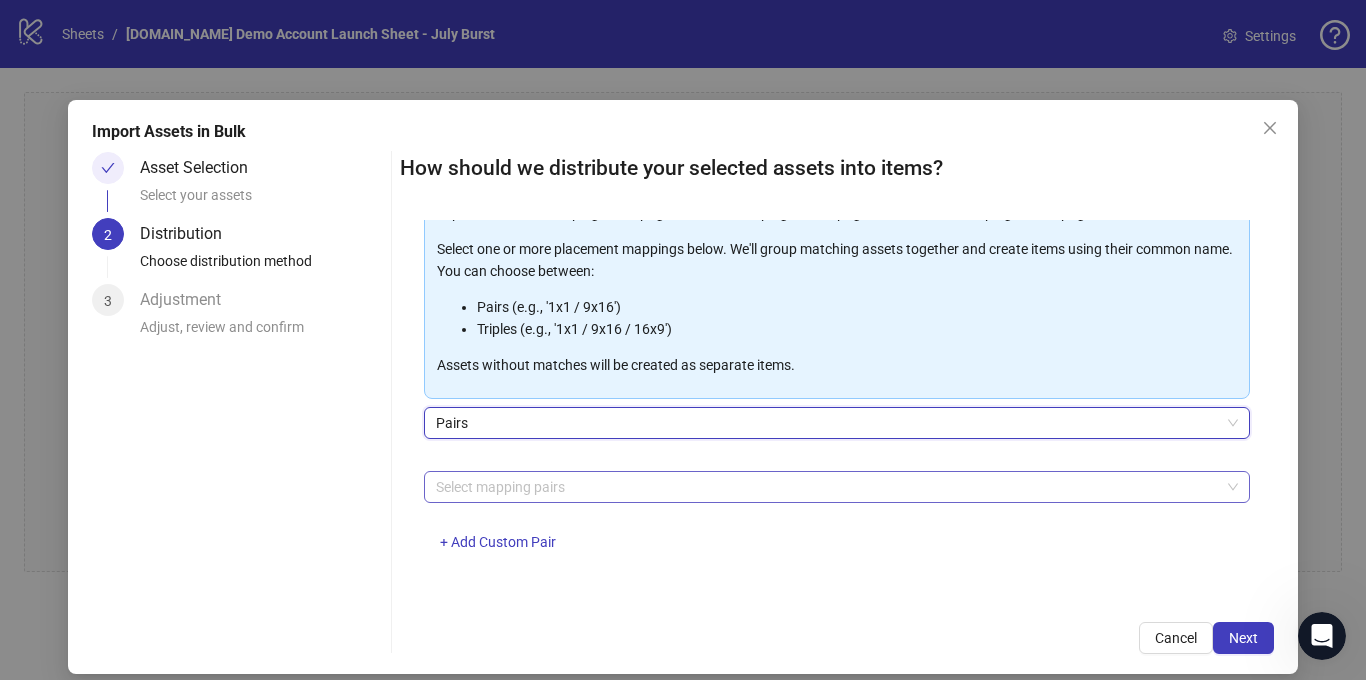 click at bounding box center [826, 487] 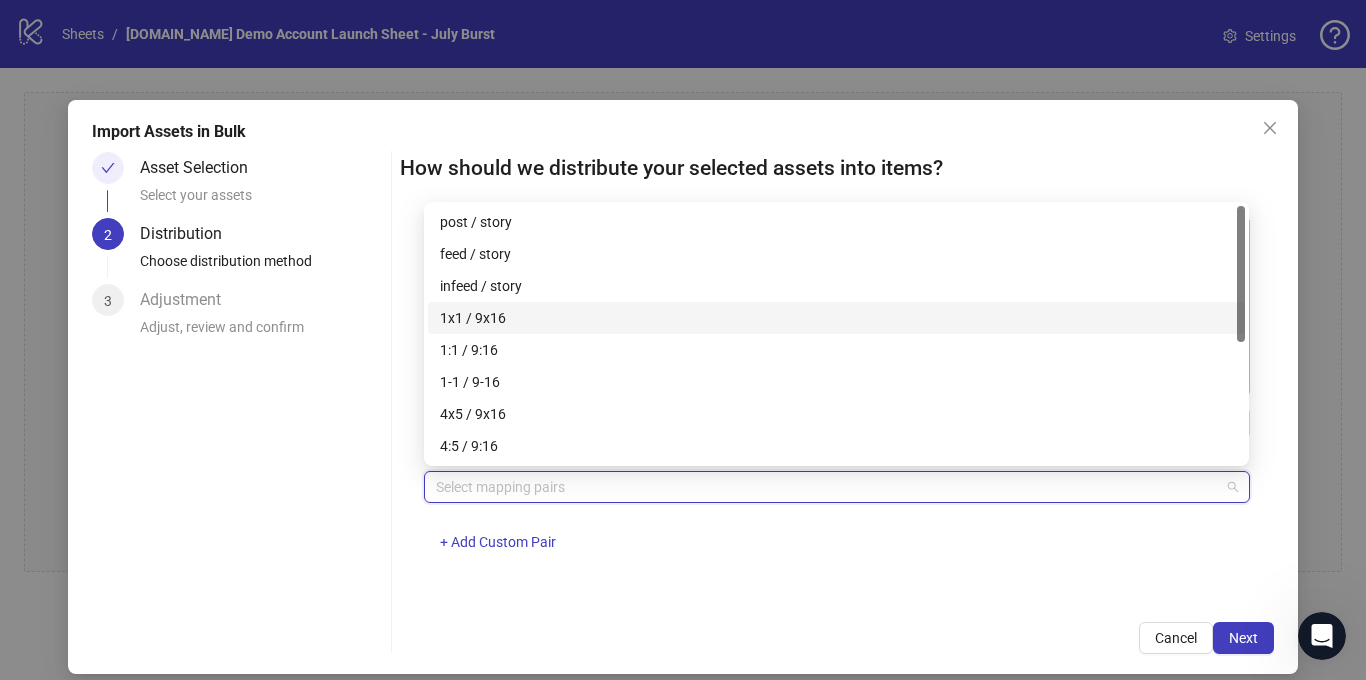 click on "1x1 / 9x16" at bounding box center [836, 318] 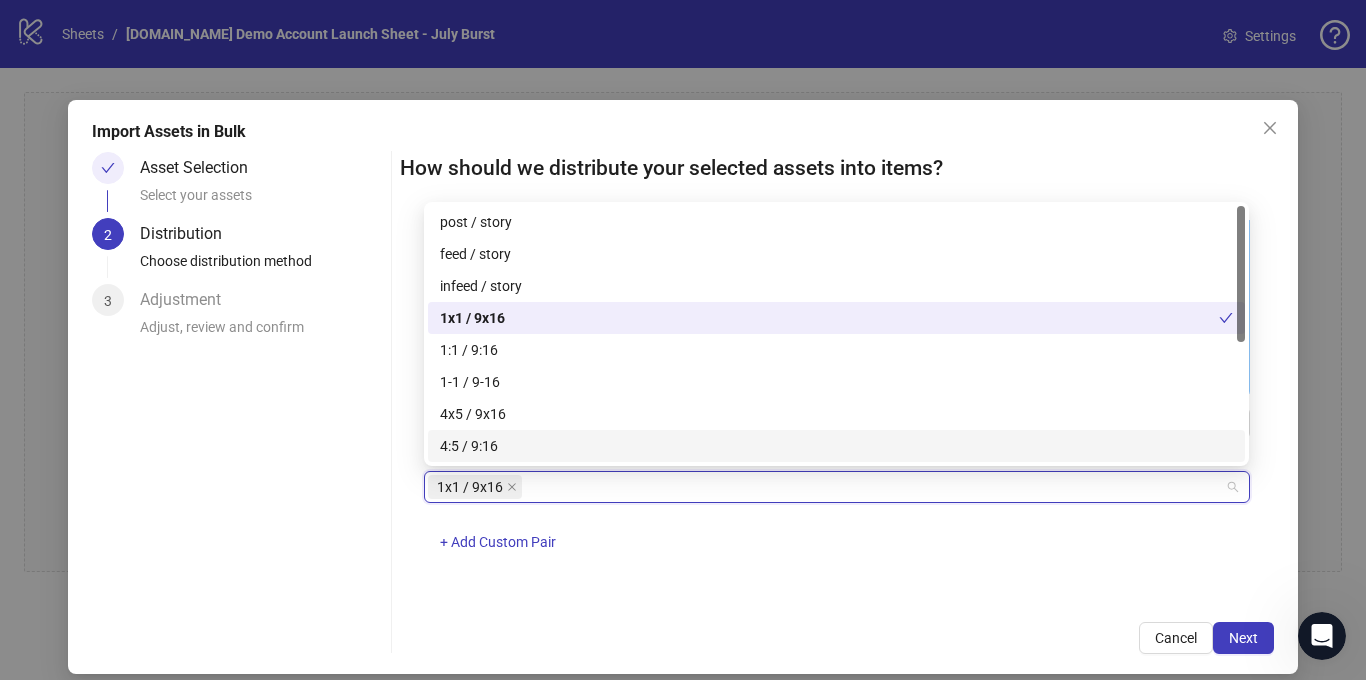 click on "1x1 / 9x16" at bounding box center (826, 487) 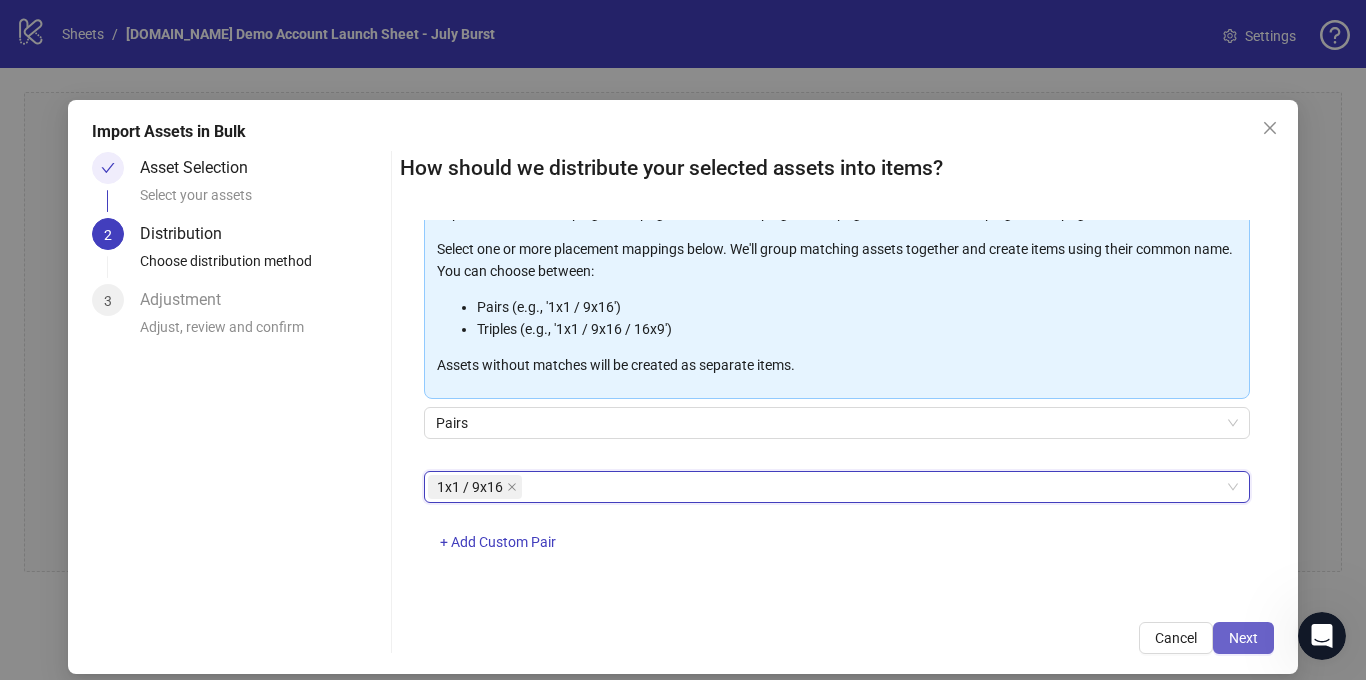 click on "Next" at bounding box center [1243, 638] 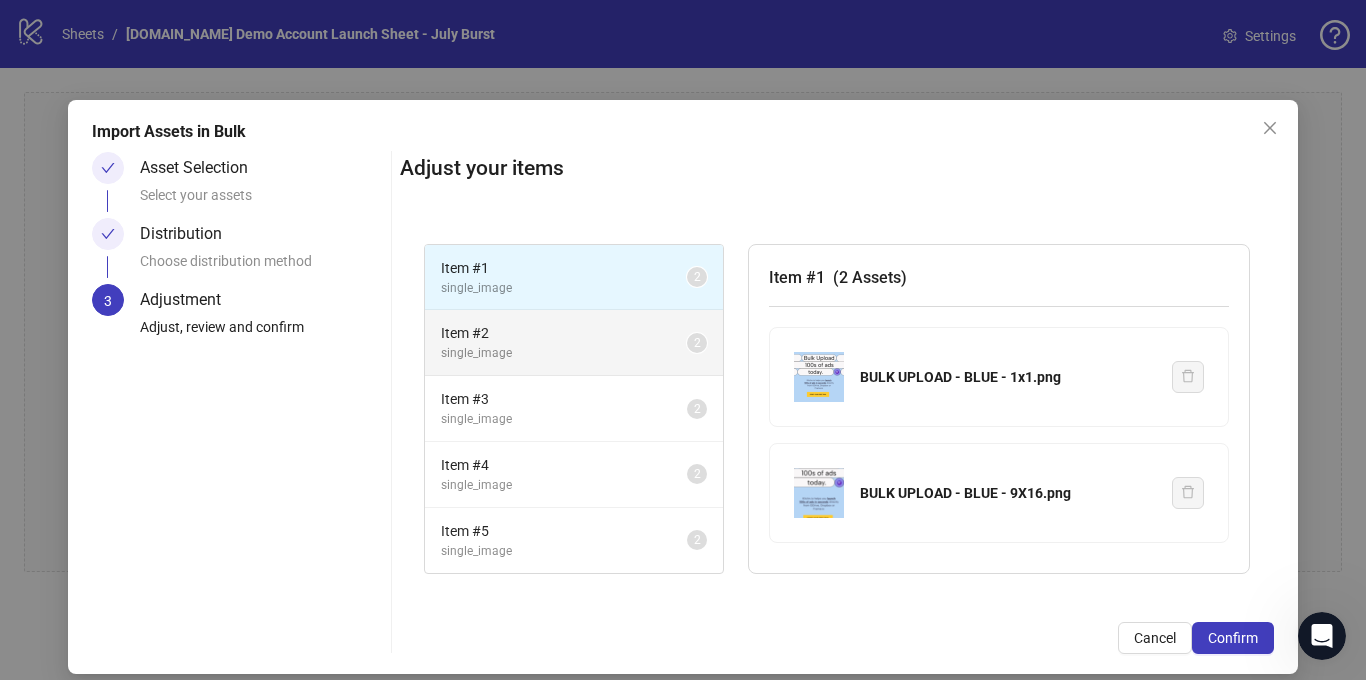 scroll, scrollTop: 18, scrollLeft: 0, axis: vertical 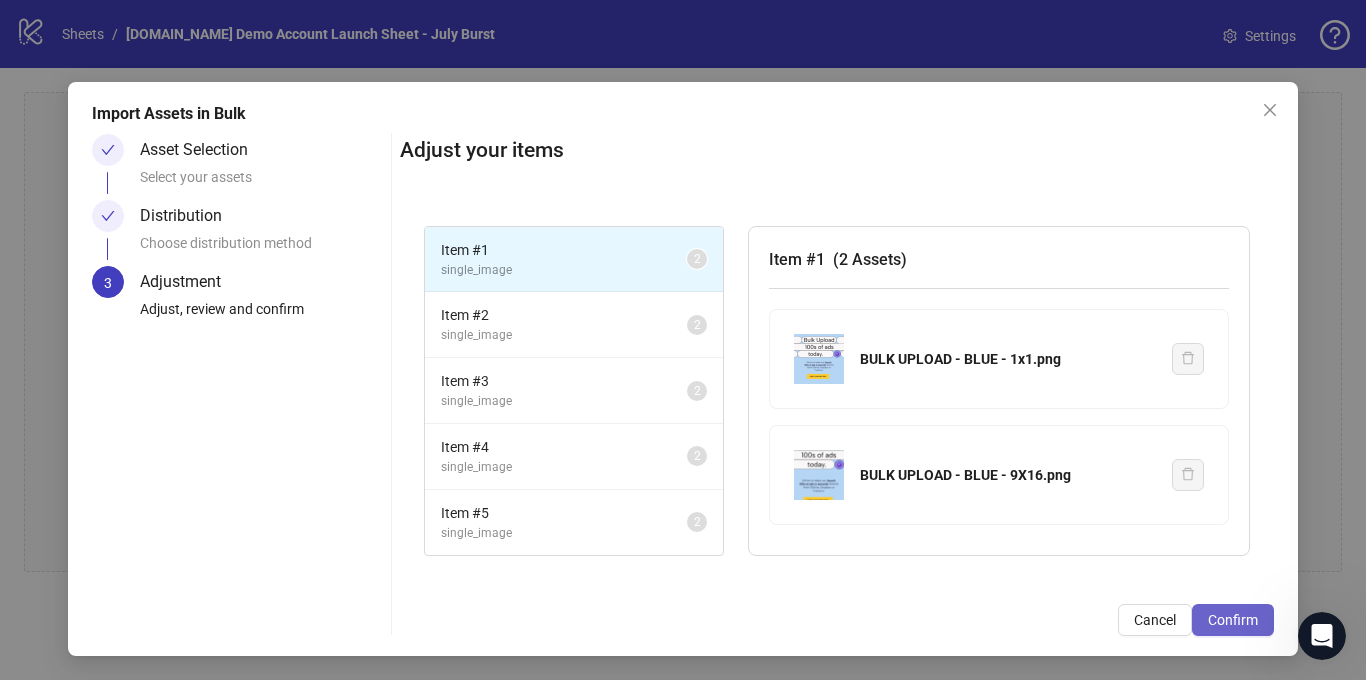 click on "Confirm" at bounding box center (1233, 620) 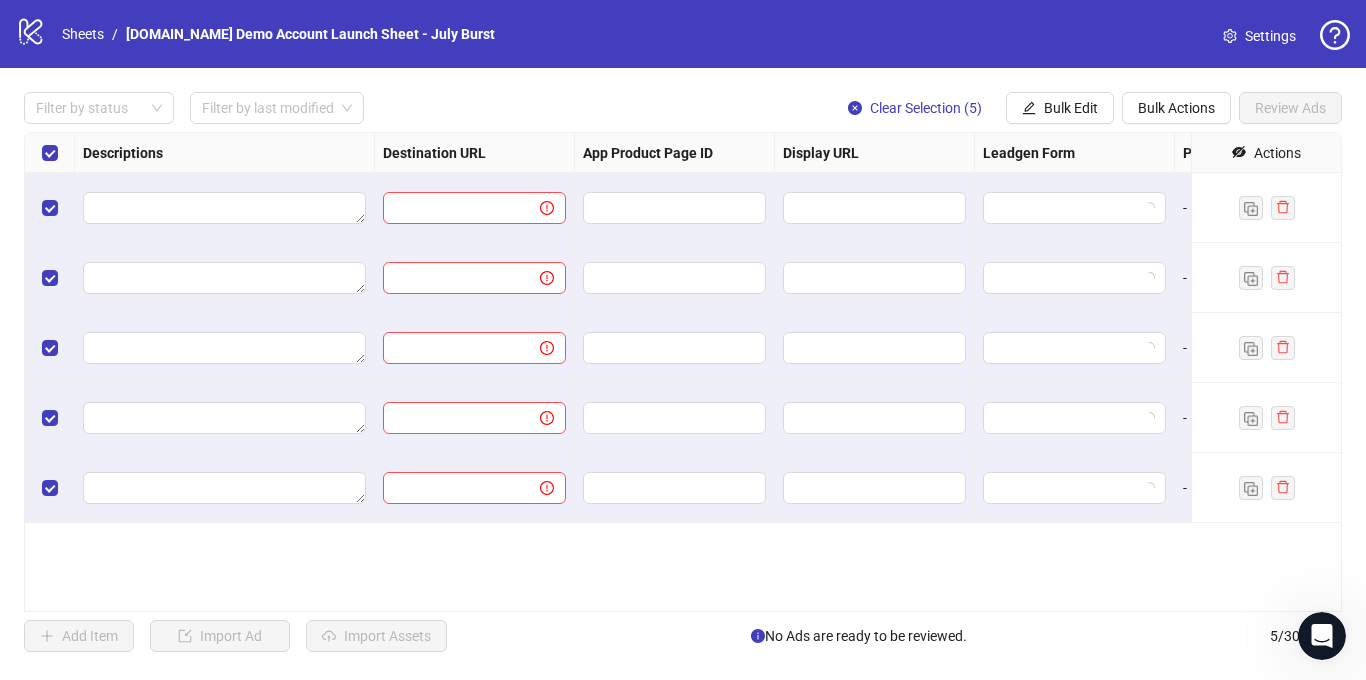 scroll, scrollTop: 0, scrollLeft: 1954, axis: horizontal 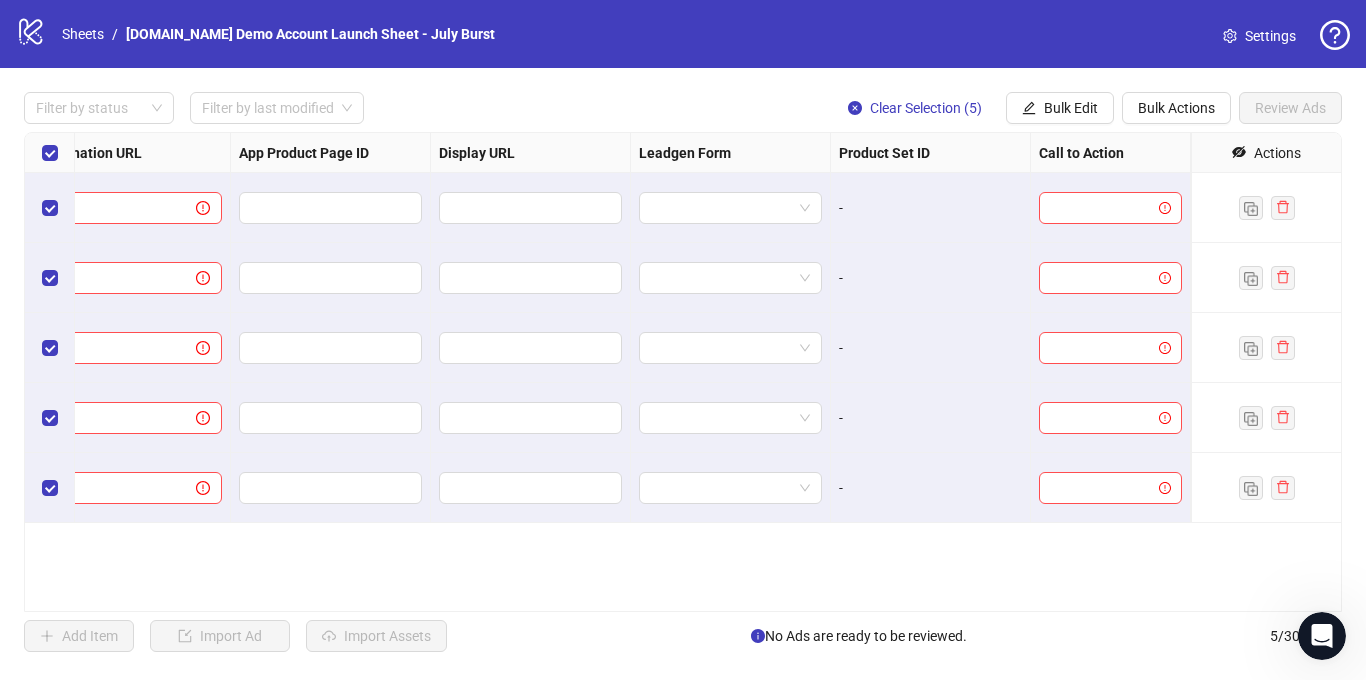 click 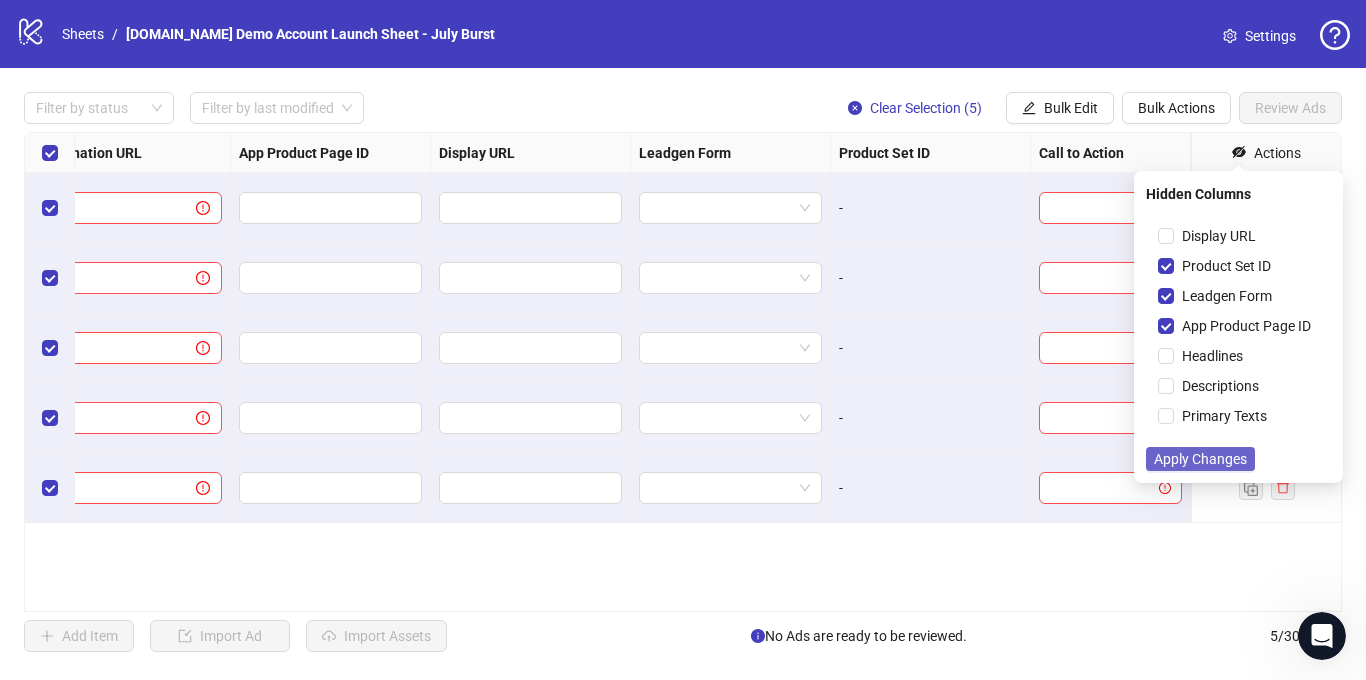 click on "Apply Changes" at bounding box center (1200, 459) 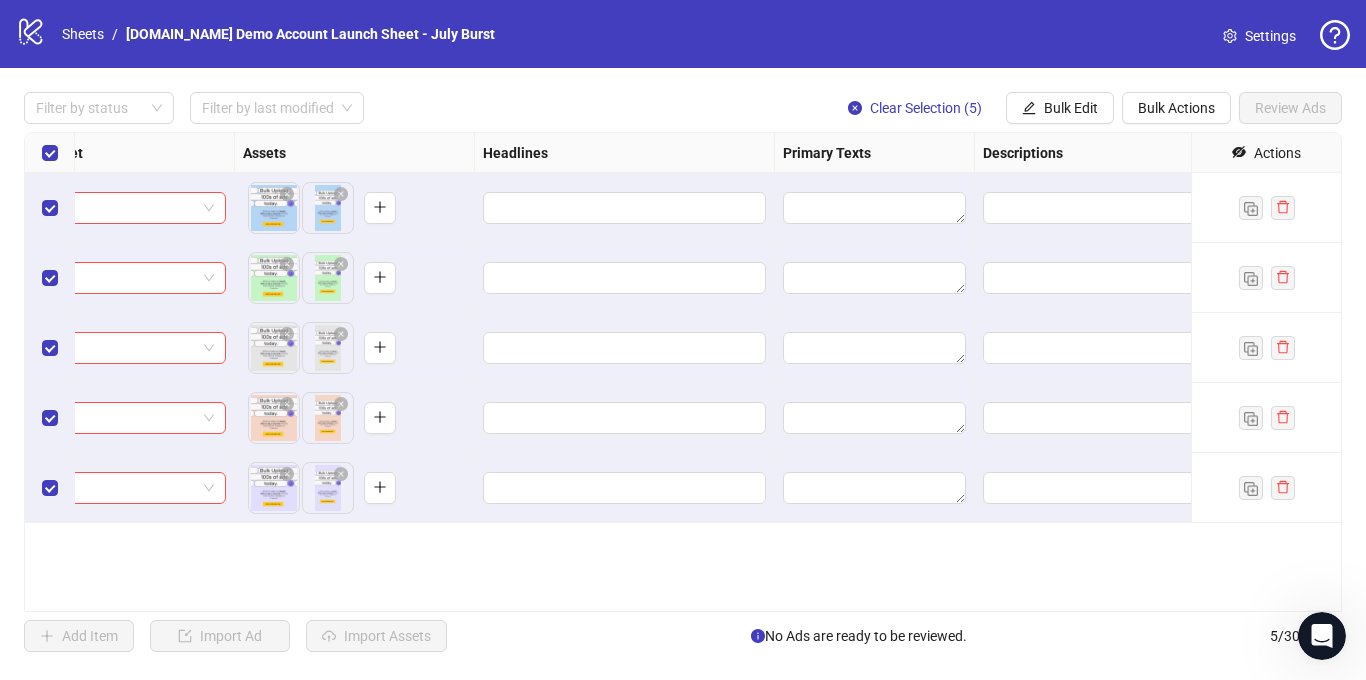 scroll, scrollTop: 0, scrollLeft: 0, axis: both 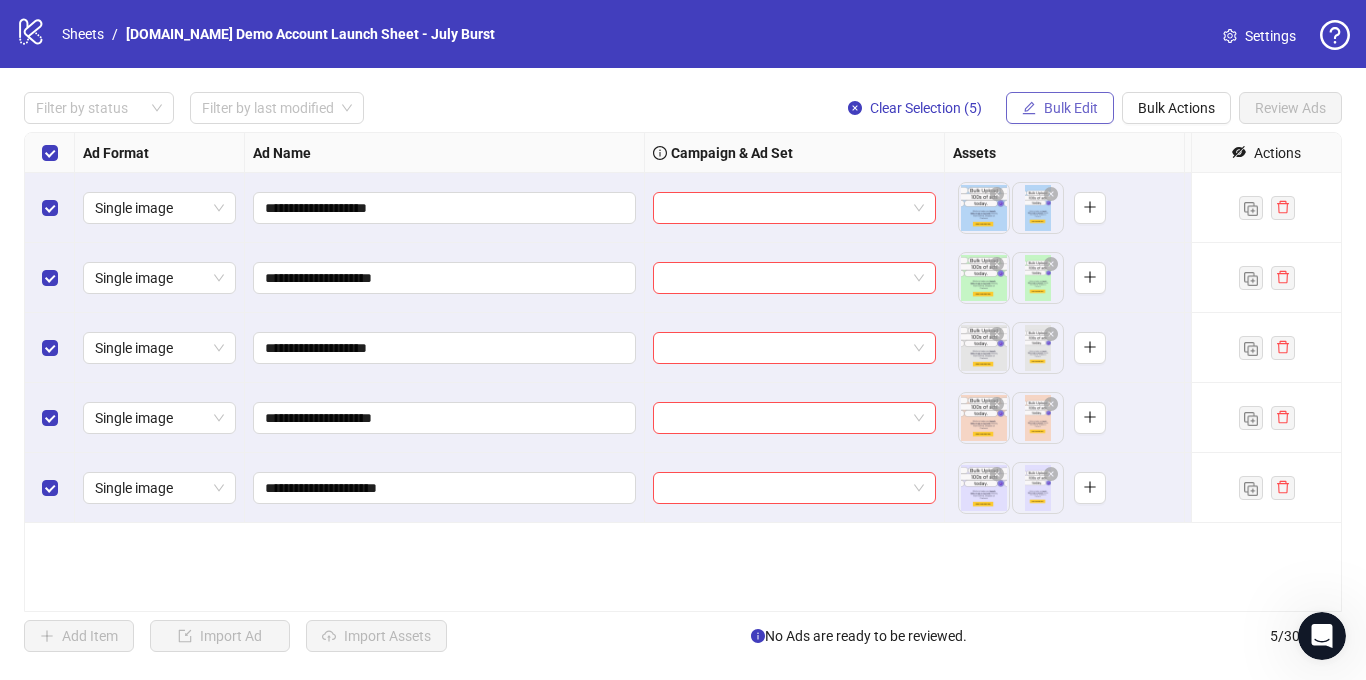 click on "Bulk Edit" at bounding box center (1071, 108) 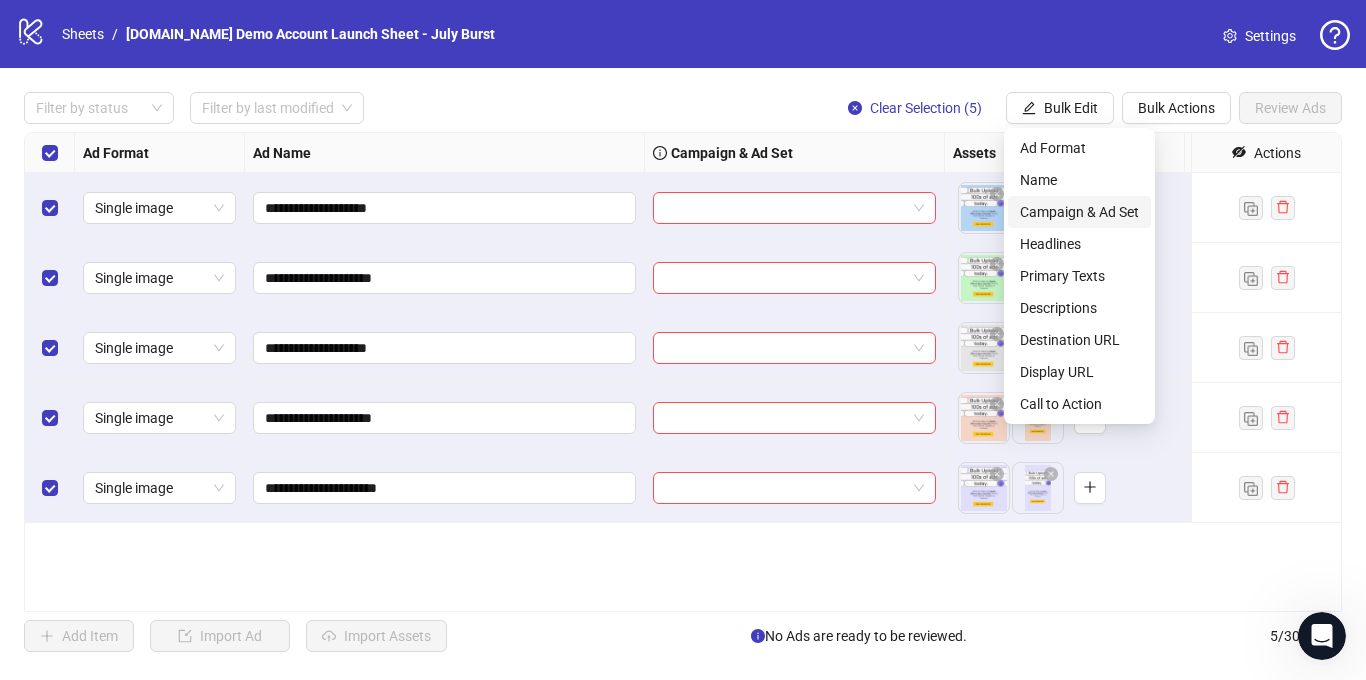 click on "Campaign & Ad Set" at bounding box center (1079, 212) 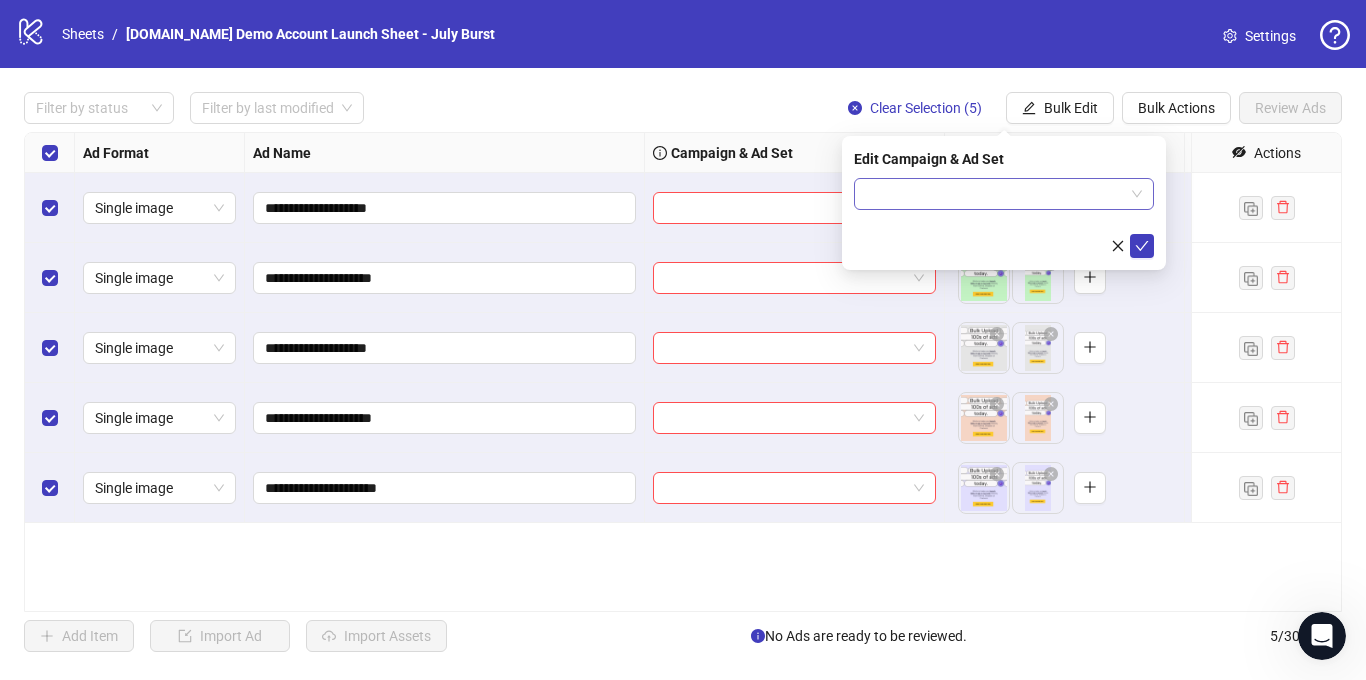 click at bounding box center (995, 194) 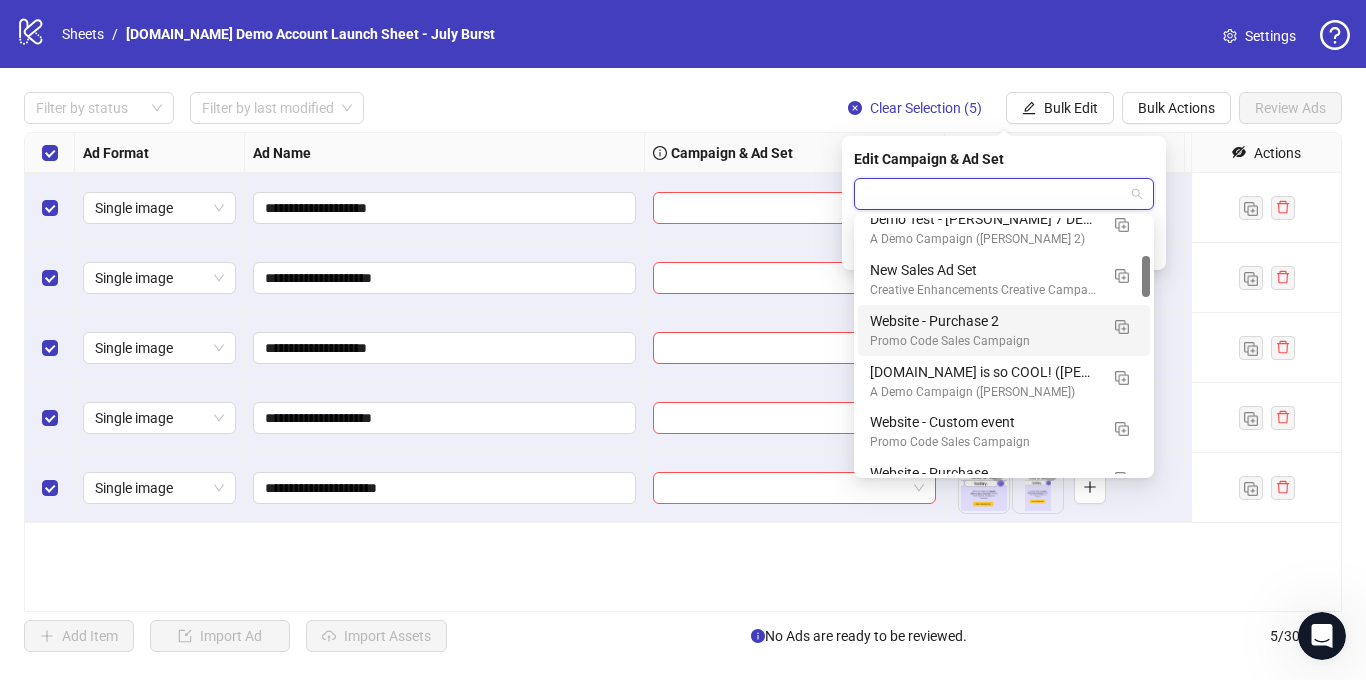 scroll, scrollTop: 270, scrollLeft: 0, axis: vertical 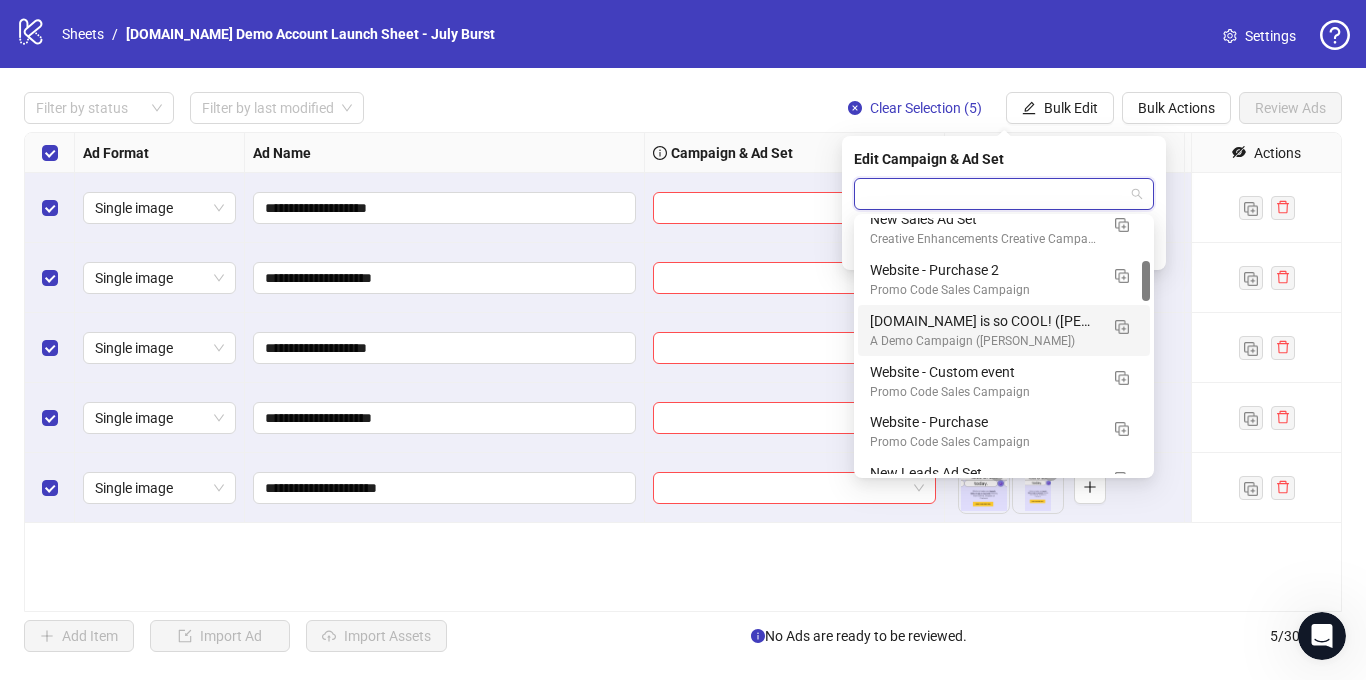 click on "[DOMAIN_NAME] is so COOL! ([PERSON_NAME]) - June Burst" at bounding box center [984, 321] 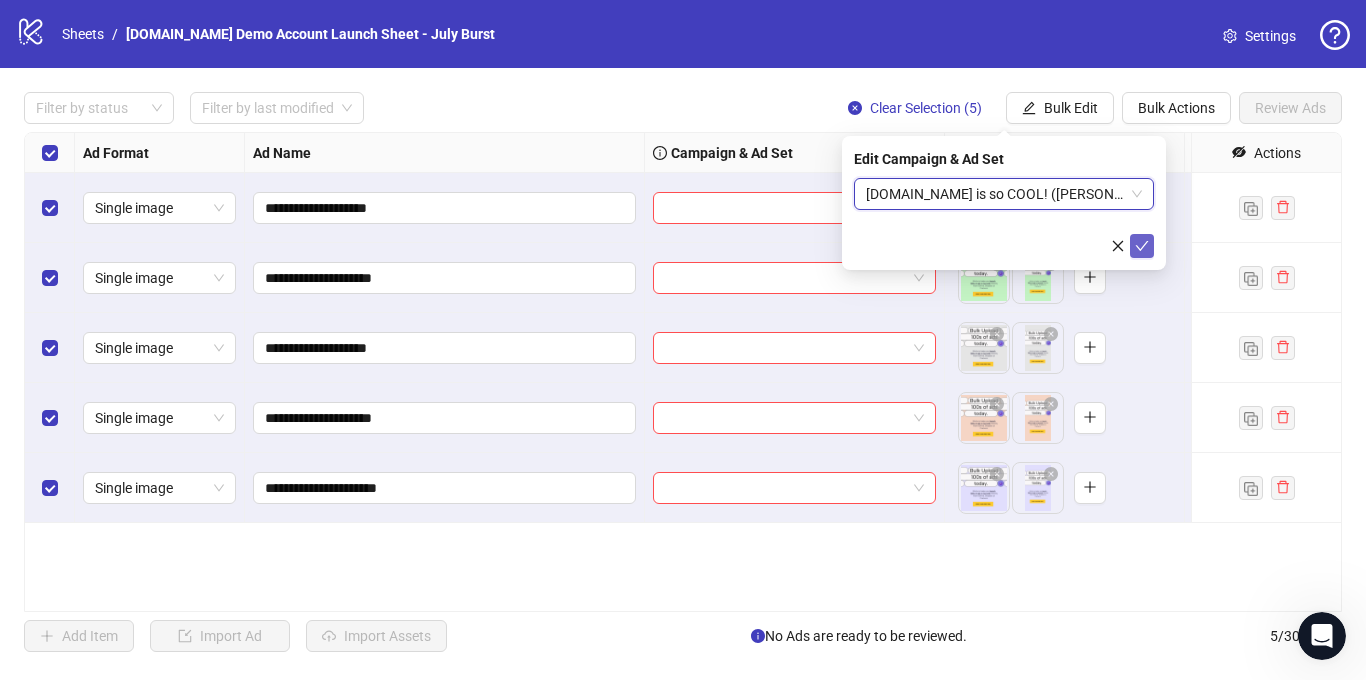 click 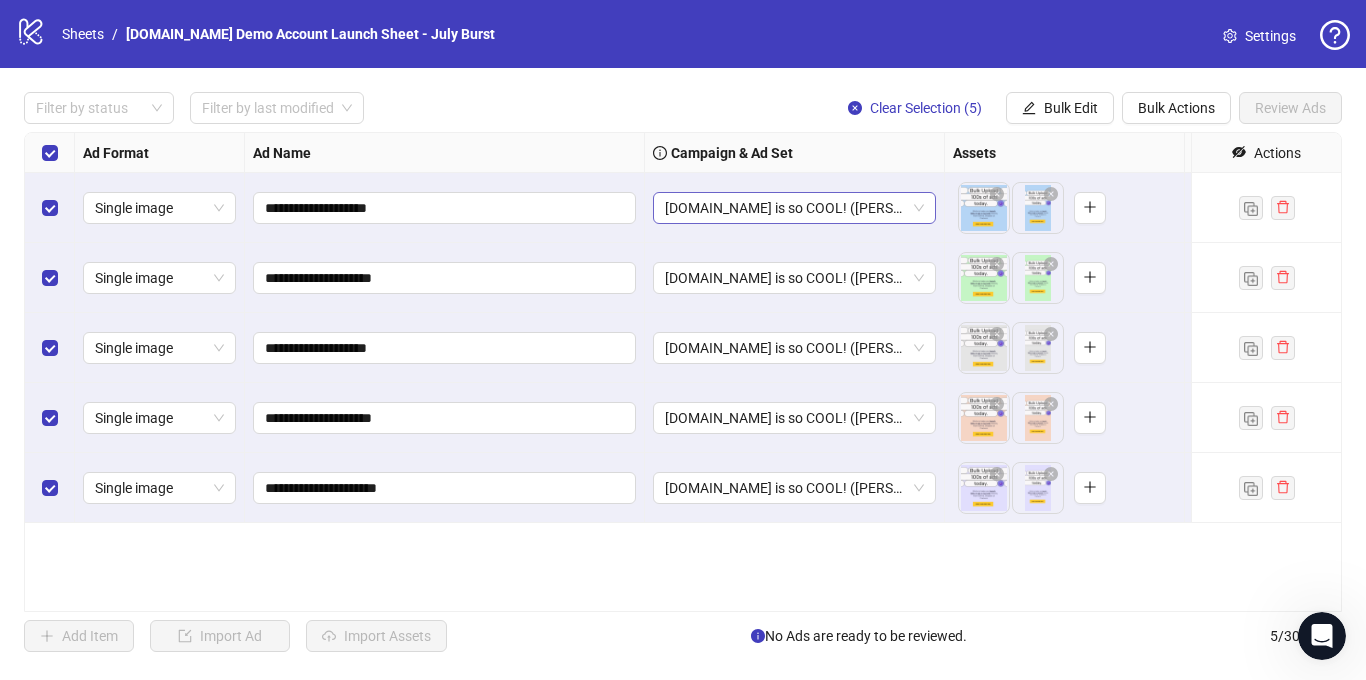 click on "[DOMAIN_NAME] is so COOL! ([PERSON_NAME]) - June Burst" at bounding box center [794, 208] 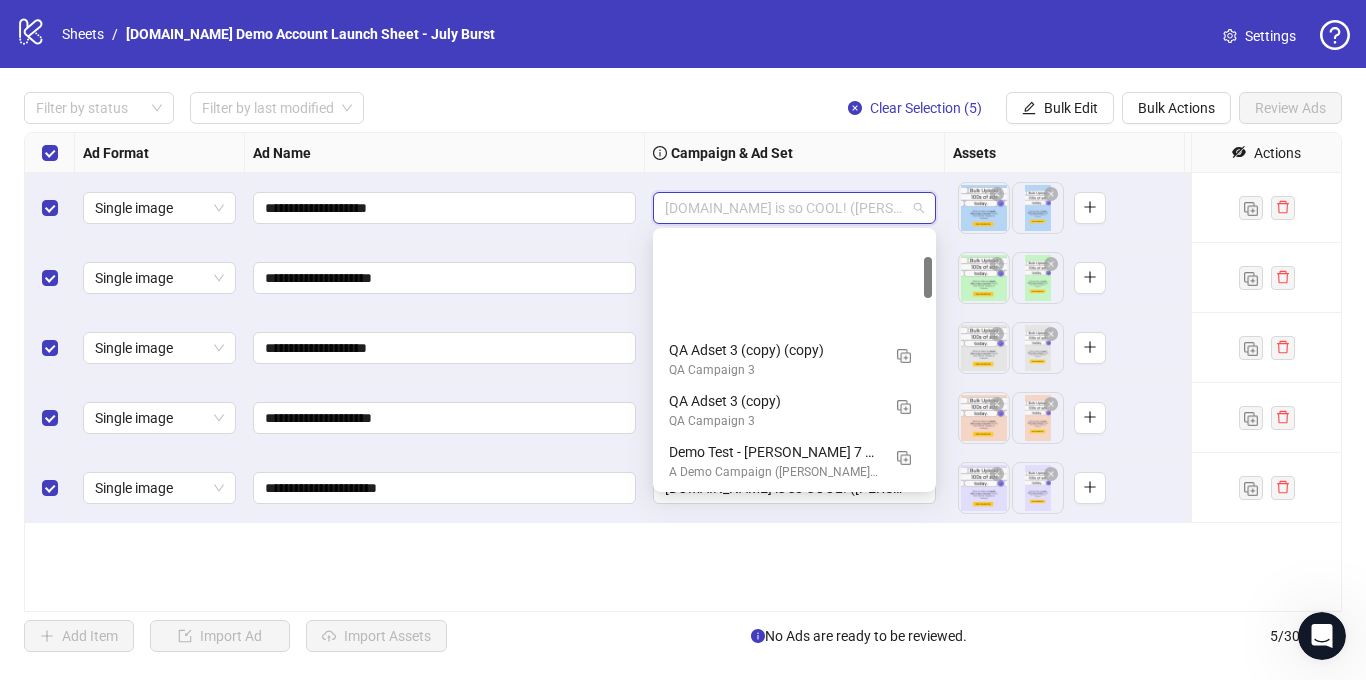 scroll, scrollTop: 152, scrollLeft: 0, axis: vertical 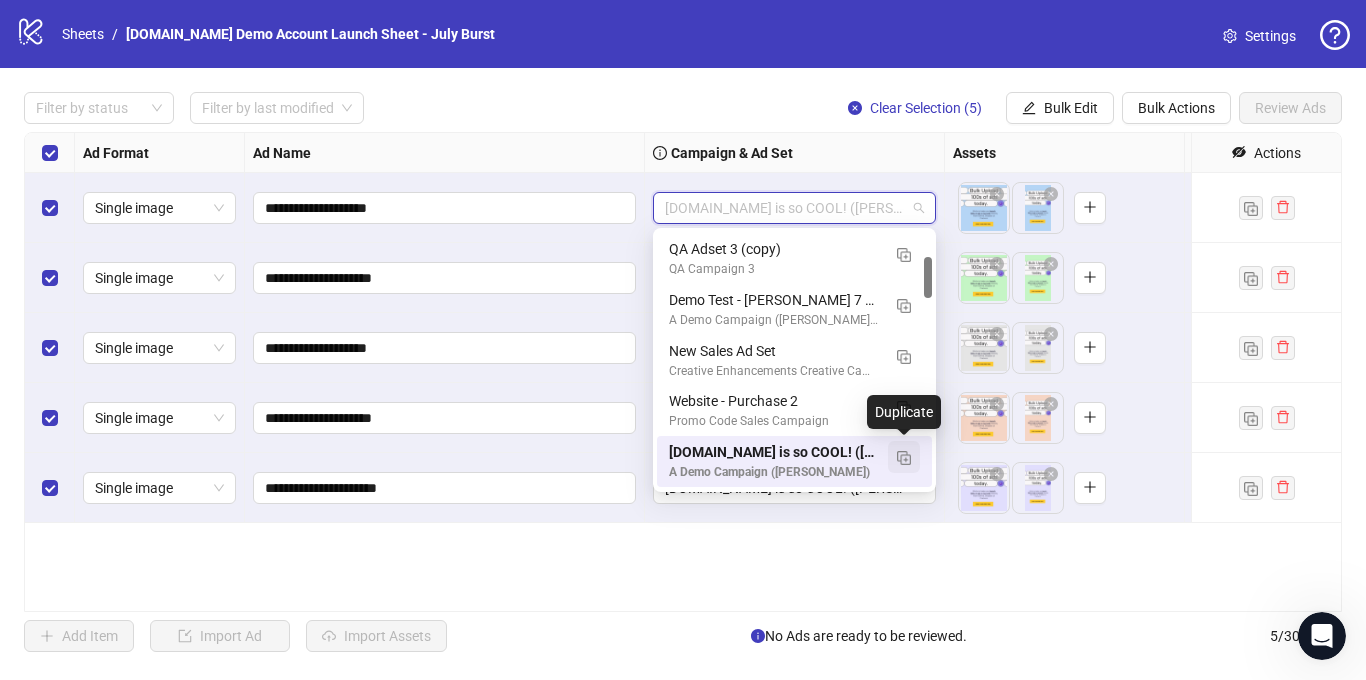 click at bounding box center [904, 458] 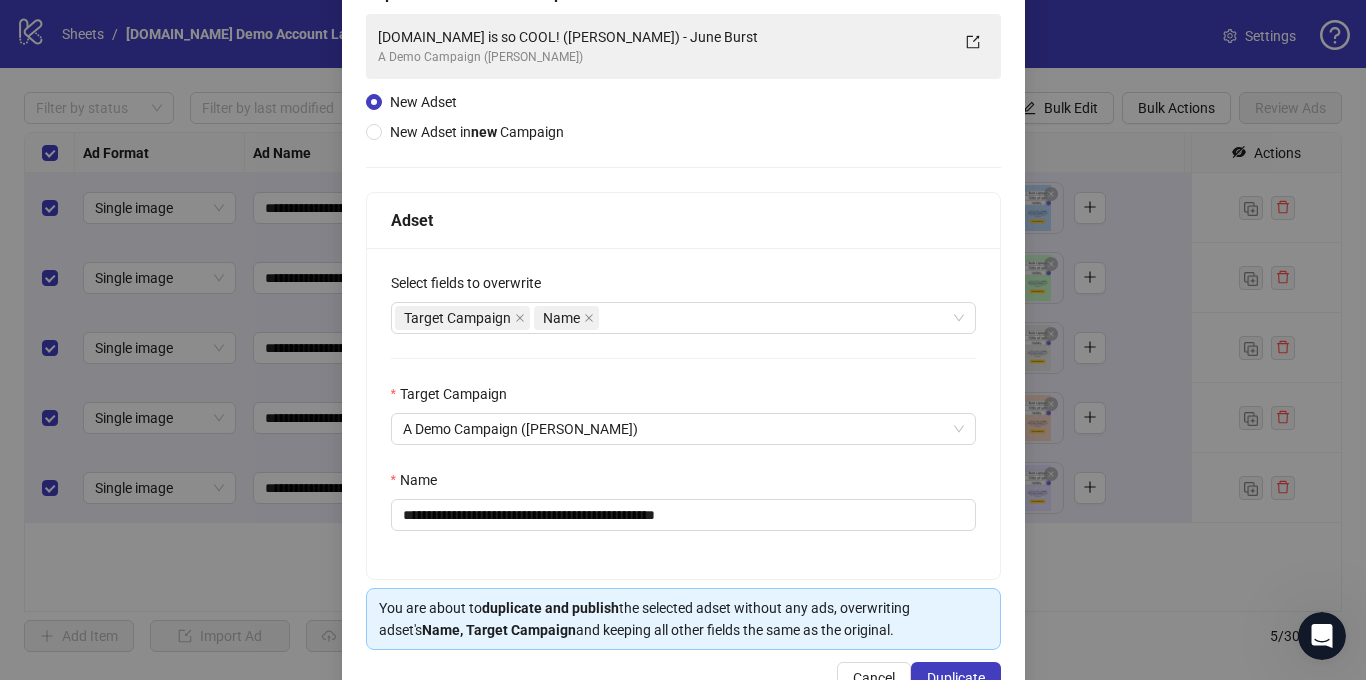 scroll, scrollTop: 136, scrollLeft: 0, axis: vertical 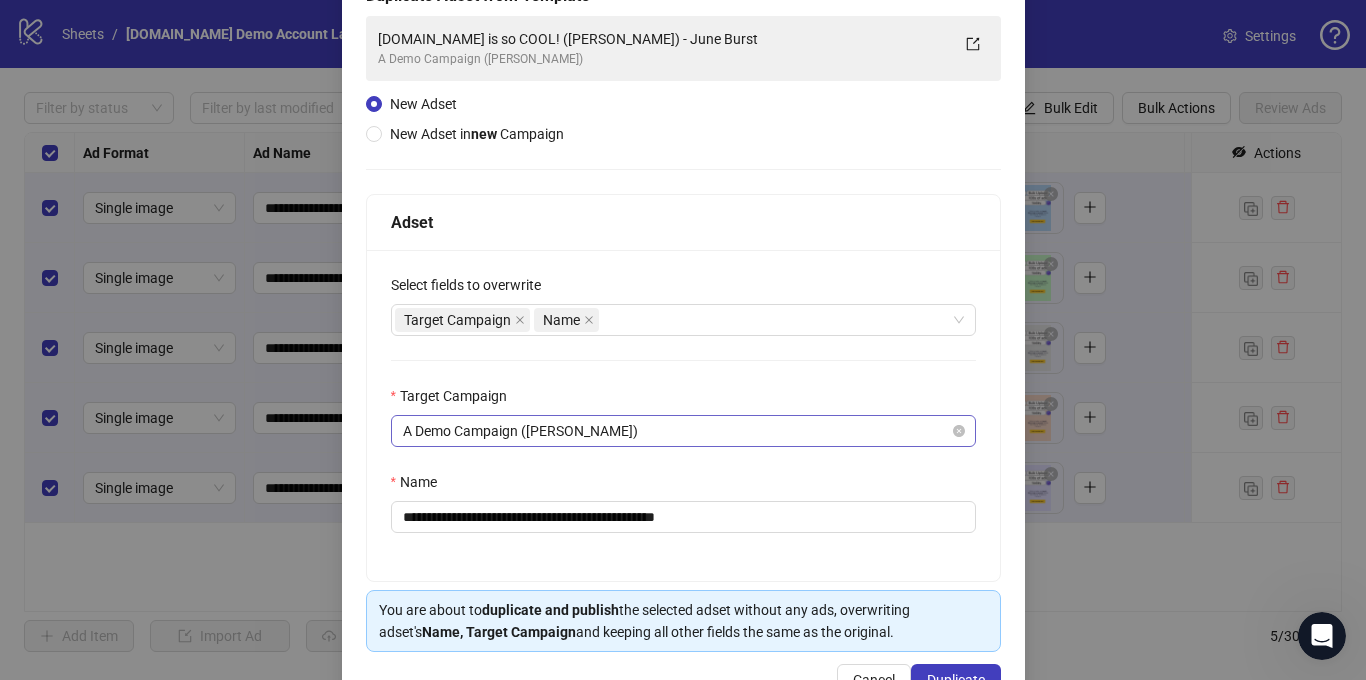click on "A Demo Campaign ([PERSON_NAME])" at bounding box center [683, 431] 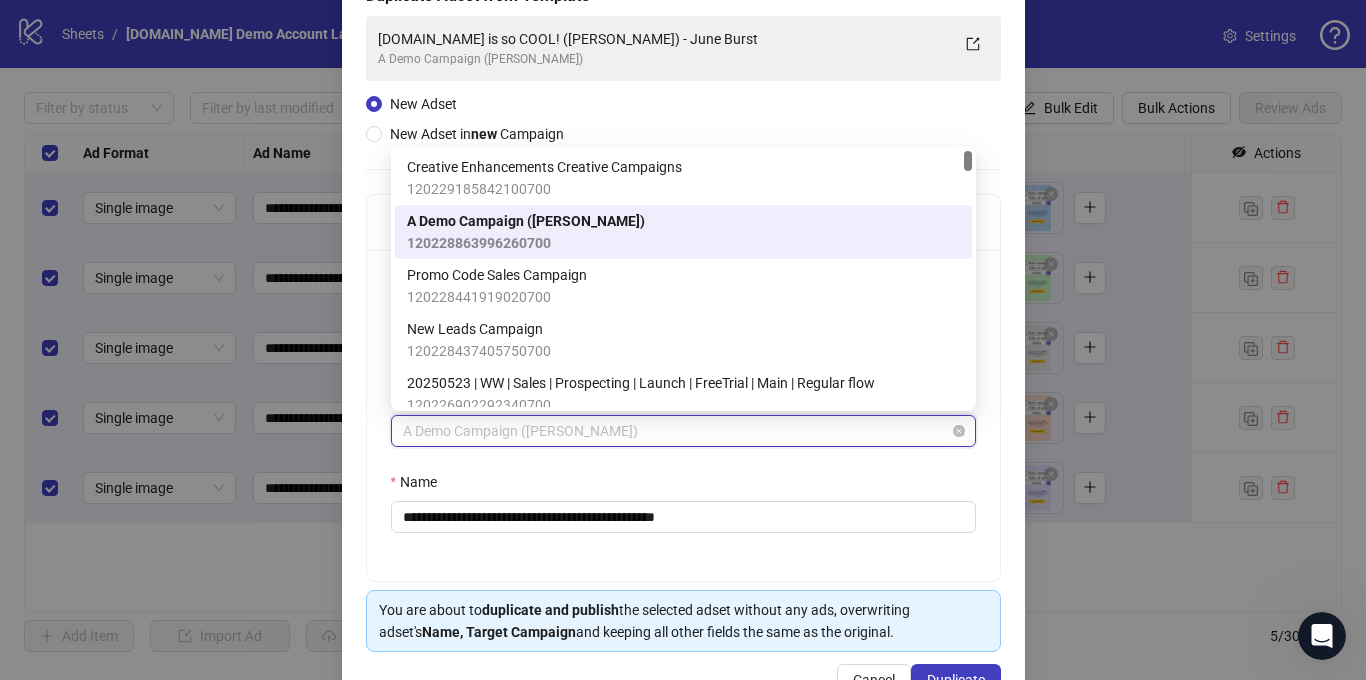 scroll, scrollTop: 135, scrollLeft: 0, axis: vertical 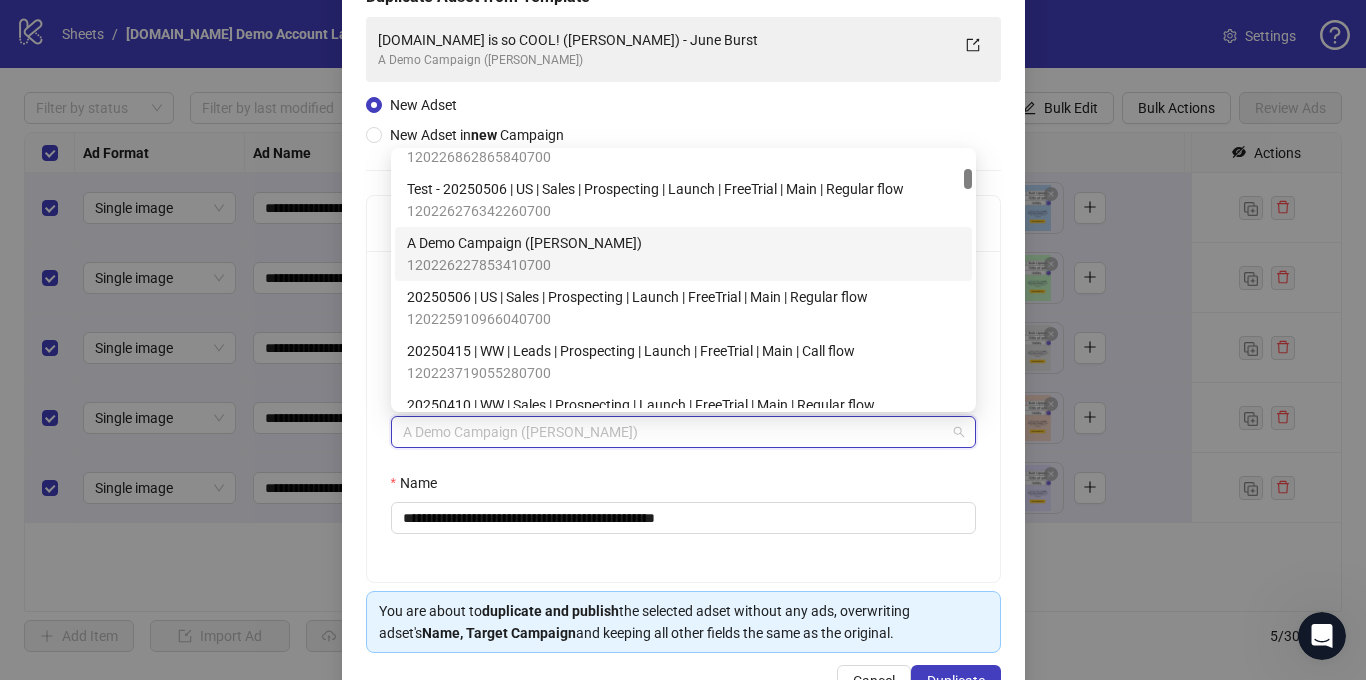 click on "A Demo Campaign ([PERSON_NAME])" at bounding box center (524, 243) 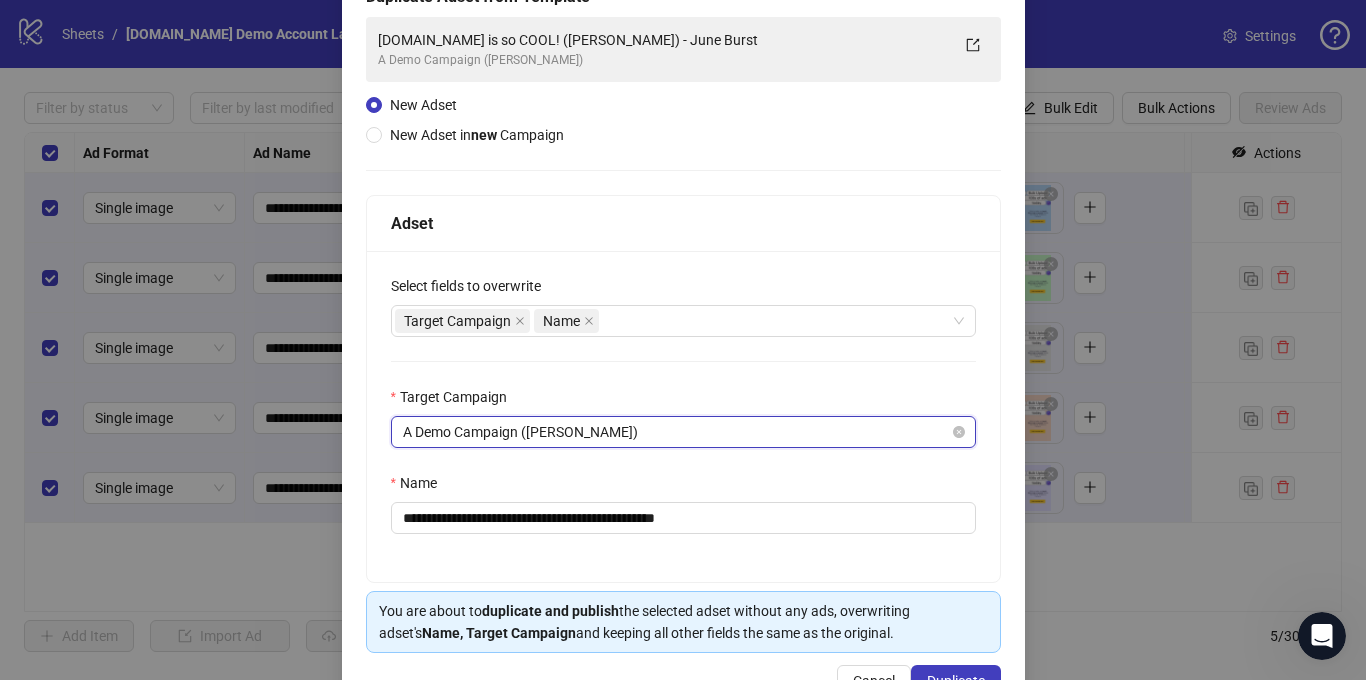 click on "A Demo Campaign ([PERSON_NAME])" at bounding box center [683, 432] 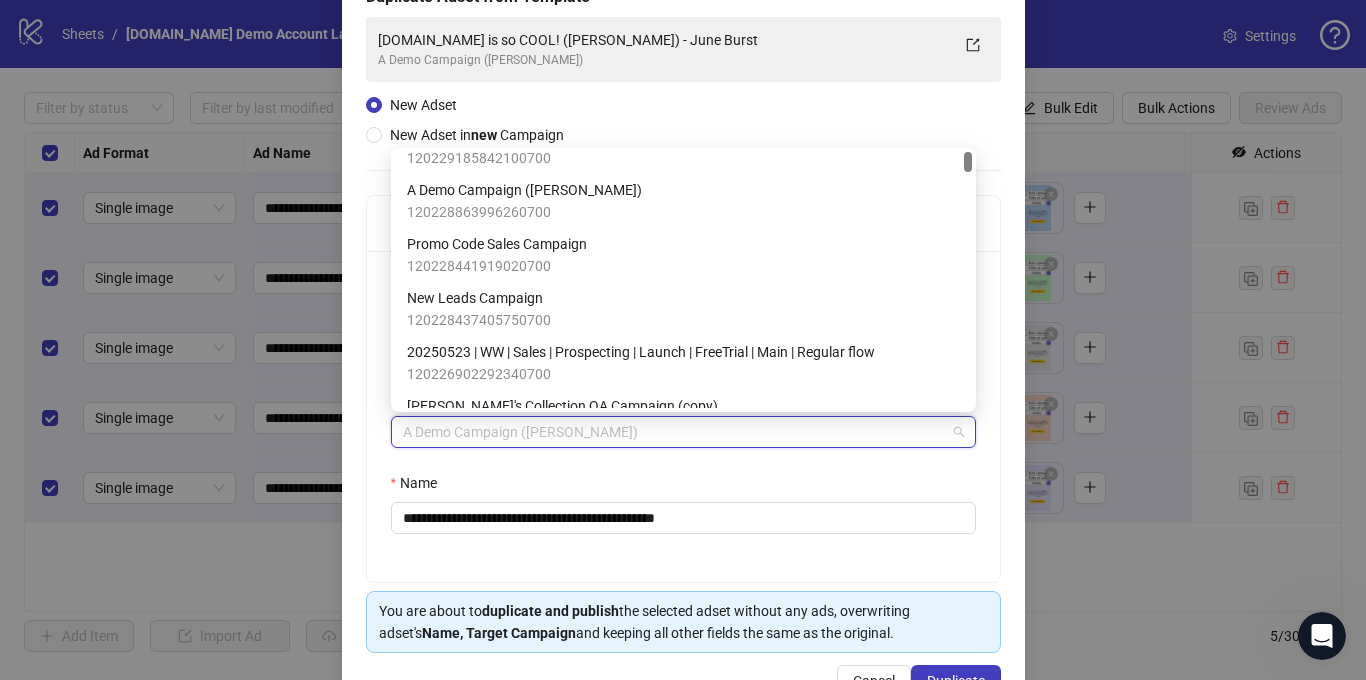 scroll, scrollTop: 0, scrollLeft: 0, axis: both 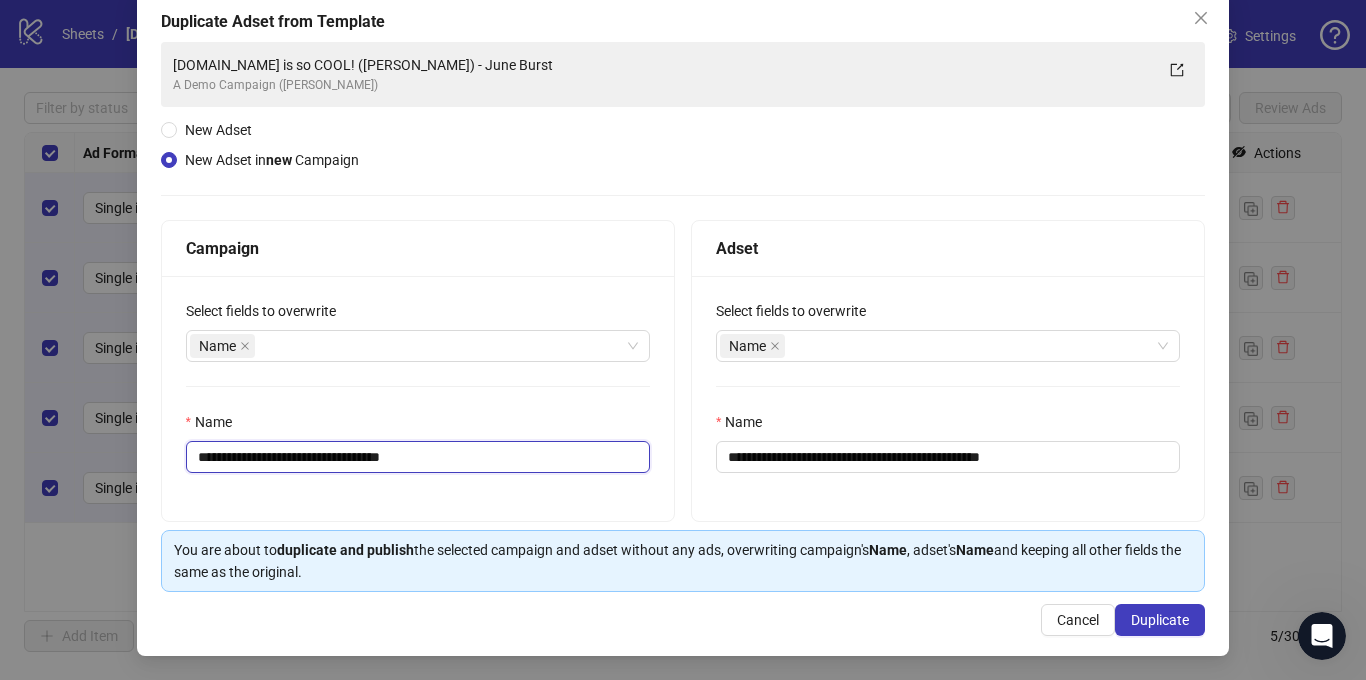 drag, startPoint x: 461, startPoint y: 457, endPoint x: 403, endPoint y: 449, distance: 58.549126 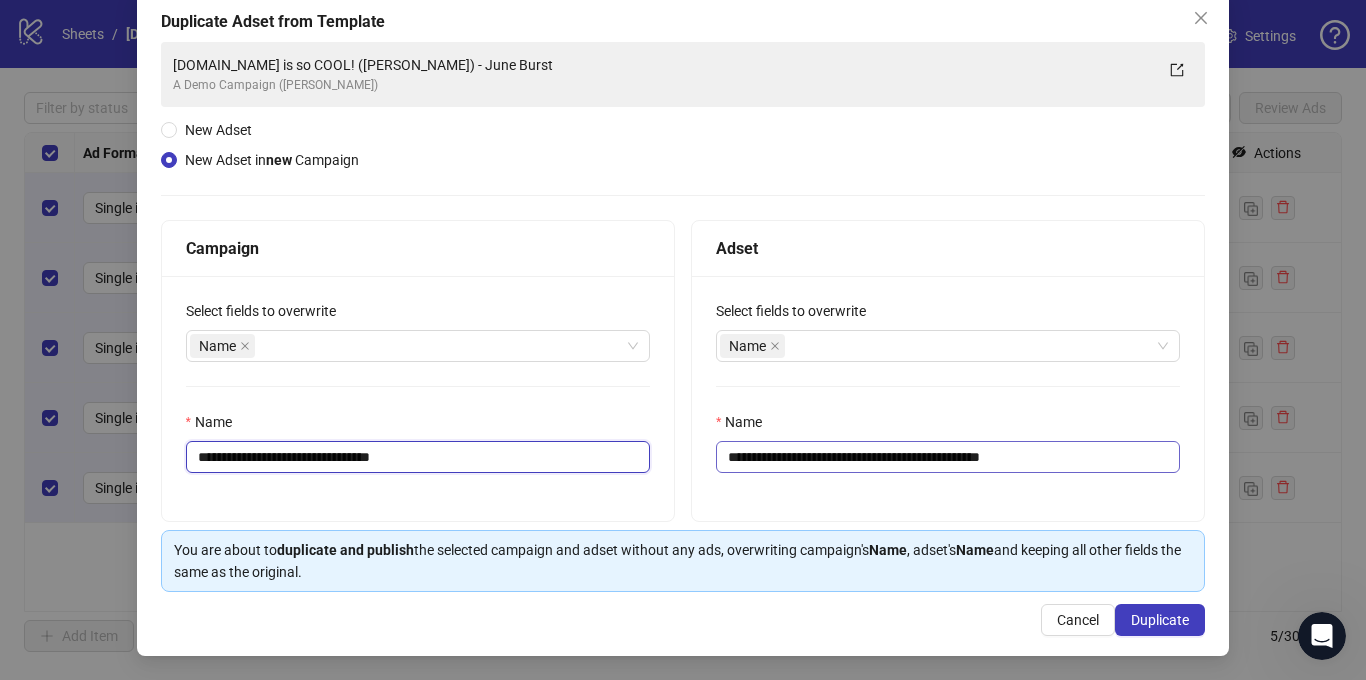 type on "**********" 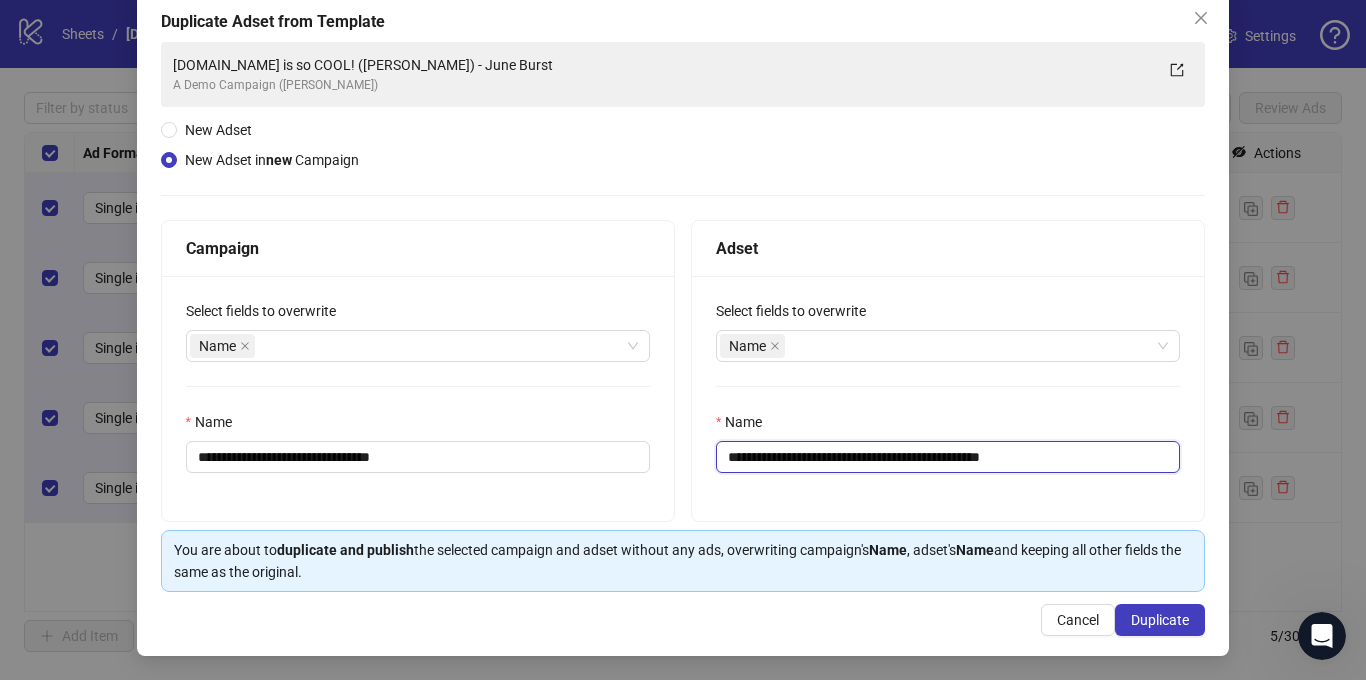 drag, startPoint x: 1038, startPoint y: 454, endPoint x: 994, endPoint y: 456, distance: 44.04543 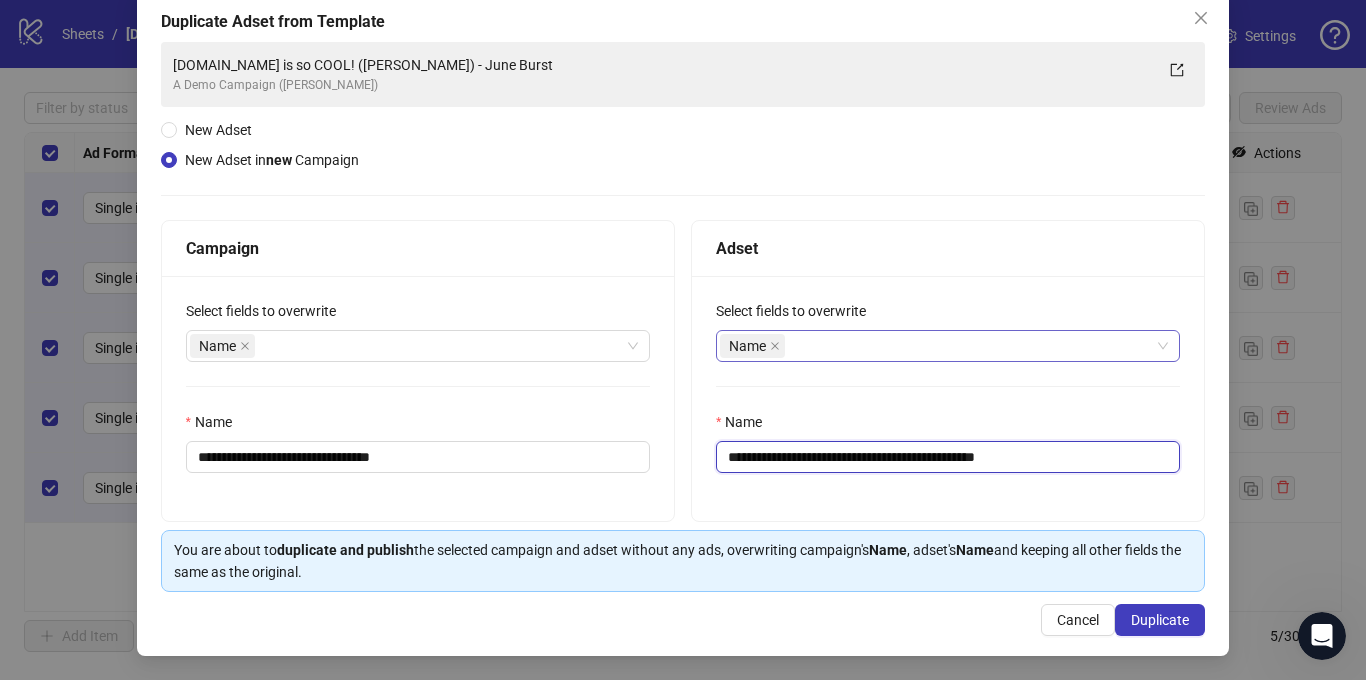 click on "Name" at bounding box center (937, 346) 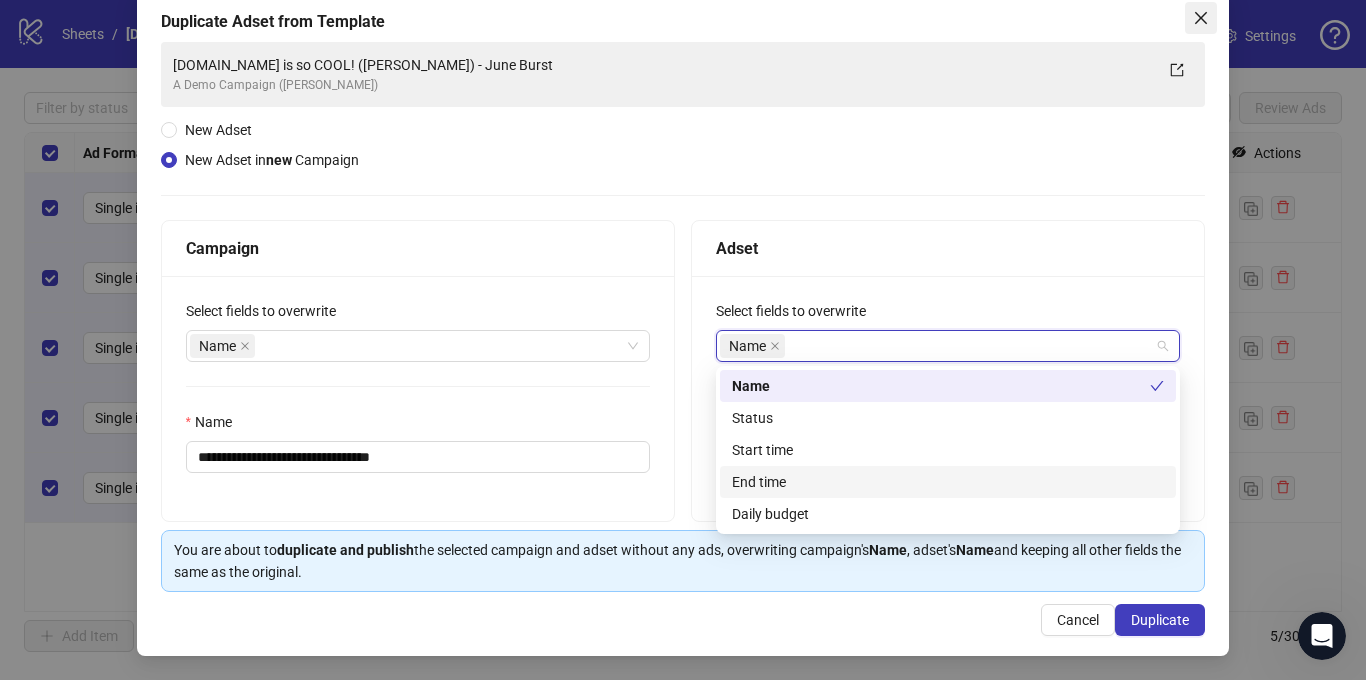 click 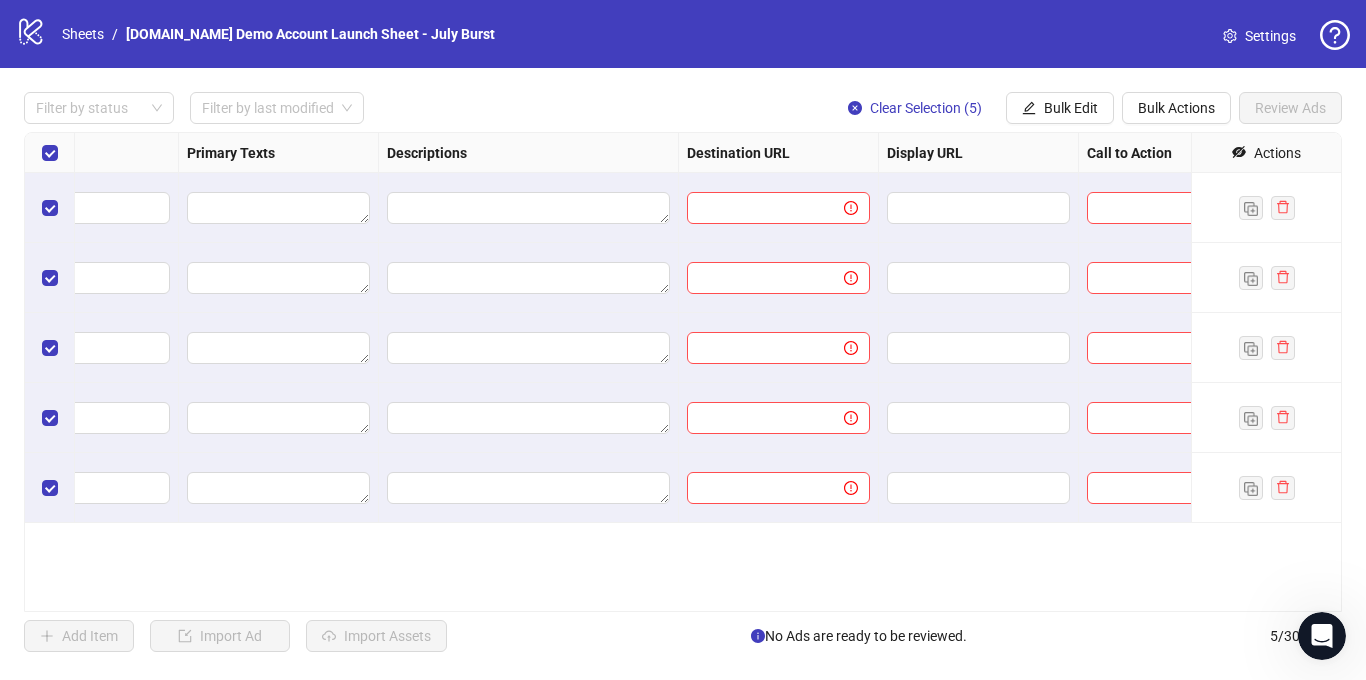 scroll, scrollTop: 0, scrollLeft: 1354, axis: horizontal 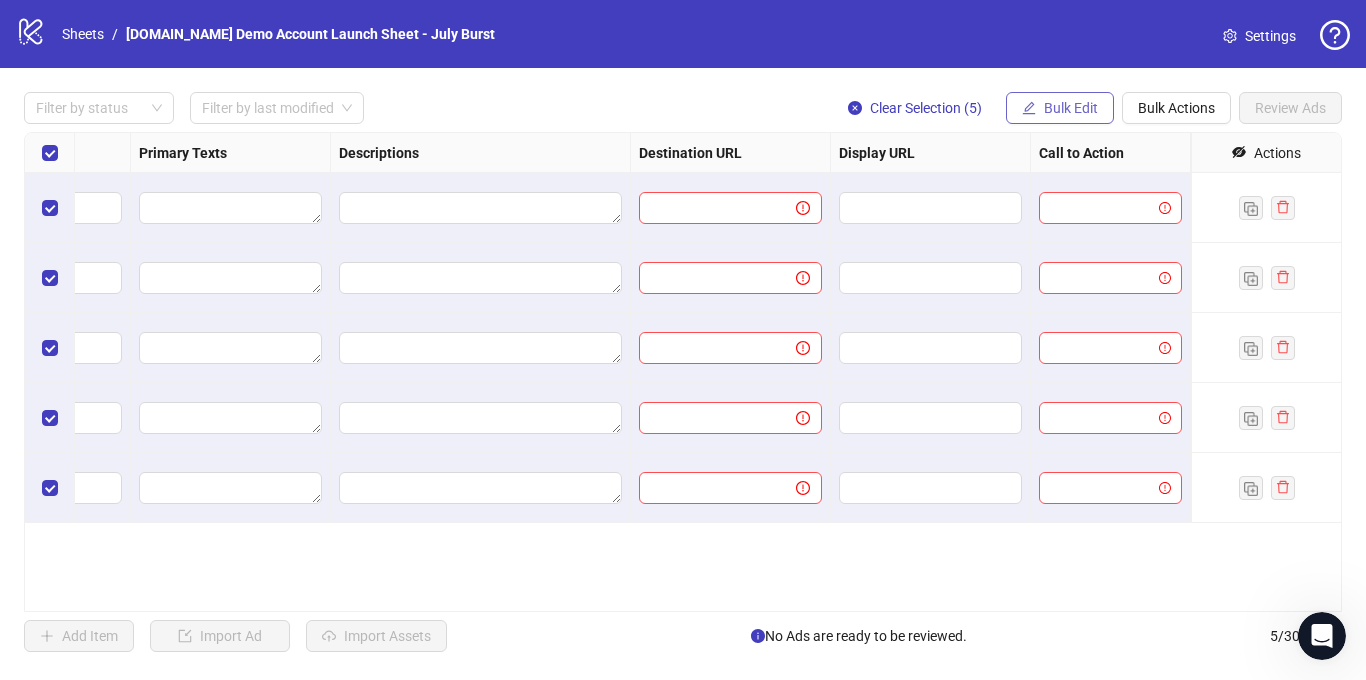 click on "Bulk Edit" at bounding box center [1060, 108] 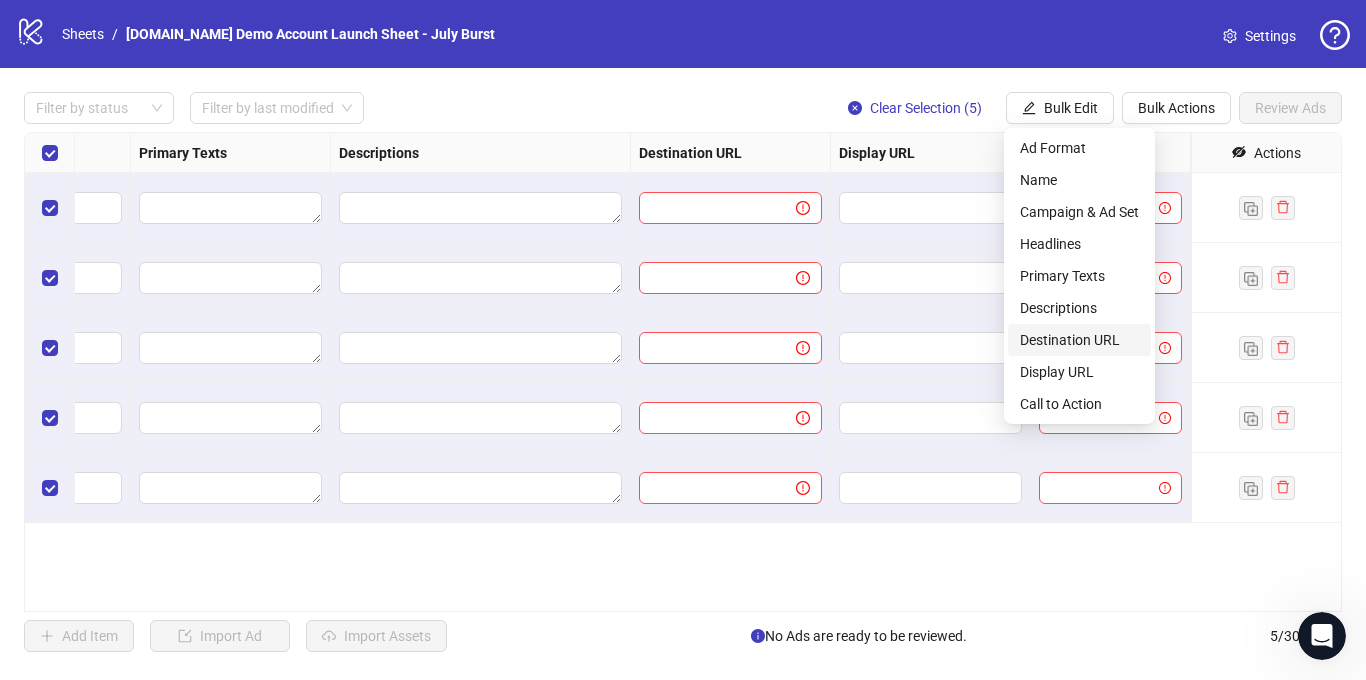 click on "Destination URL" at bounding box center [1079, 340] 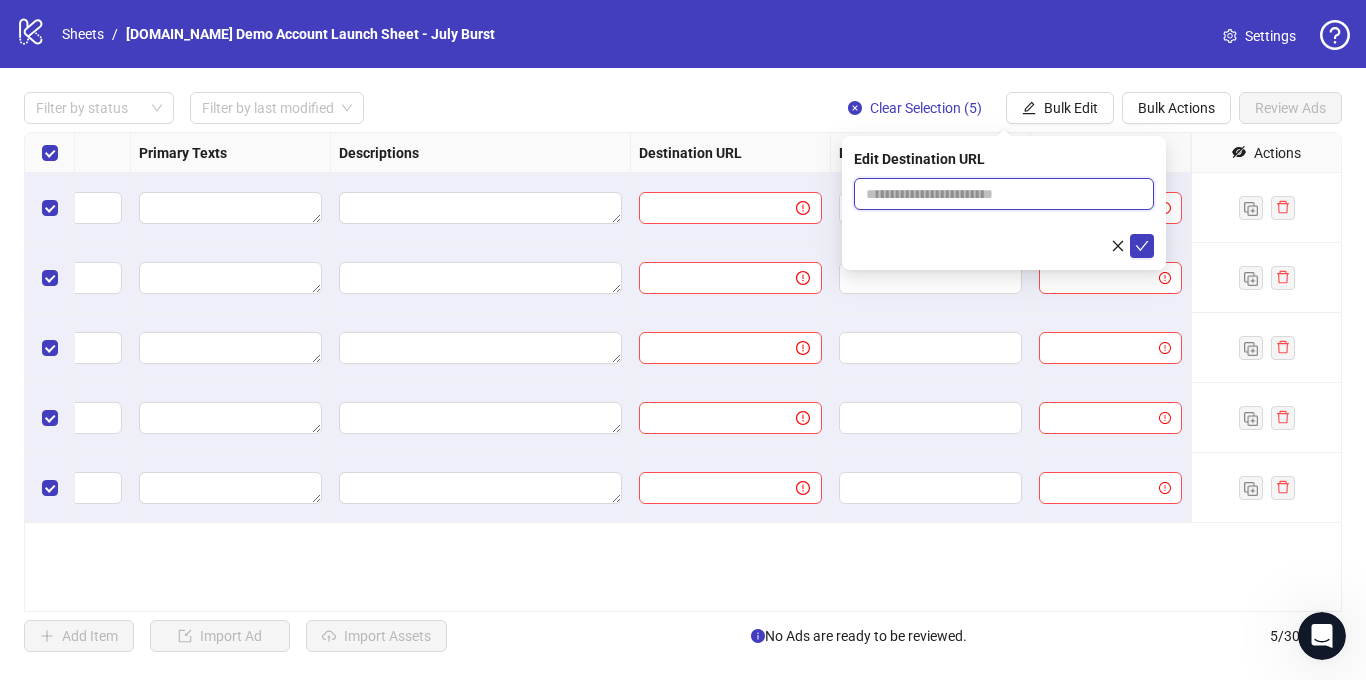 click at bounding box center (996, 194) 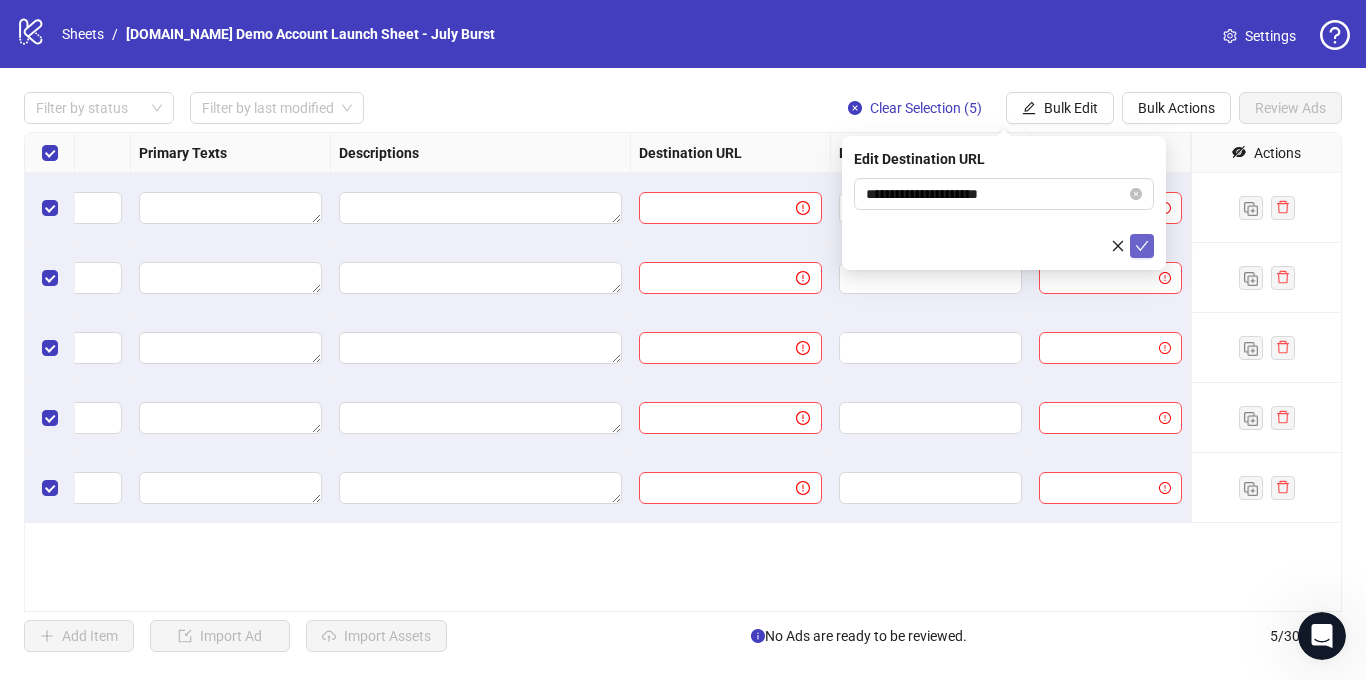 click 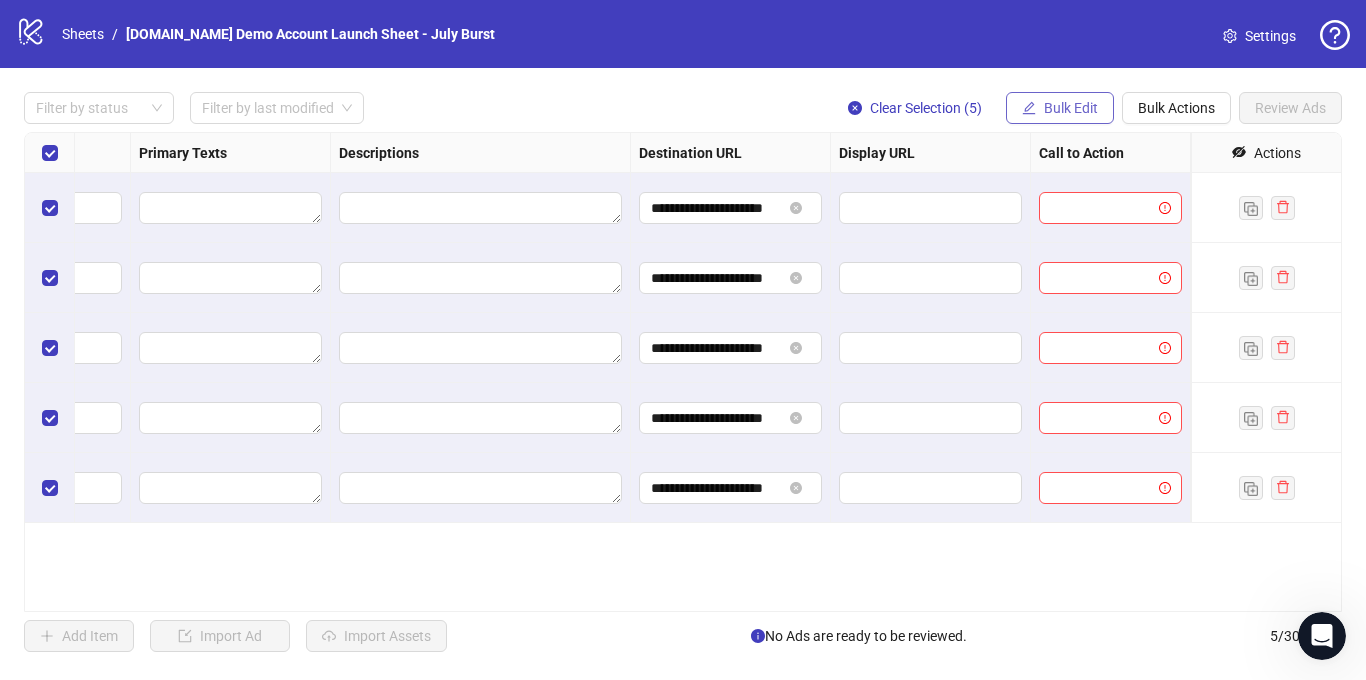 click on "Bulk Edit" at bounding box center [1071, 108] 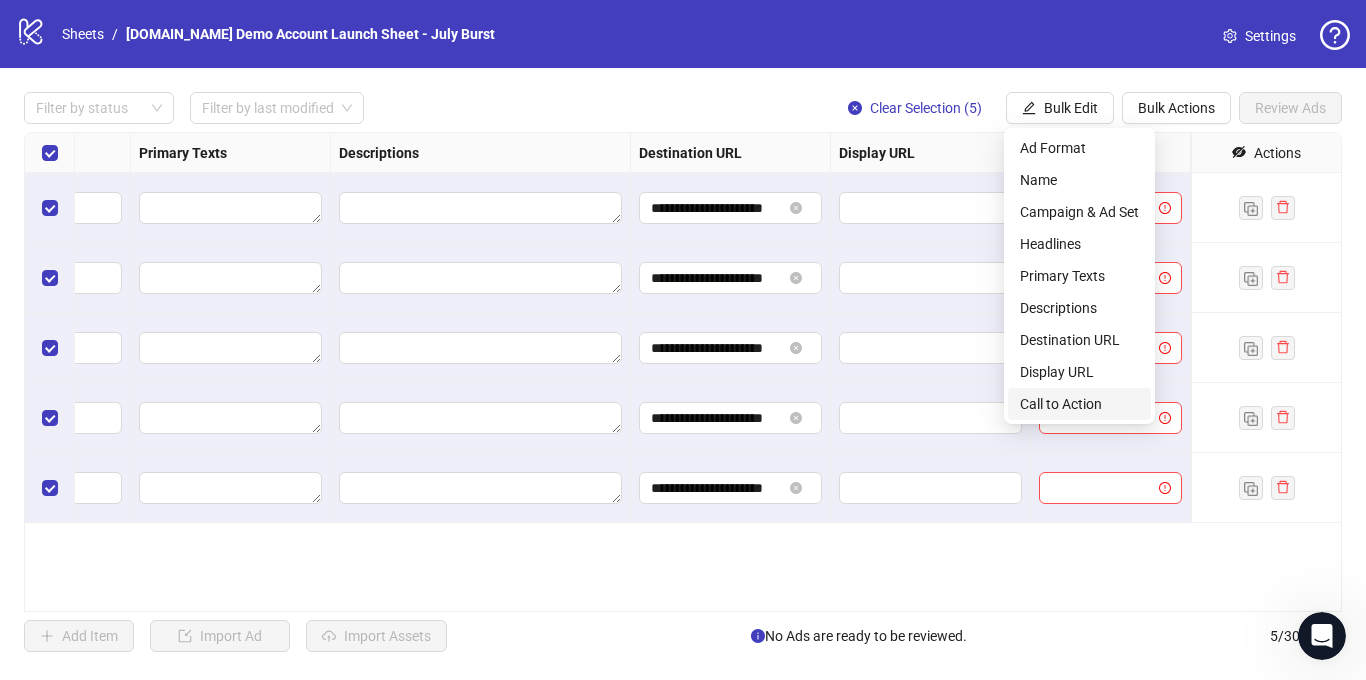 click on "Call to Action" at bounding box center (1079, 404) 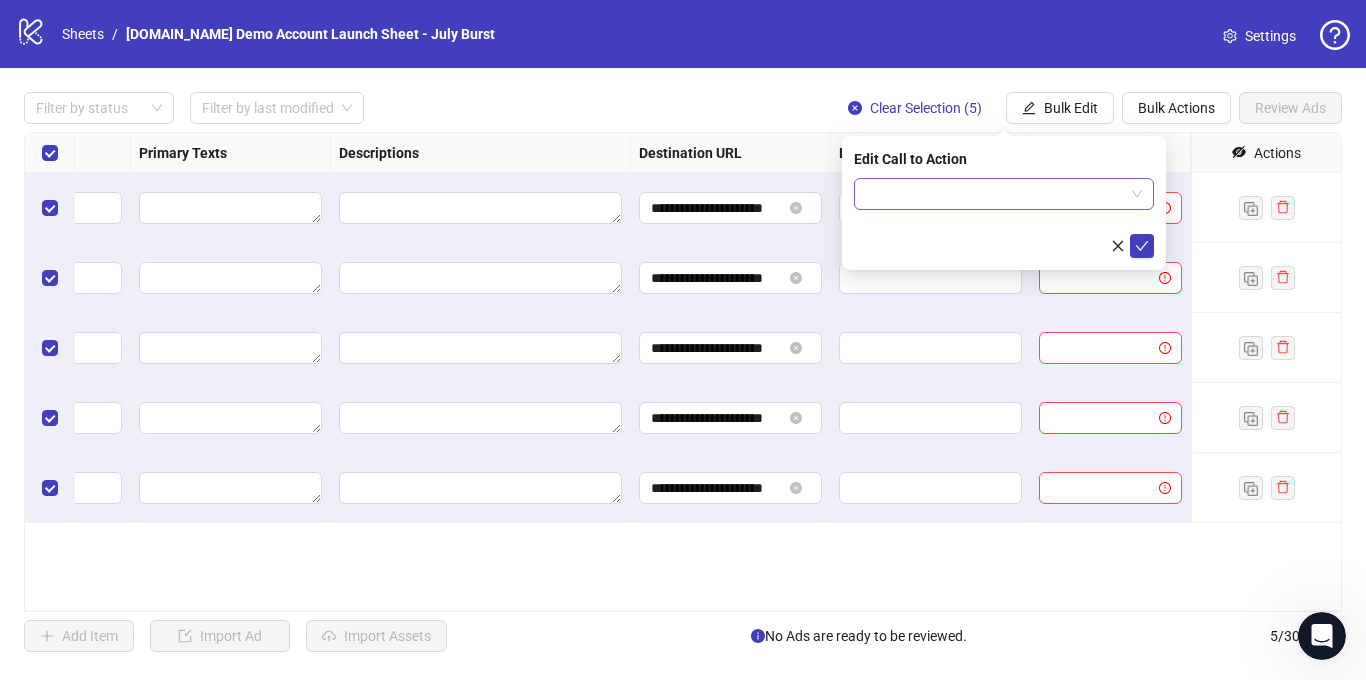 click at bounding box center [995, 194] 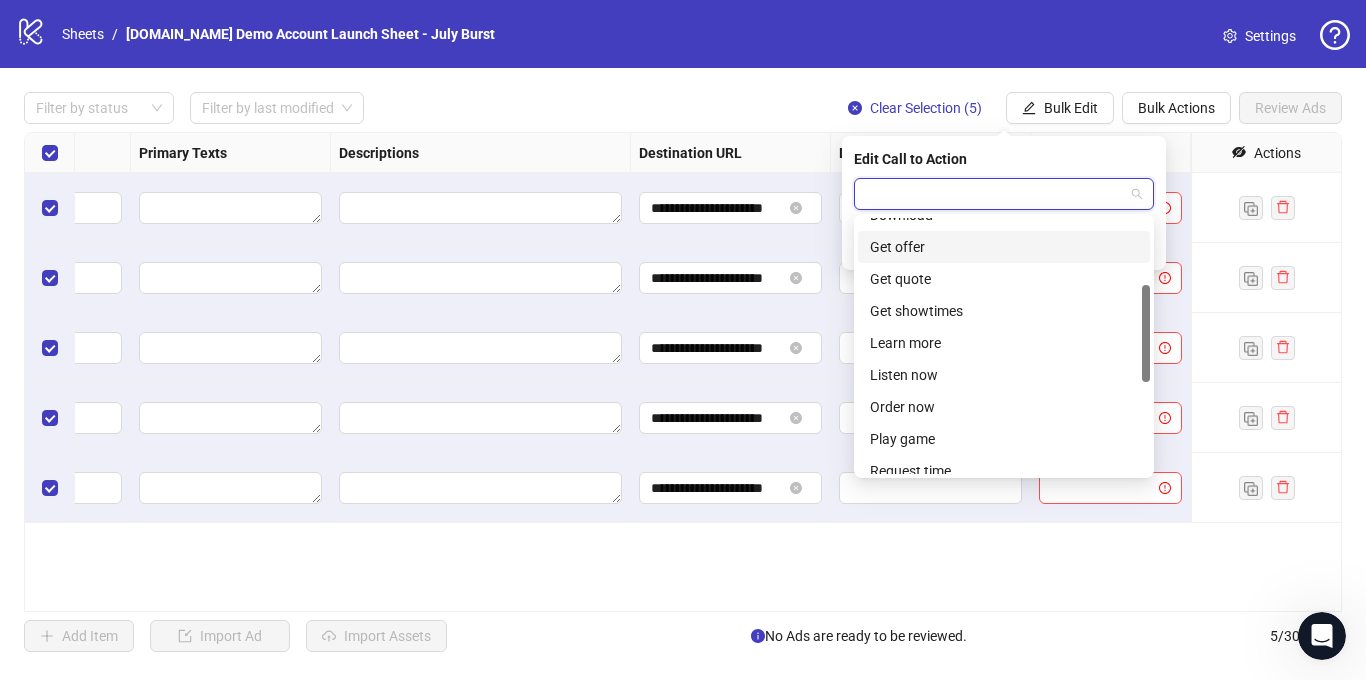 scroll, scrollTop: 181, scrollLeft: 0, axis: vertical 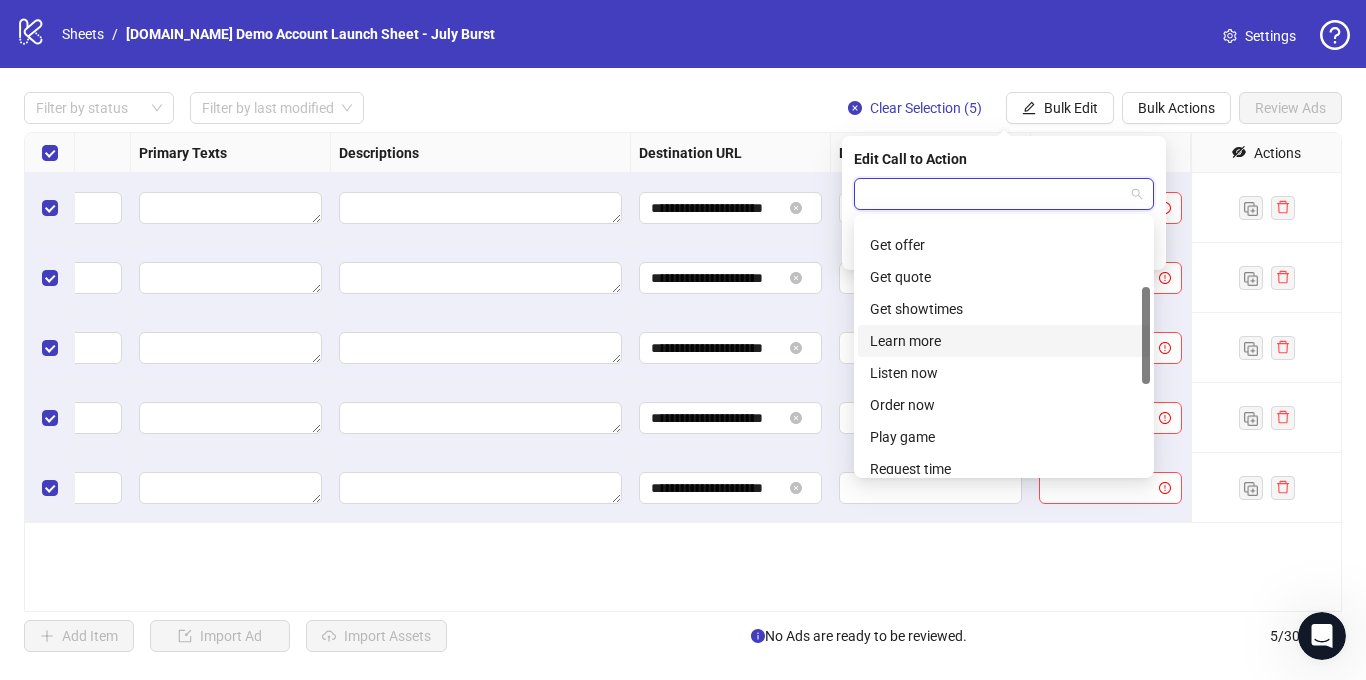 click on "Learn more" at bounding box center (1004, 341) 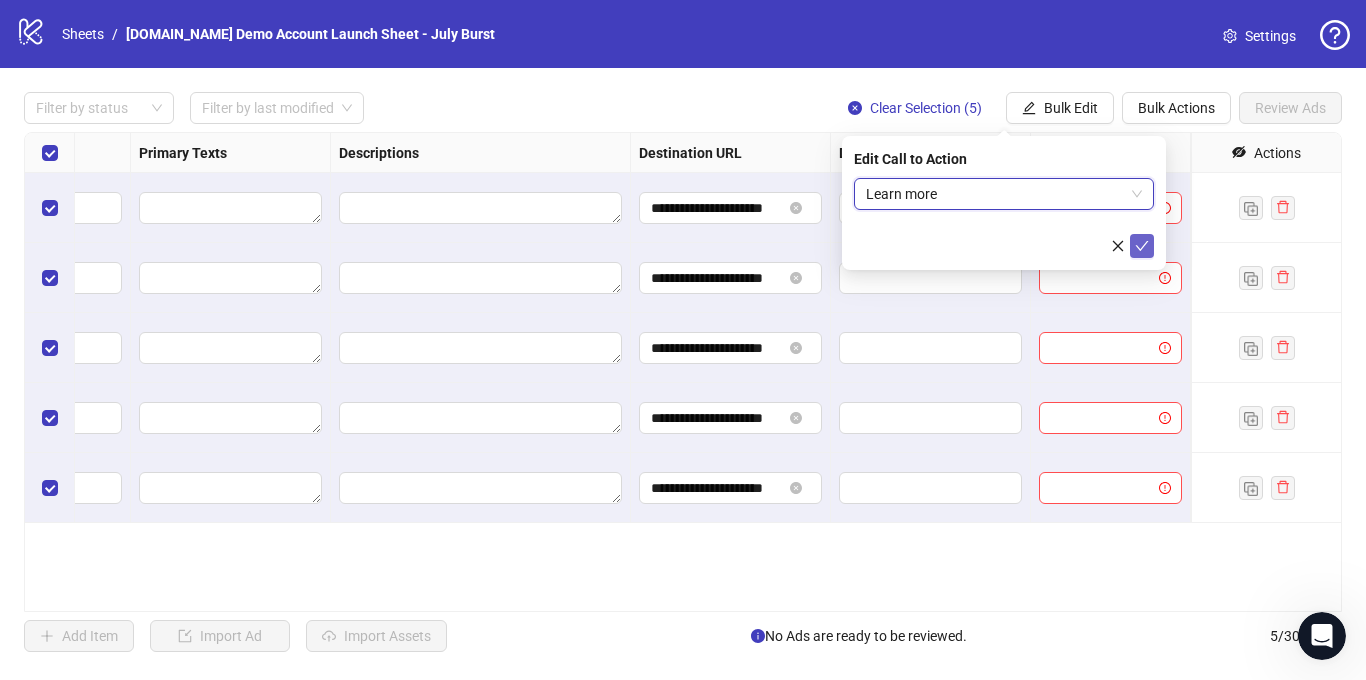click 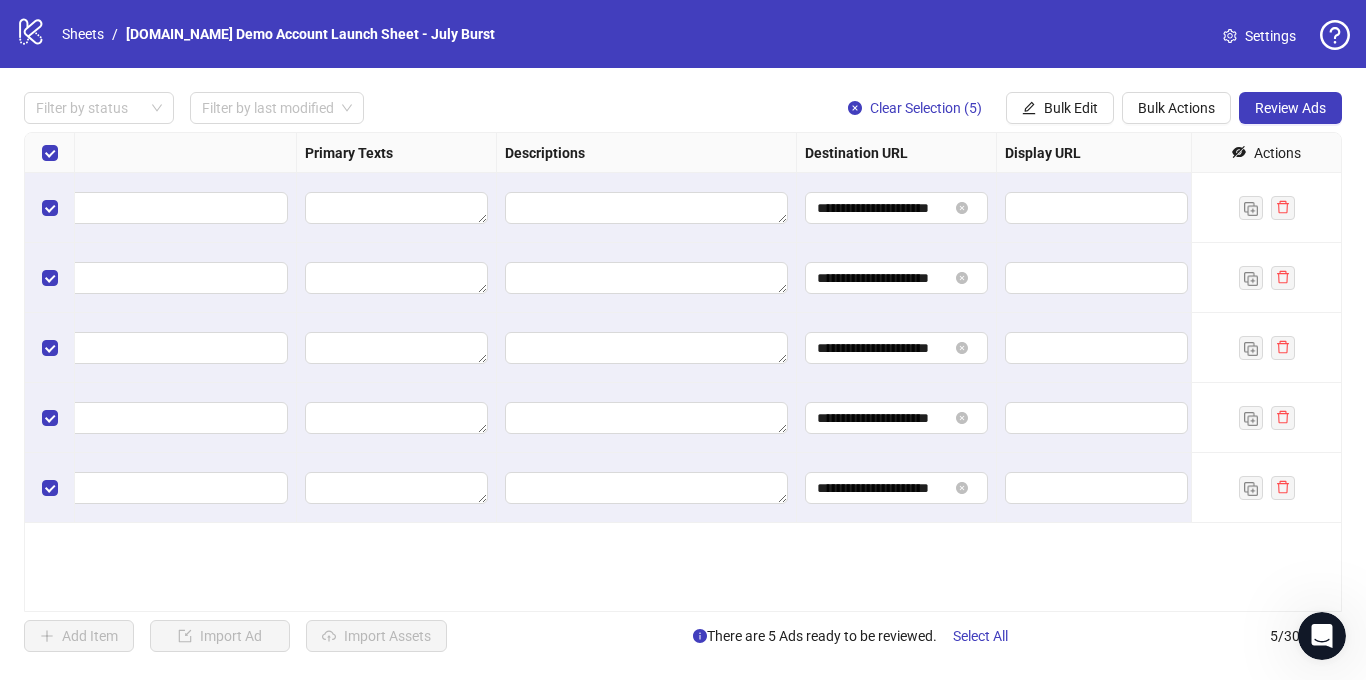 scroll, scrollTop: 0, scrollLeft: 1182, axis: horizontal 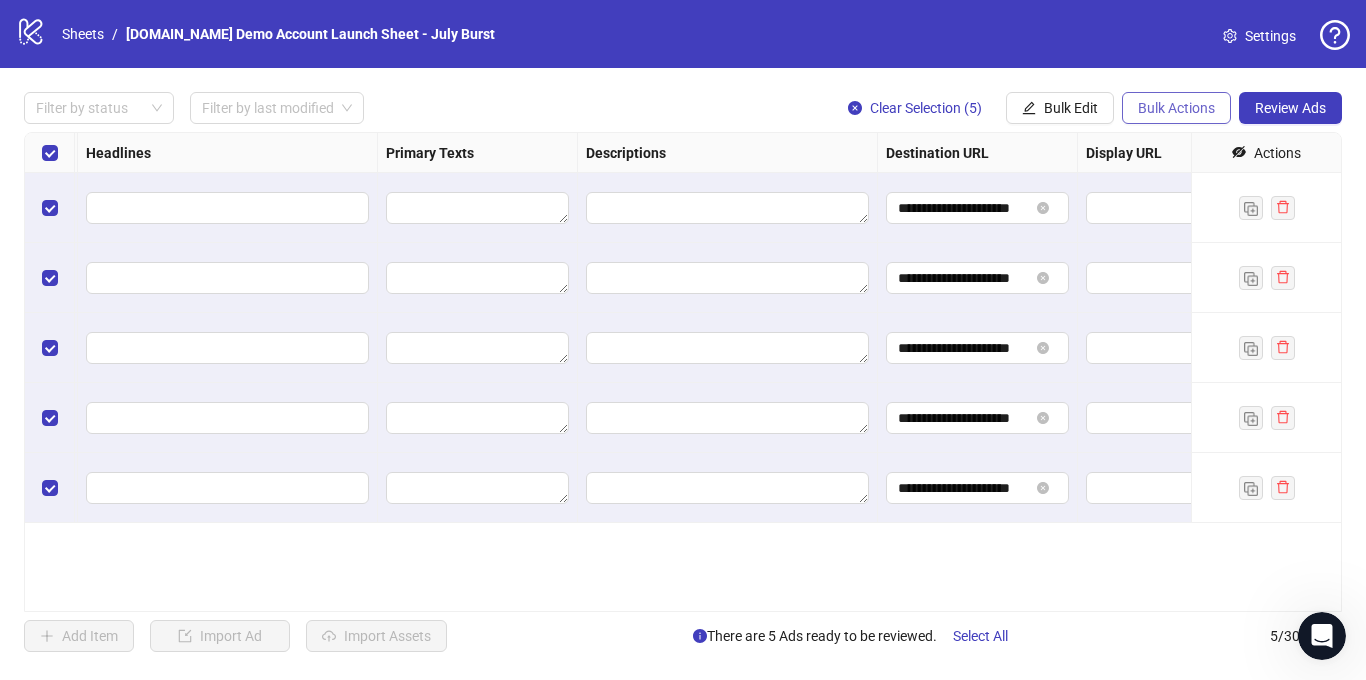 click on "Bulk Actions" at bounding box center (1176, 108) 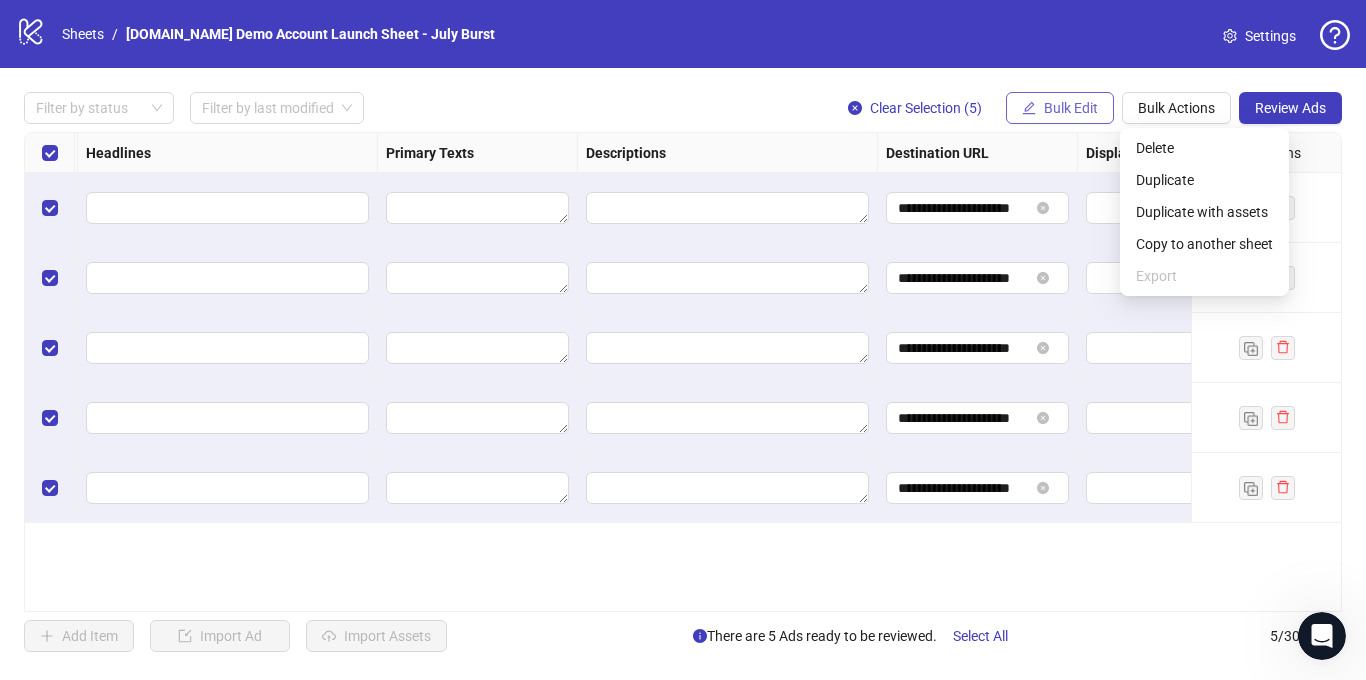 click on "Bulk Edit" at bounding box center [1071, 108] 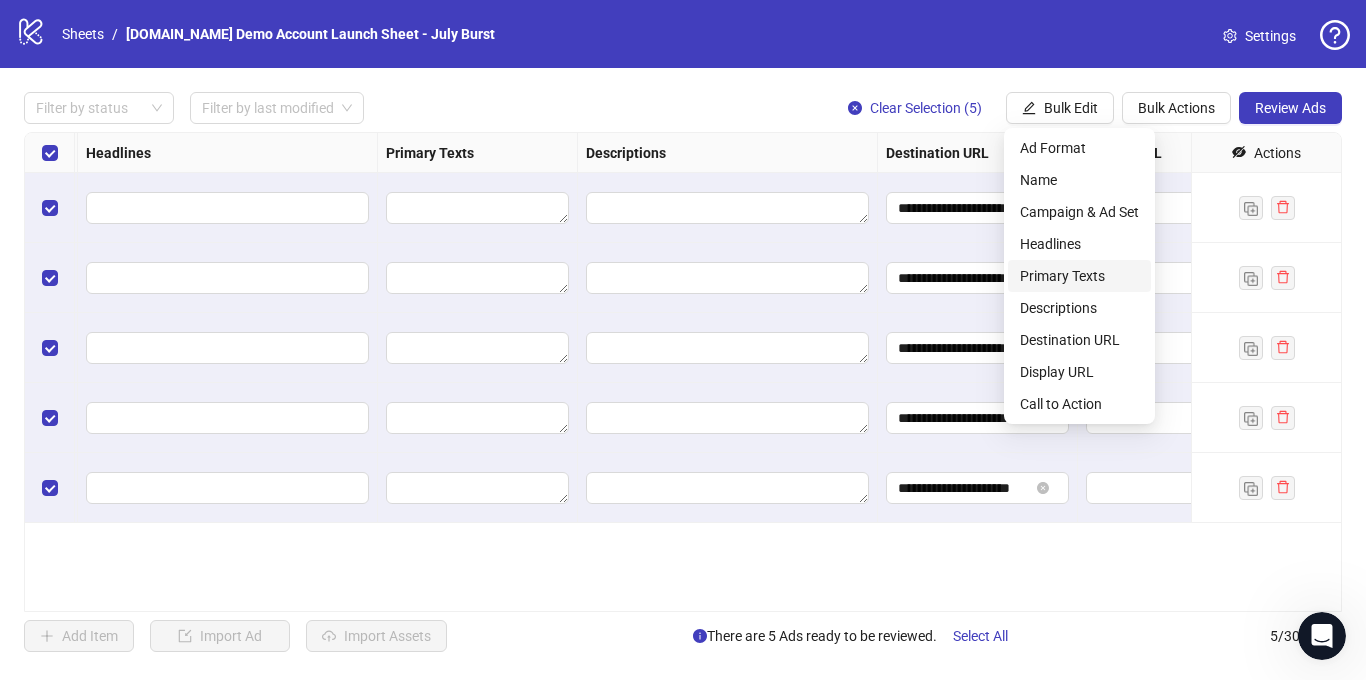 click on "Primary Texts" at bounding box center (1079, 276) 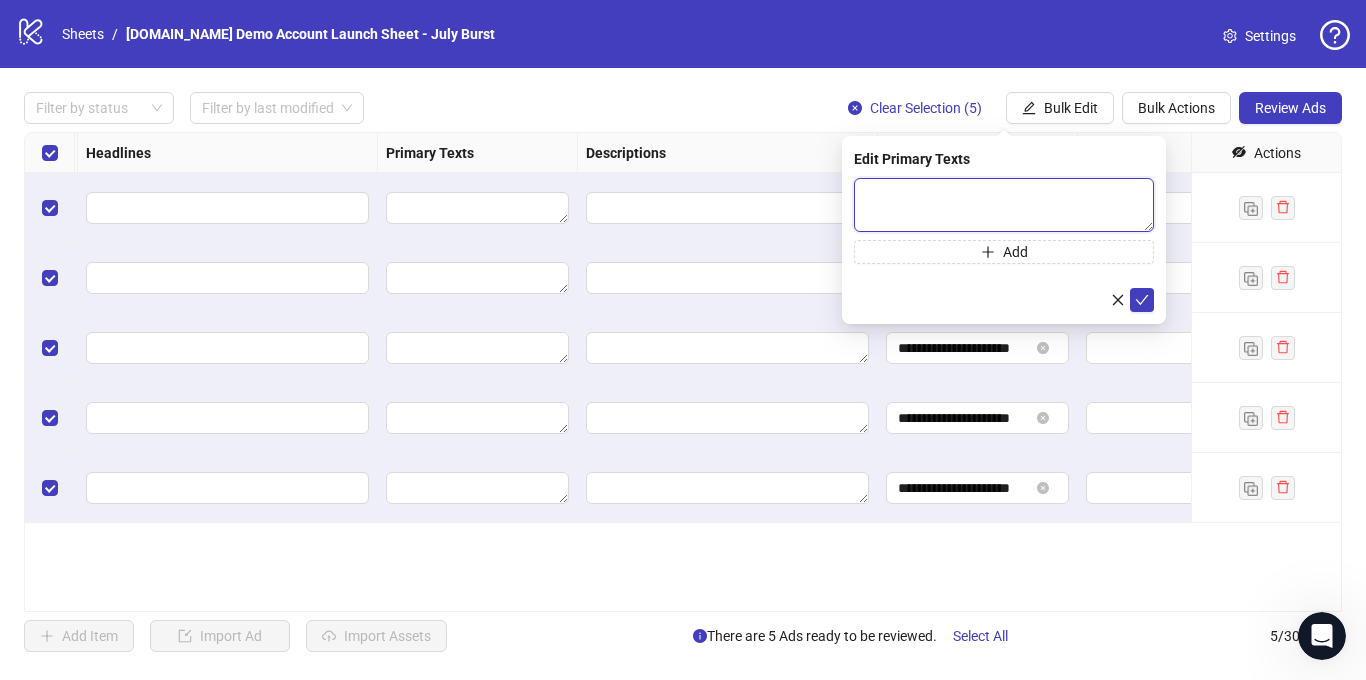 click at bounding box center [1004, 205] 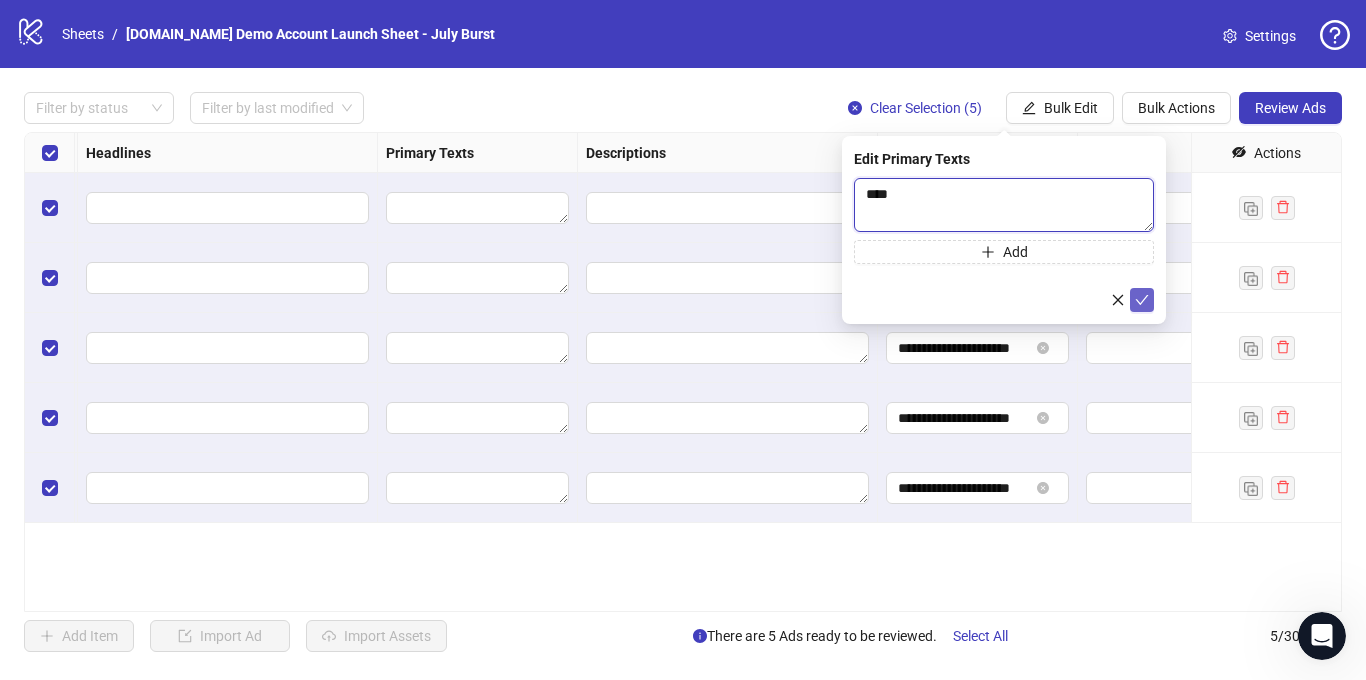 type on "****" 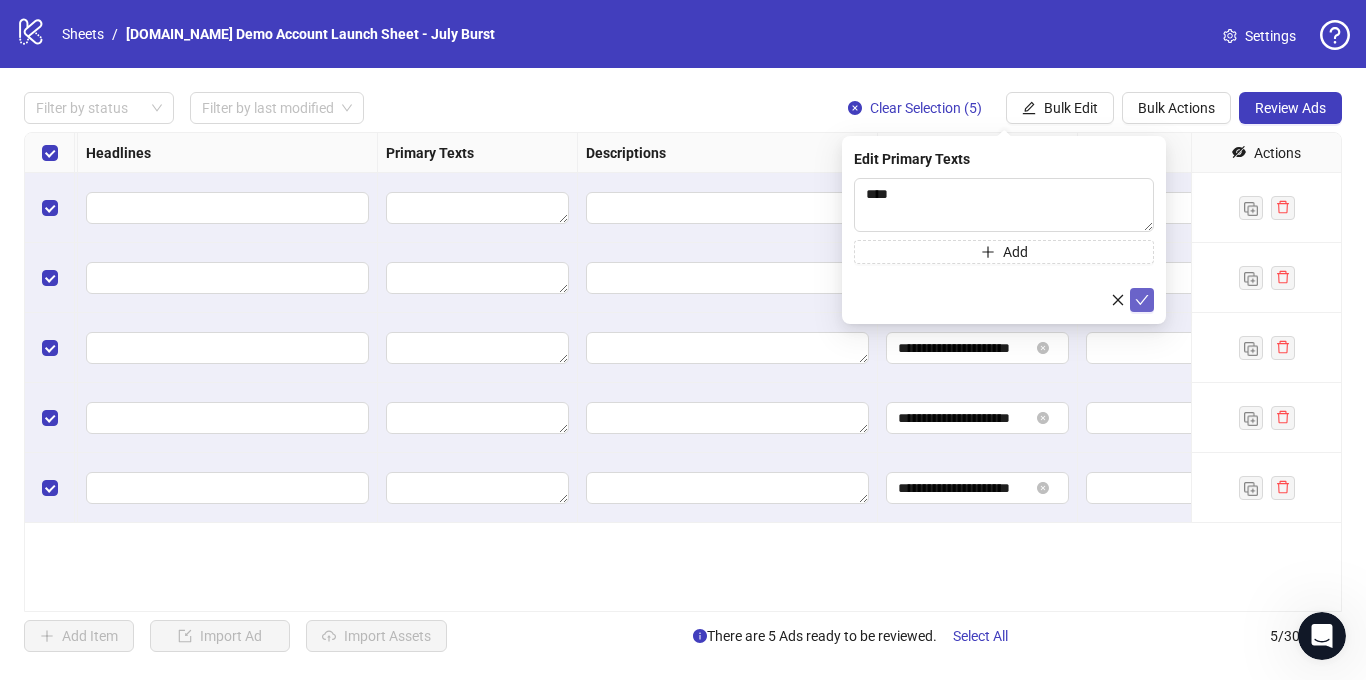 click 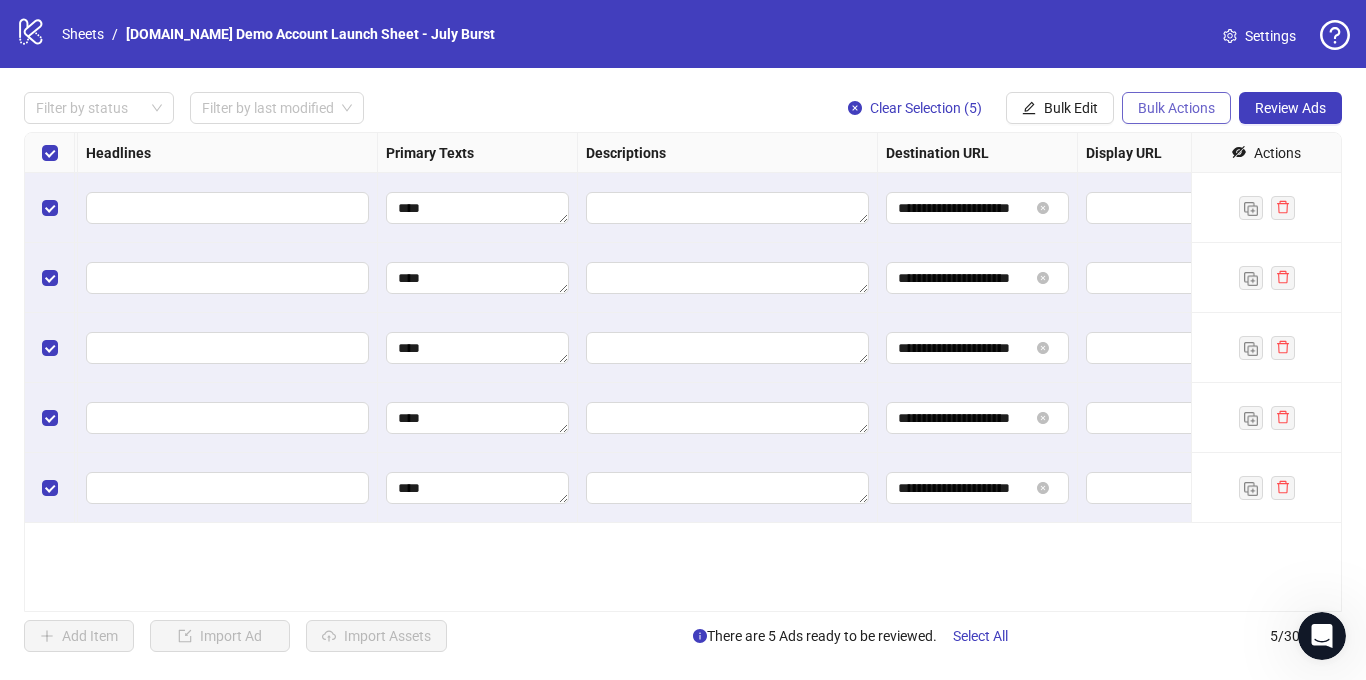 click on "Bulk Actions" at bounding box center (1176, 108) 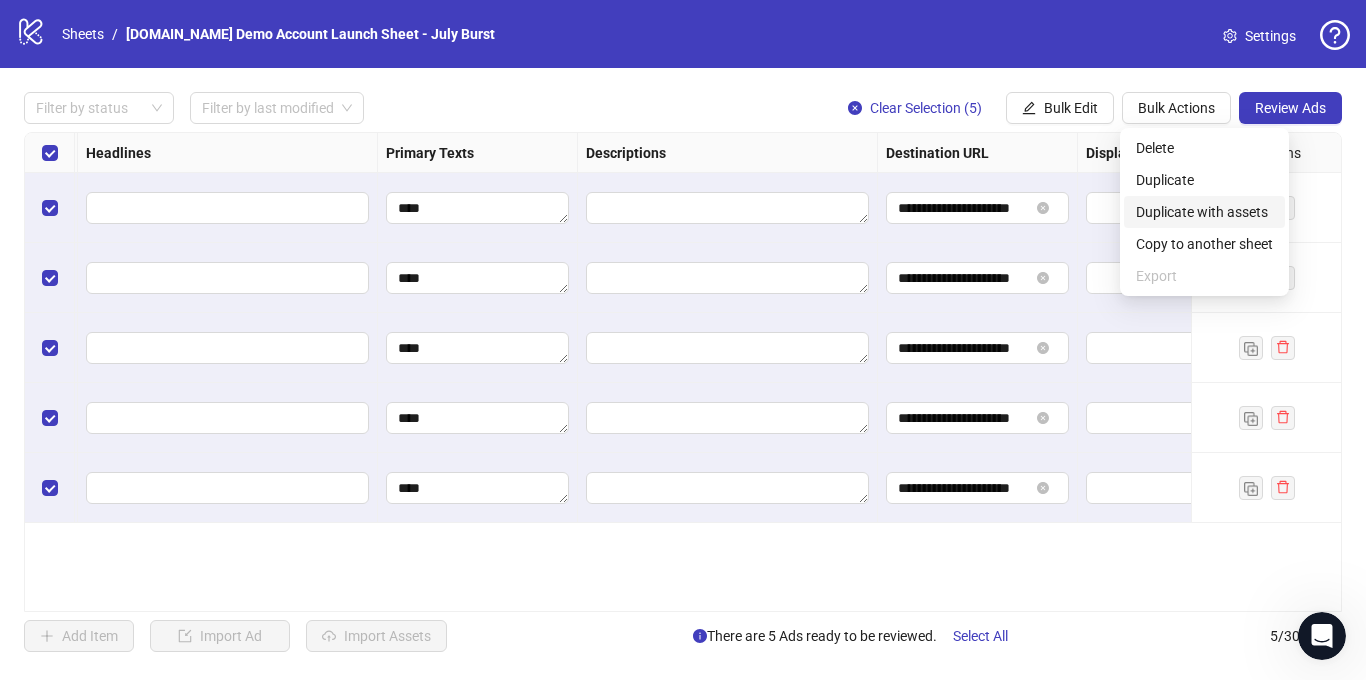 click on "Duplicate with assets" at bounding box center (1204, 212) 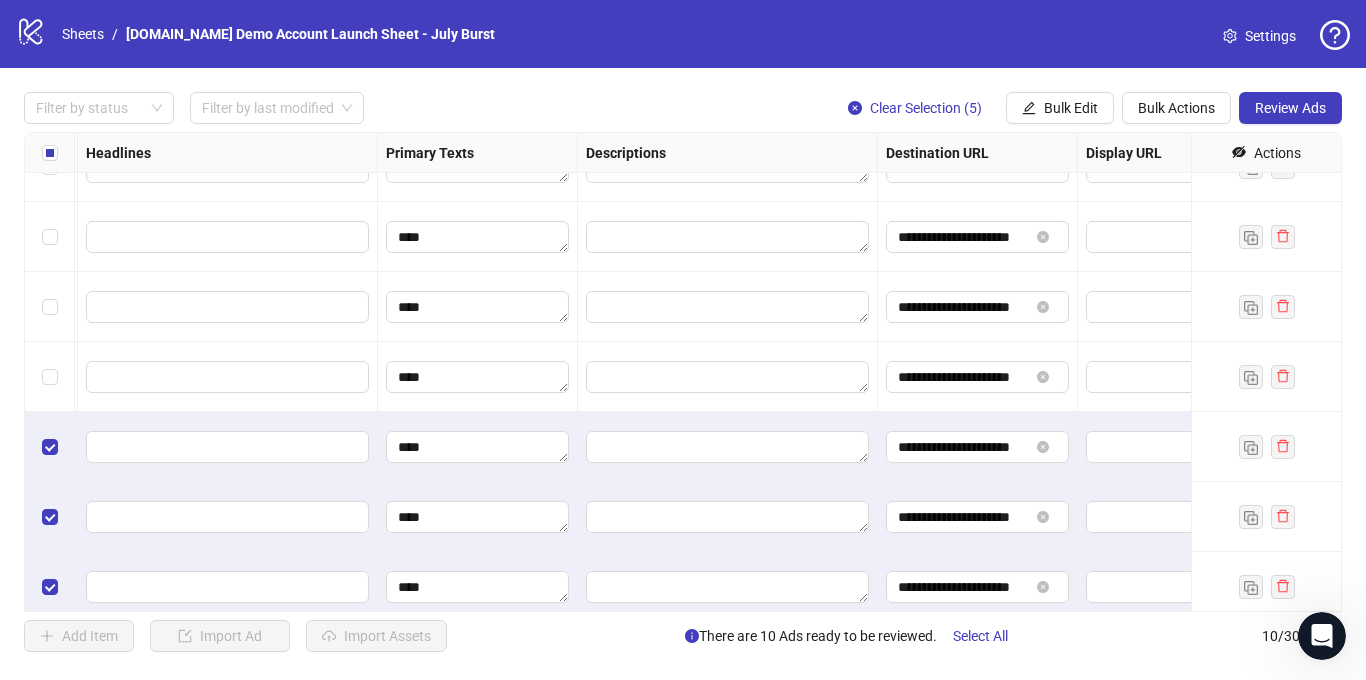 scroll, scrollTop: 191, scrollLeft: 1107, axis: both 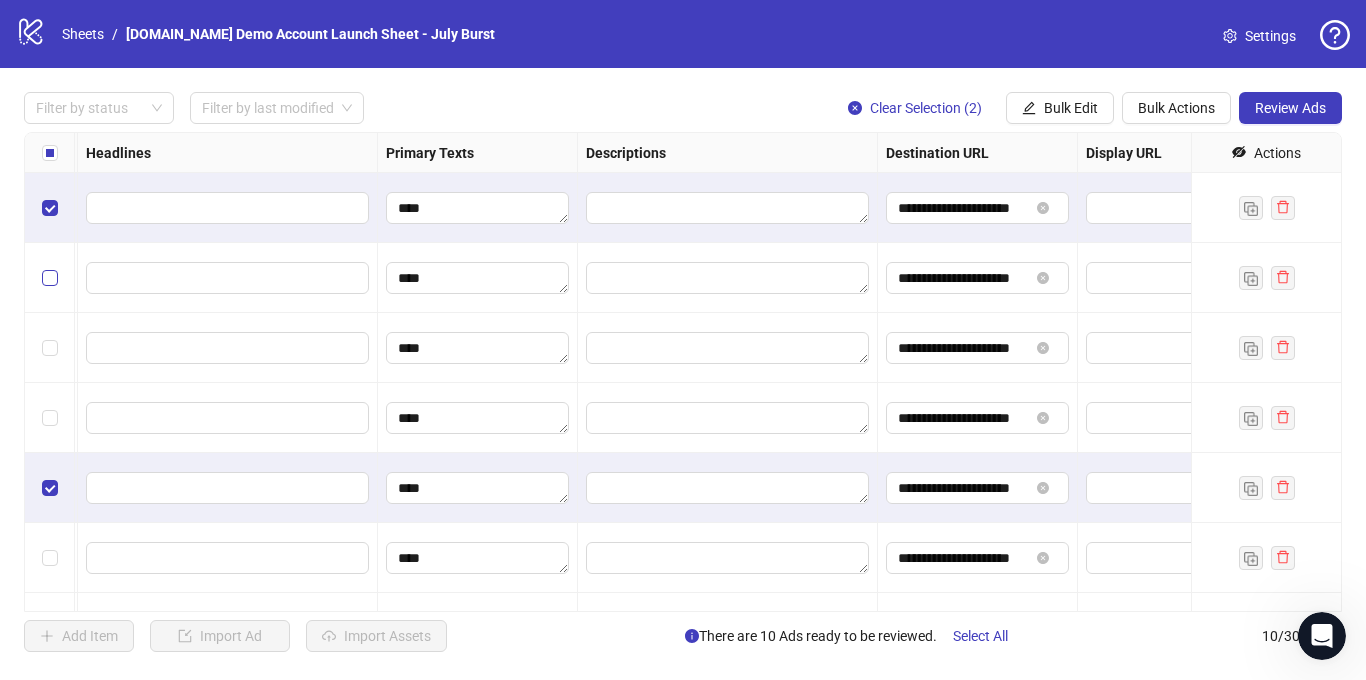 click at bounding box center [50, 278] 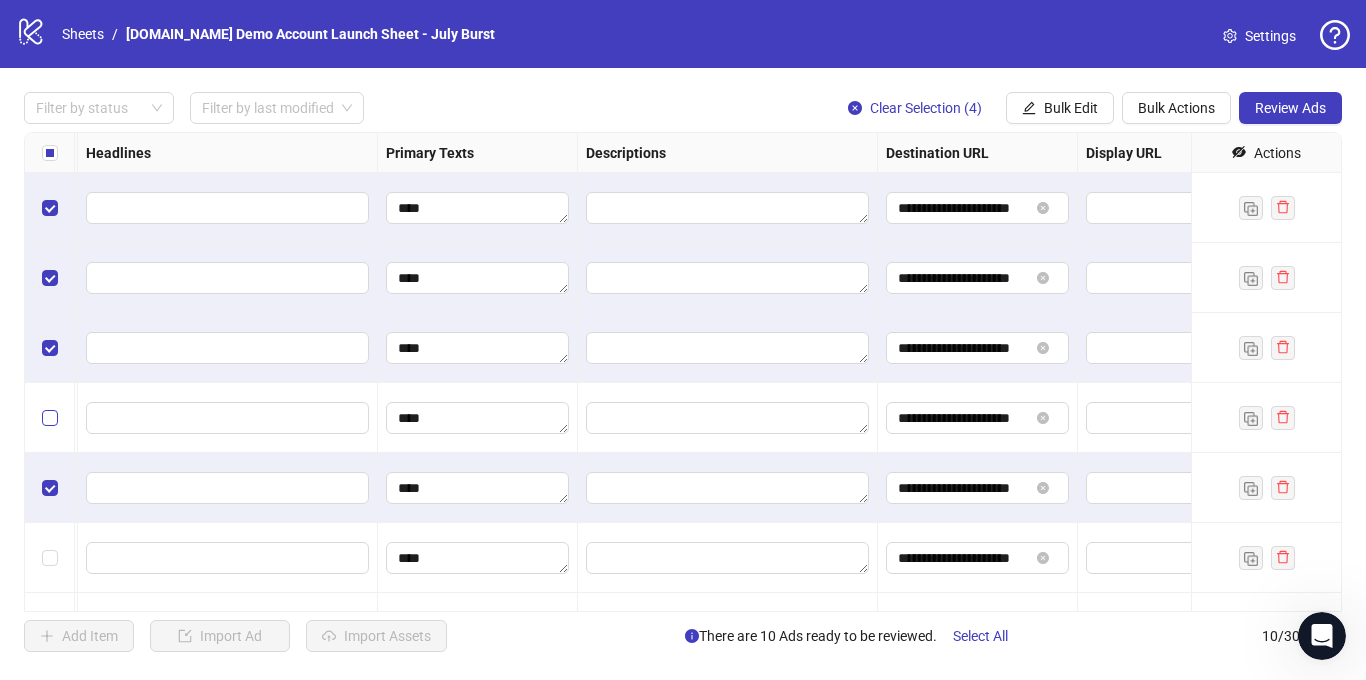 click at bounding box center [50, 418] 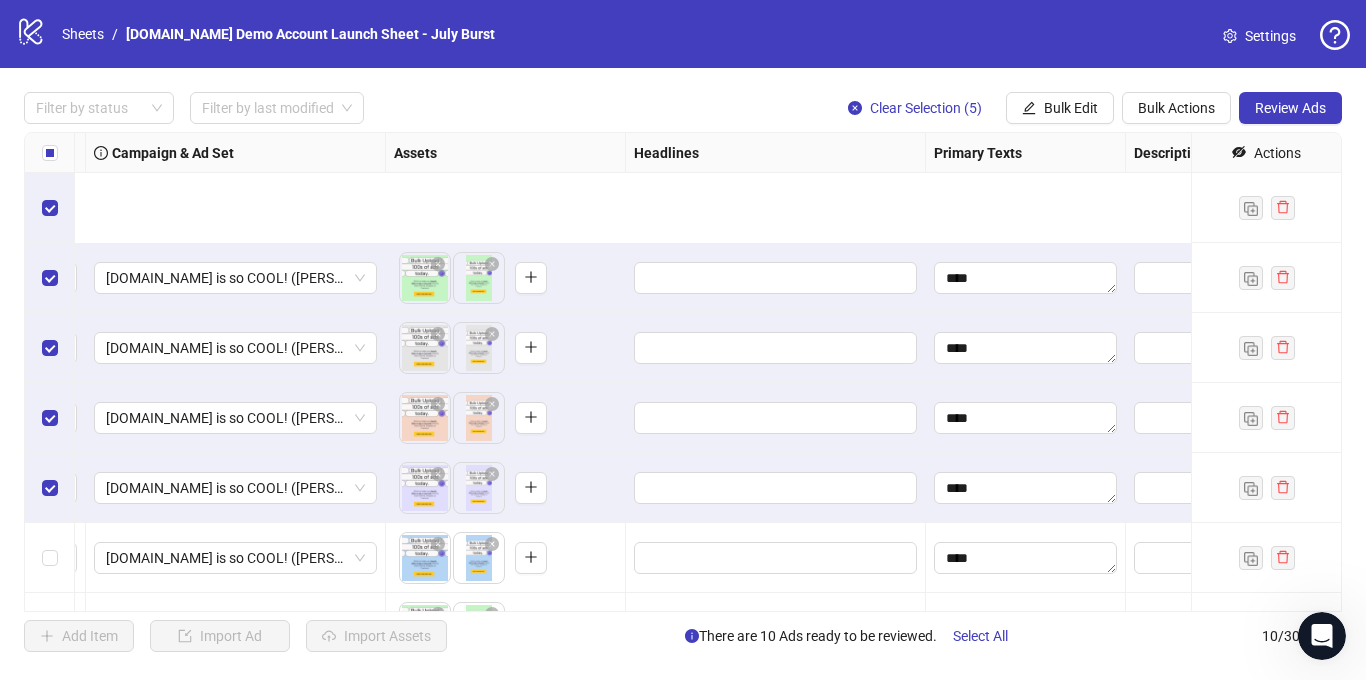 scroll, scrollTop: 262, scrollLeft: 559, axis: both 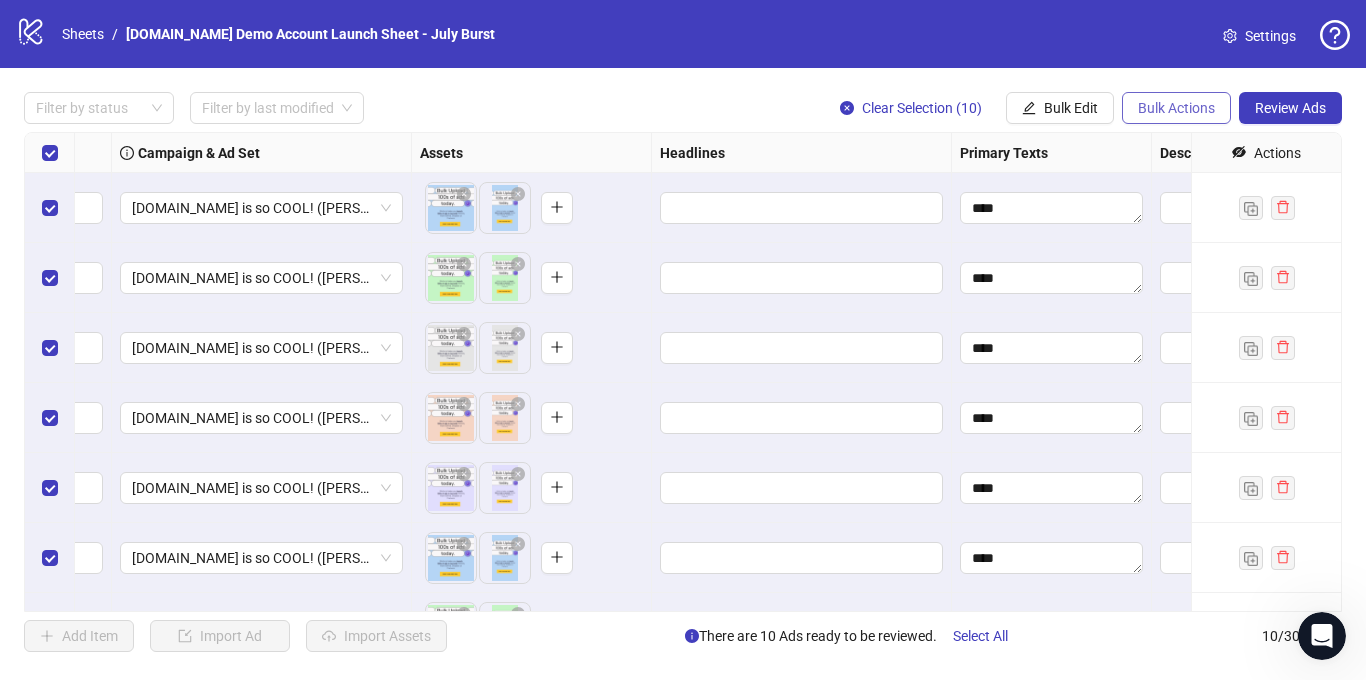 click on "Bulk Actions" at bounding box center [1176, 108] 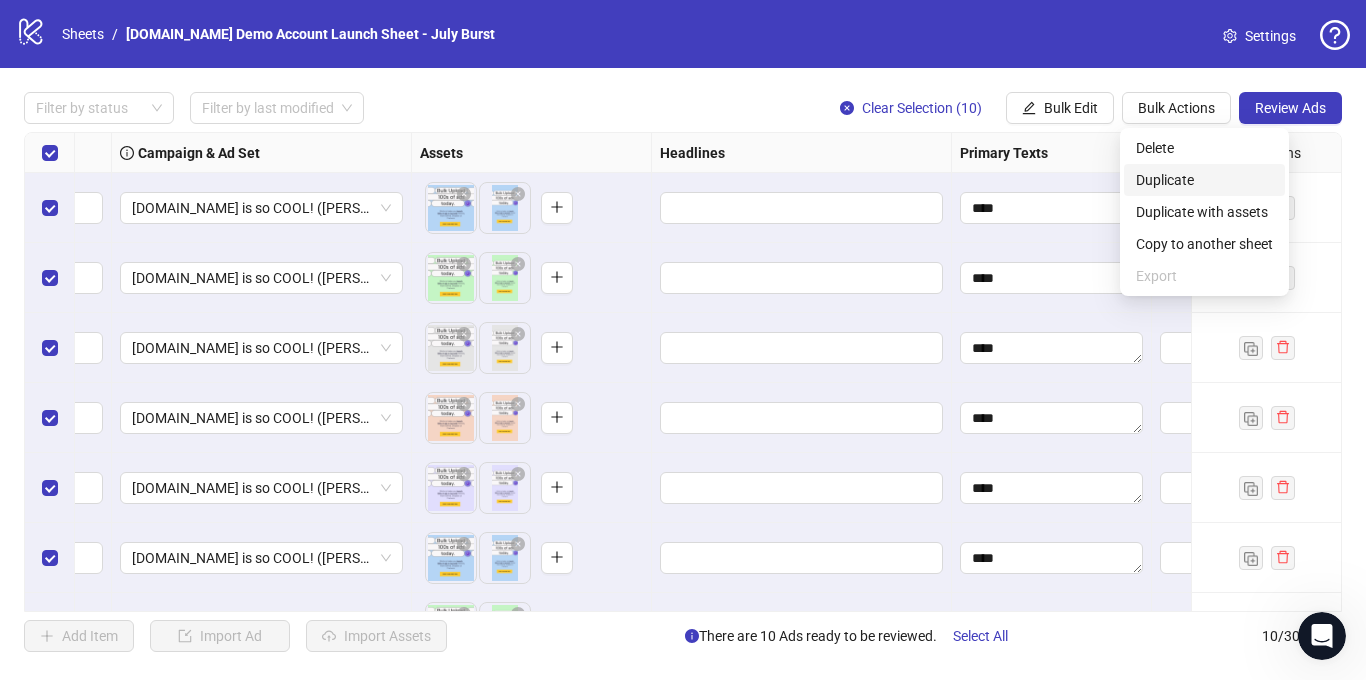click on "Duplicate" at bounding box center (1204, 180) 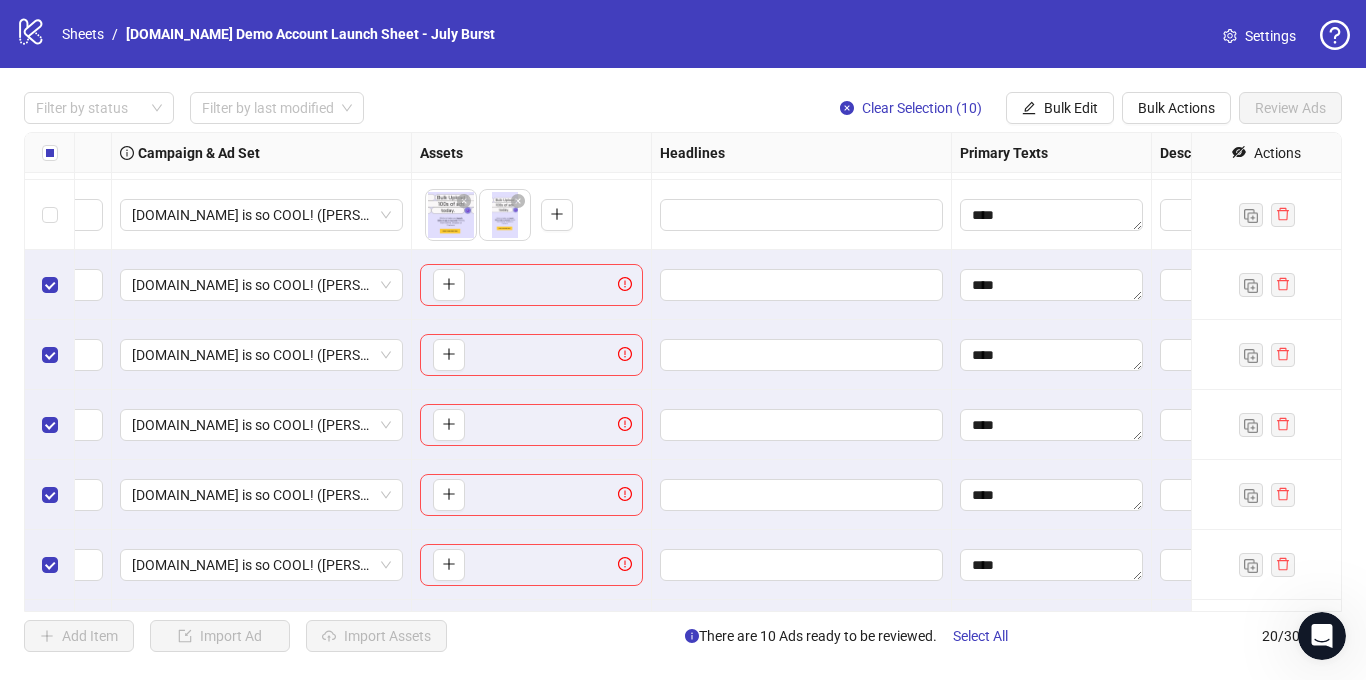 scroll, scrollTop: 621, scrollLeft: 533, axis: both 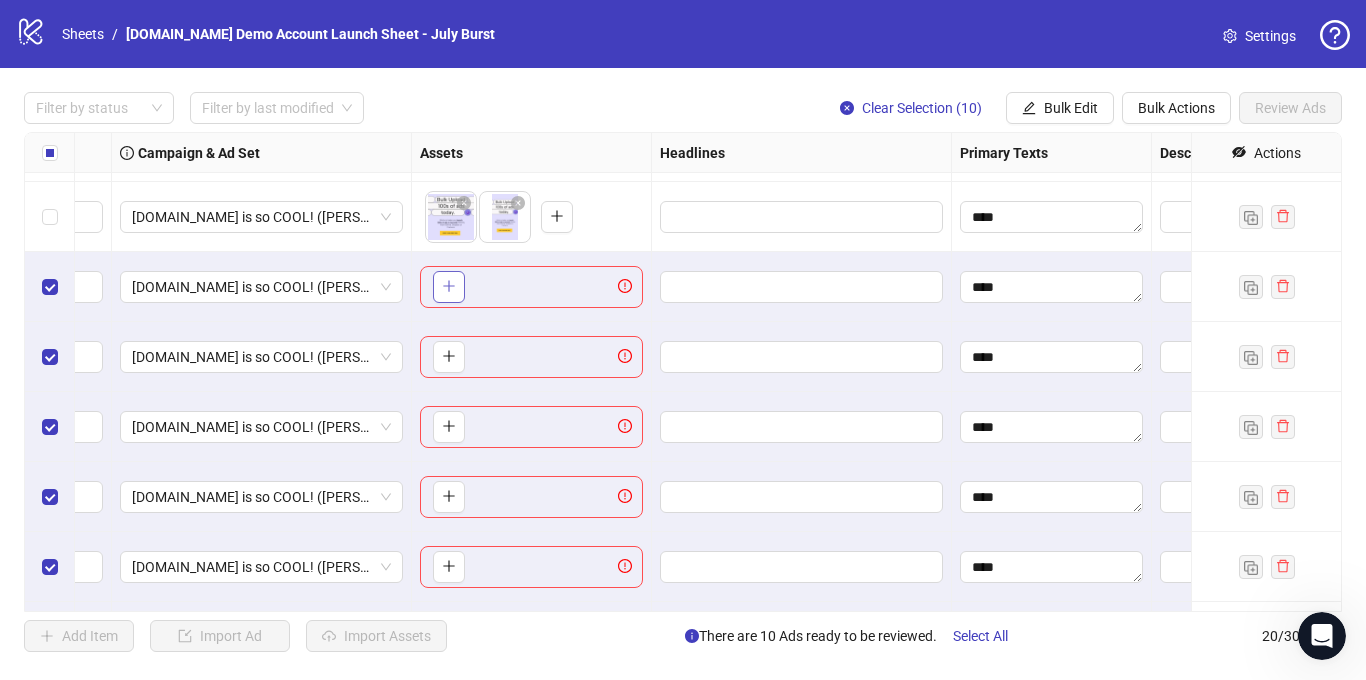 click on "**********" at bounding box center (683, 372) 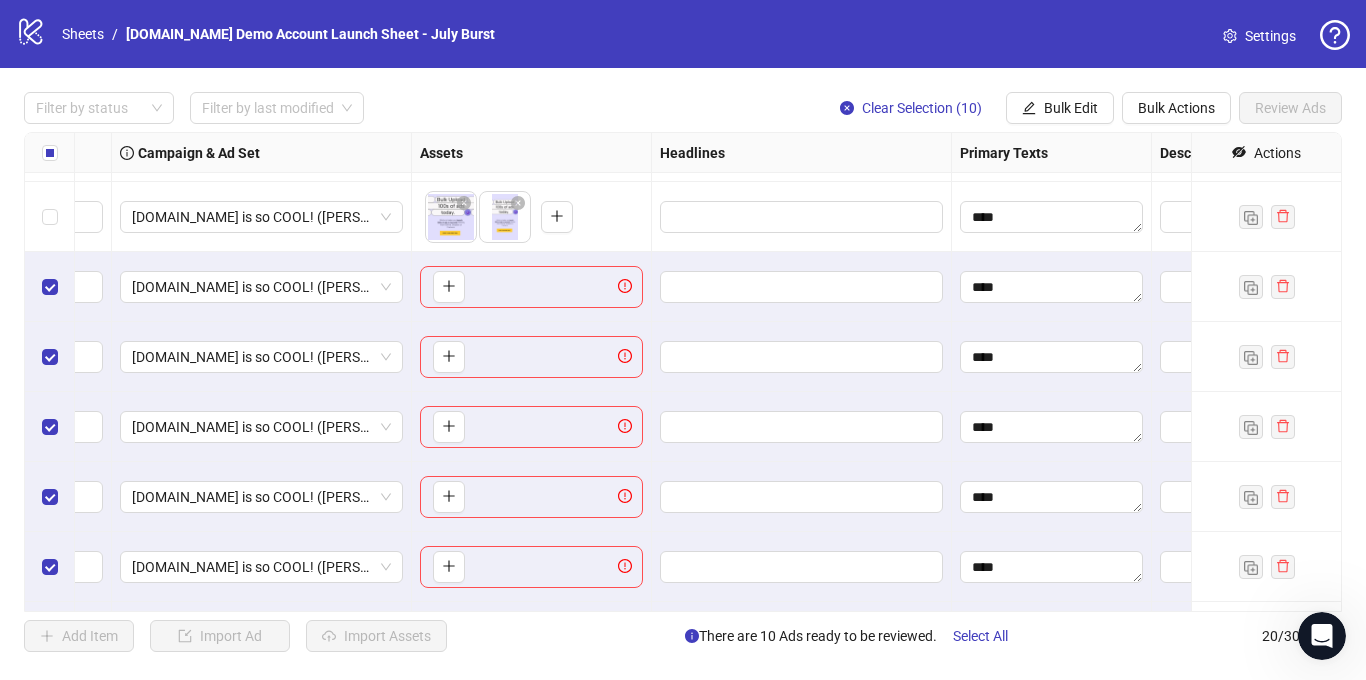 scroll, scrollTop: 620, scrollLeft: 533, axis: both 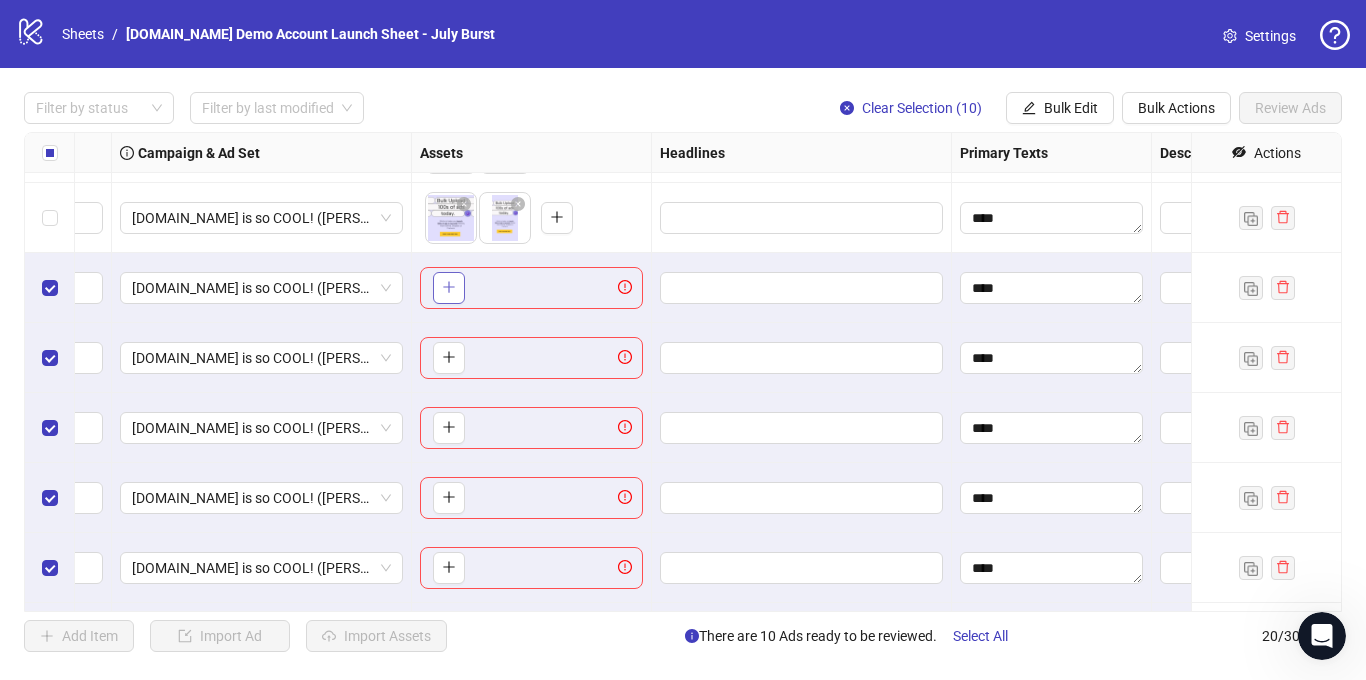 click 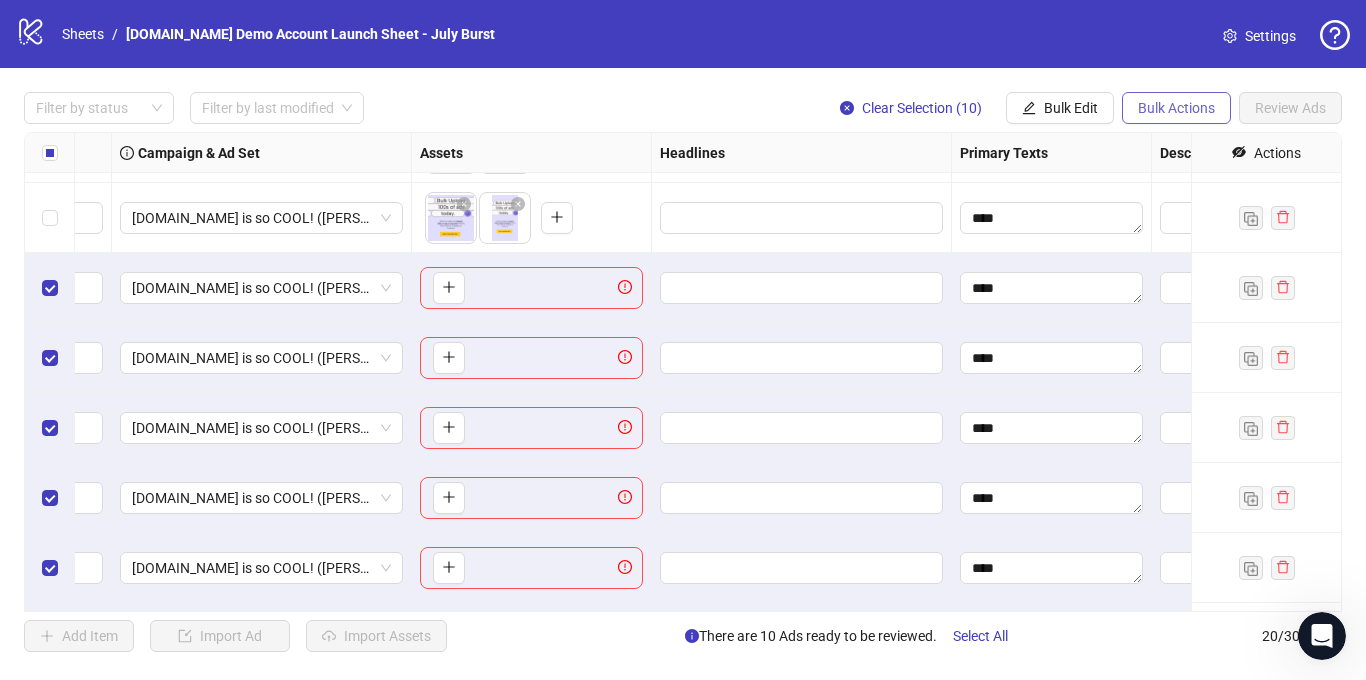 click on "Bulk Actions" at bounding box center [1176, 108] 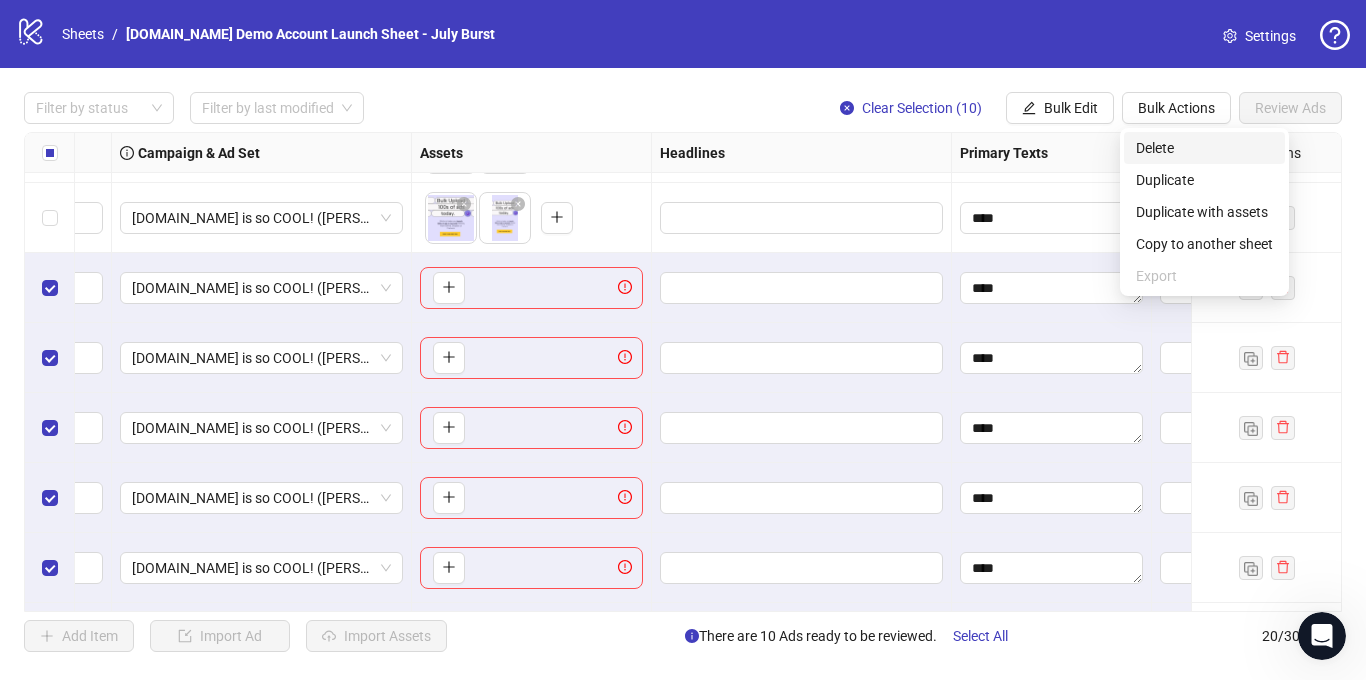 click on "Delete" at bounding box center (1204, 148) 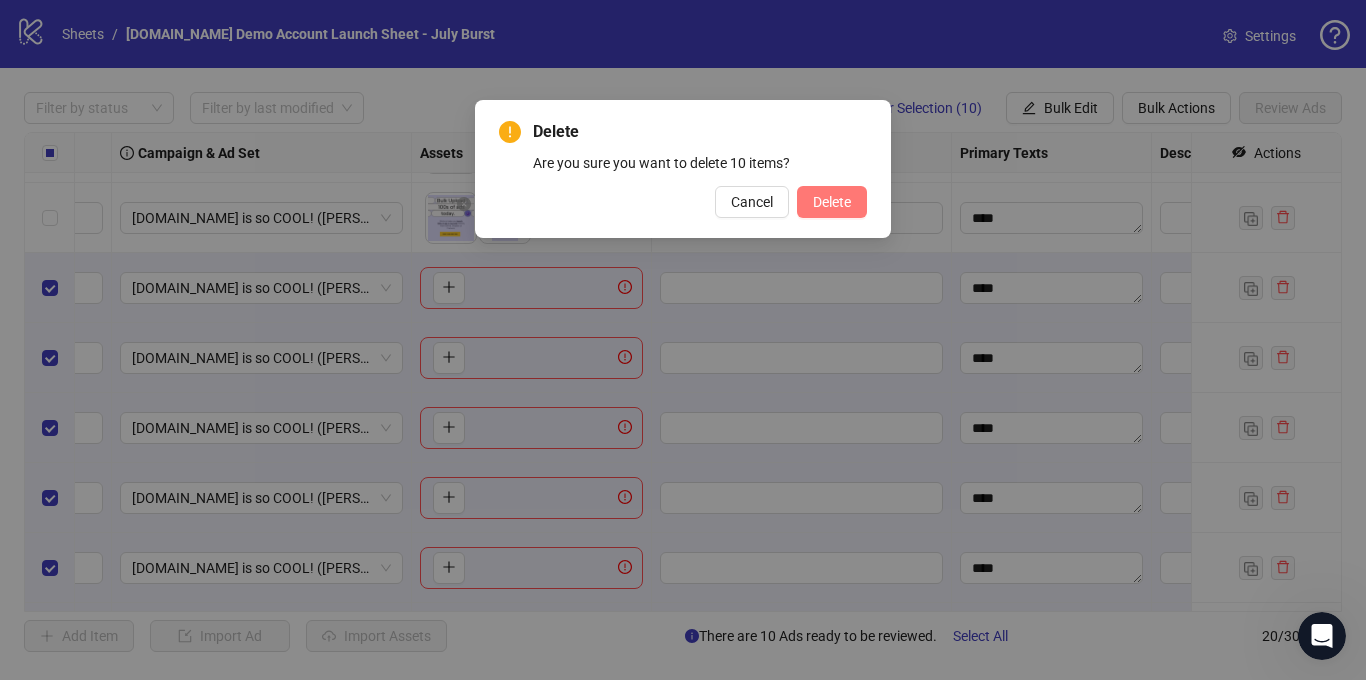 click on "Delete" at bounding box center (832, 202) 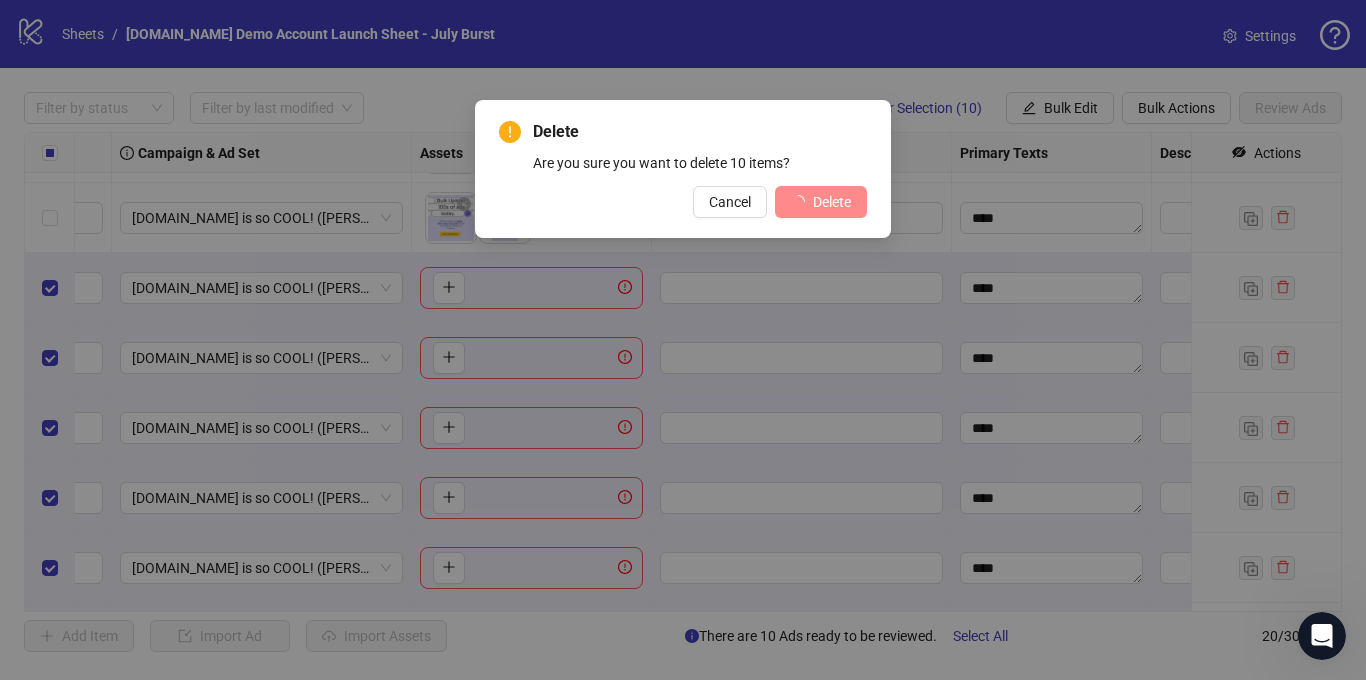 scroll, scrollTop: 262, scrollLeft: 533, axis: both 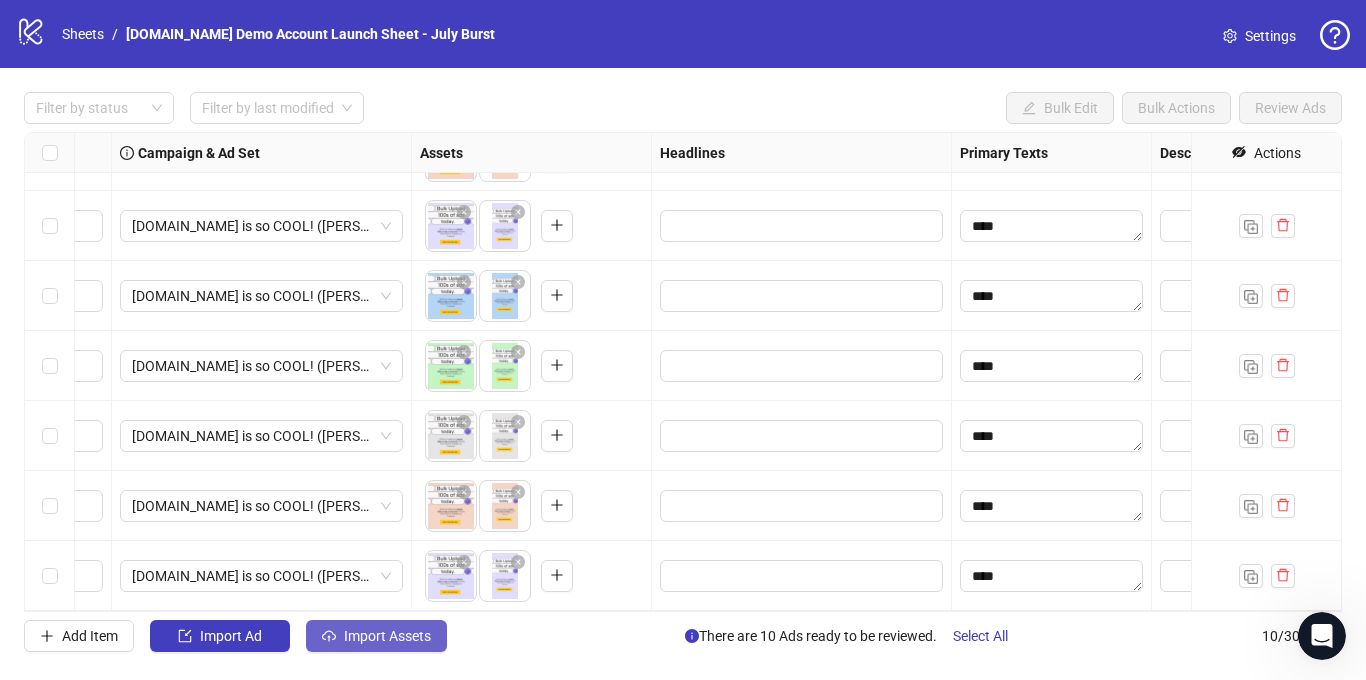 click on "Import Assets" at bounding box center (387, 636) 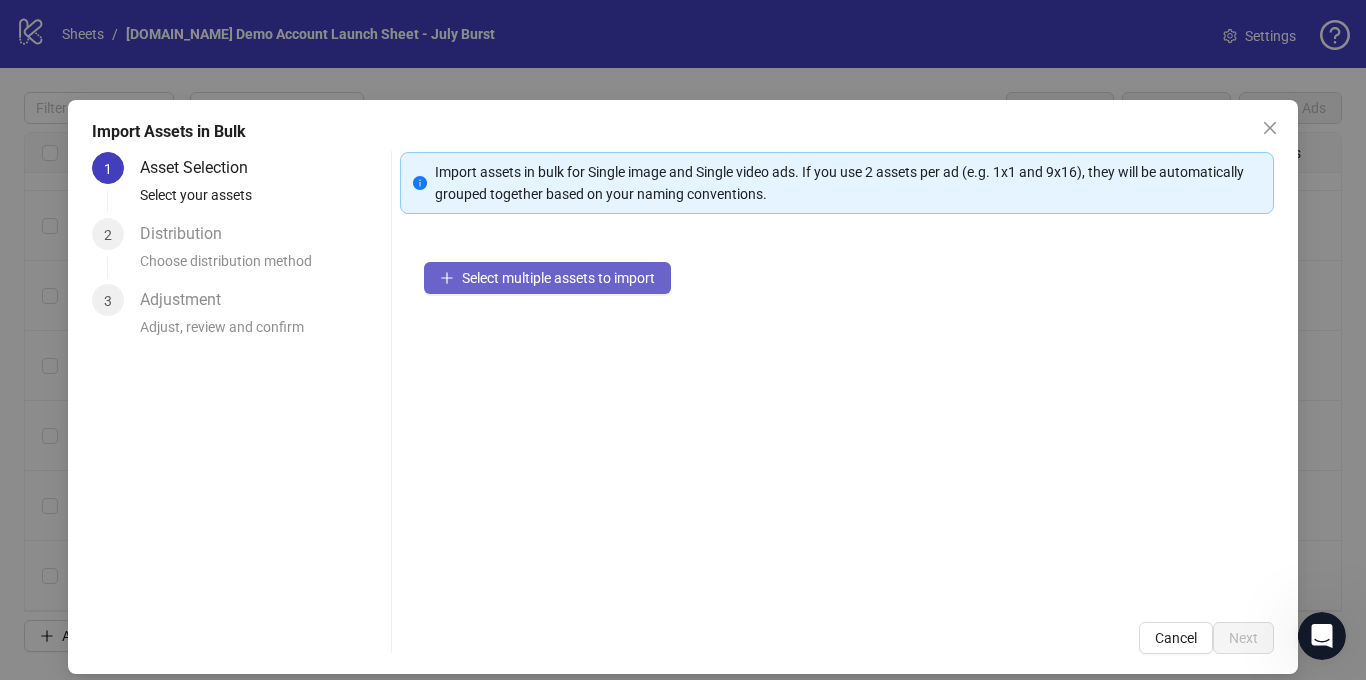 click on "Select multiple assets to import" at bounding box center (558, 278) 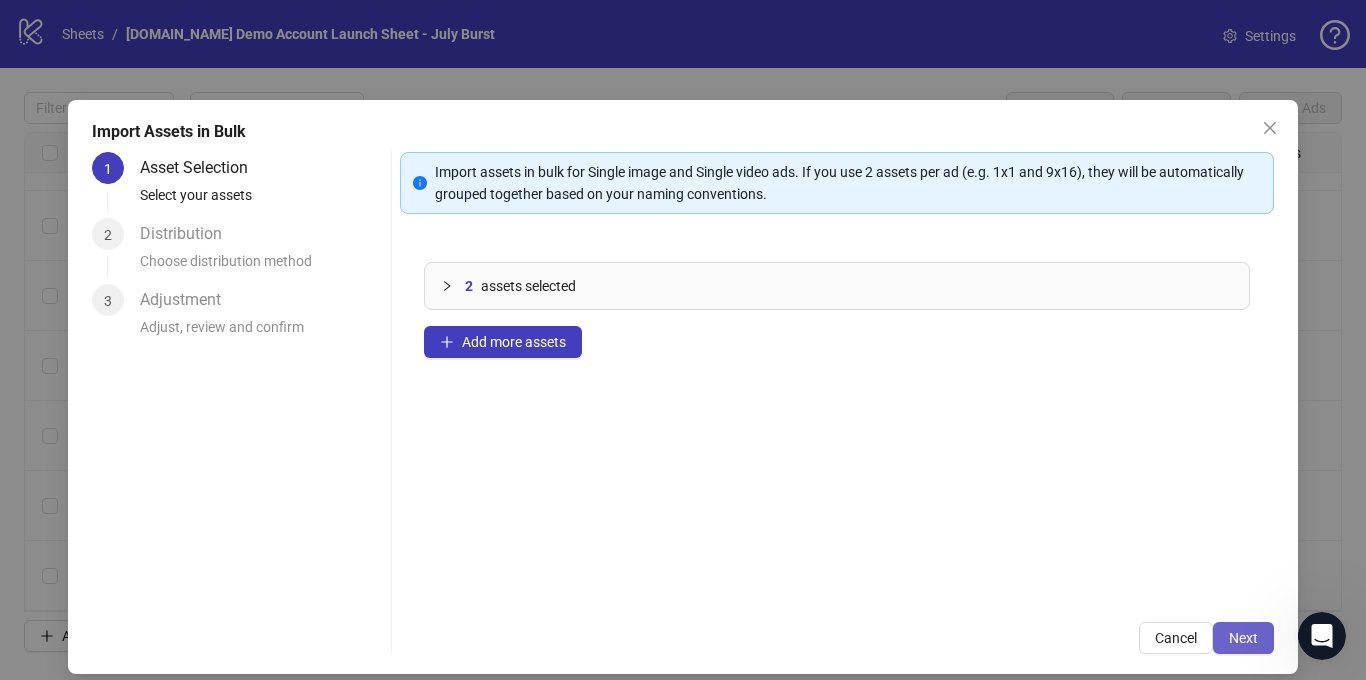 click on "Next" at bounding box center (1243, 638) 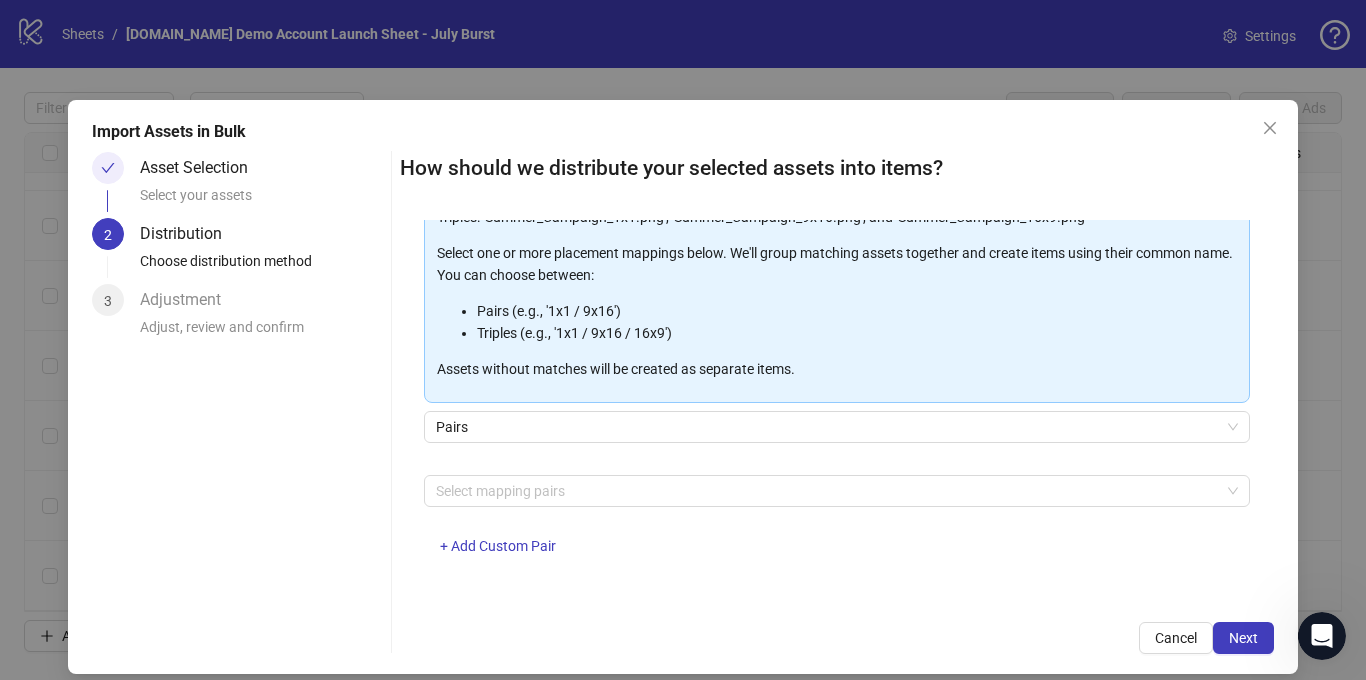 scroll, scrollTop: 205, scrollLeft: 0, axis: vertical 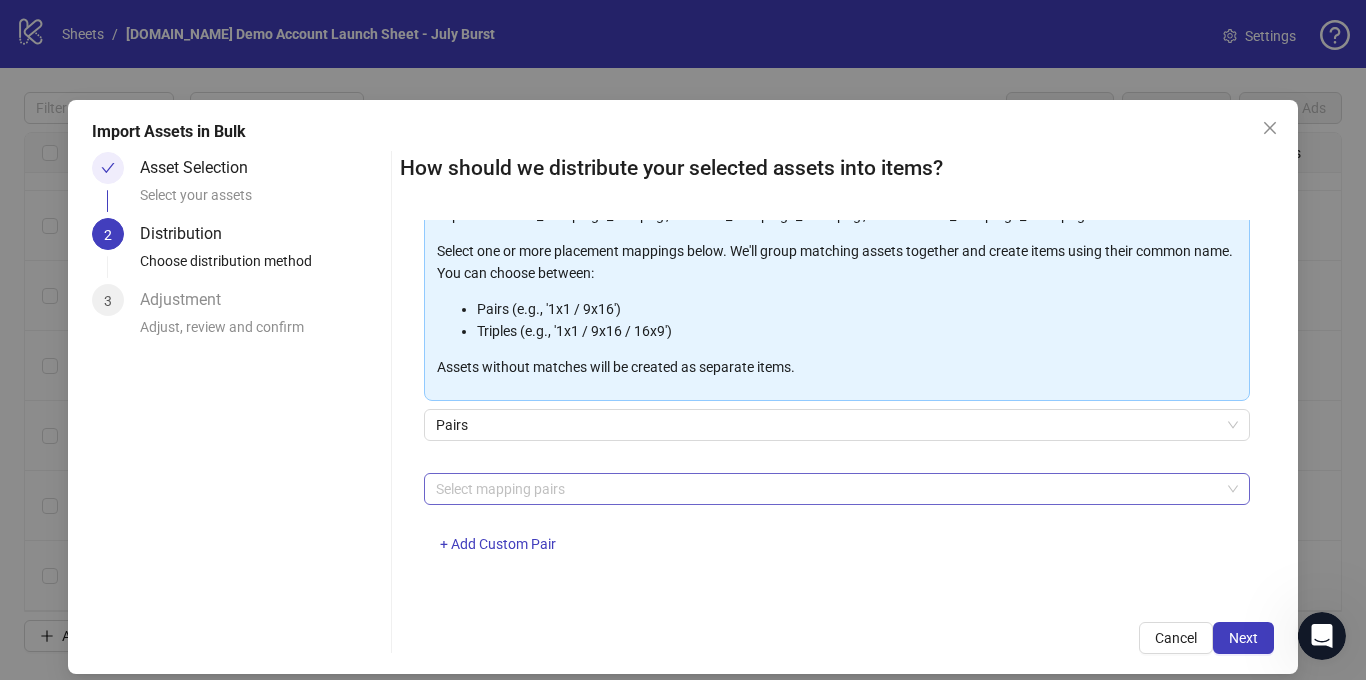 click at bounding box center [826, 489] 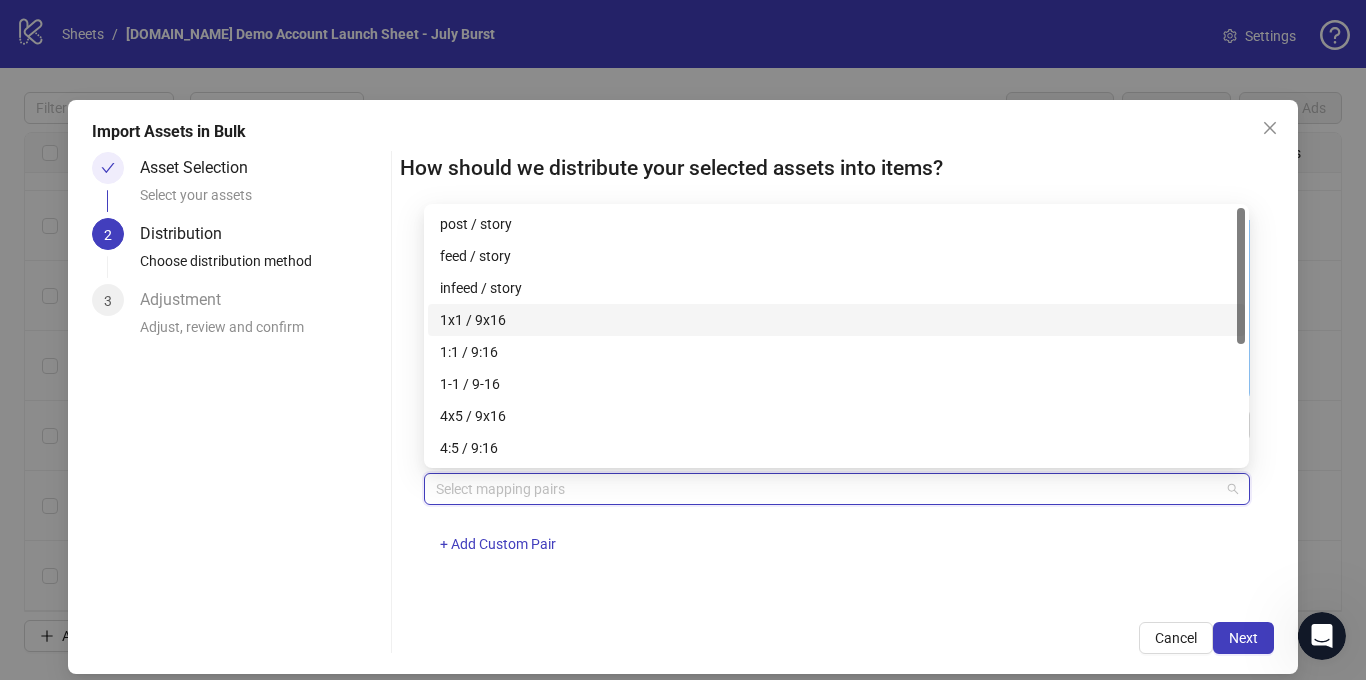 click on "1x1 / 9x16" at bounding box center [836, 320] 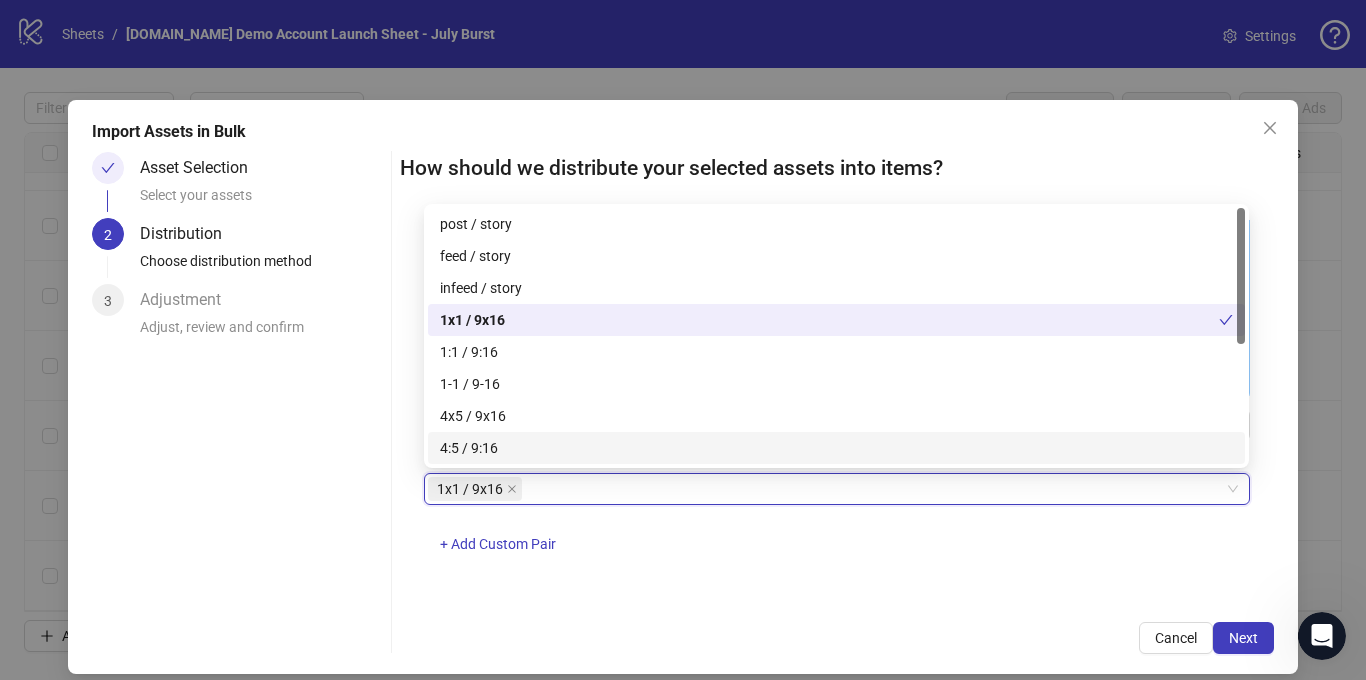 click on "1x1 / 9x16 1x1 / 9x16   + Add Custom Pair" at bounding box center [836, 525] 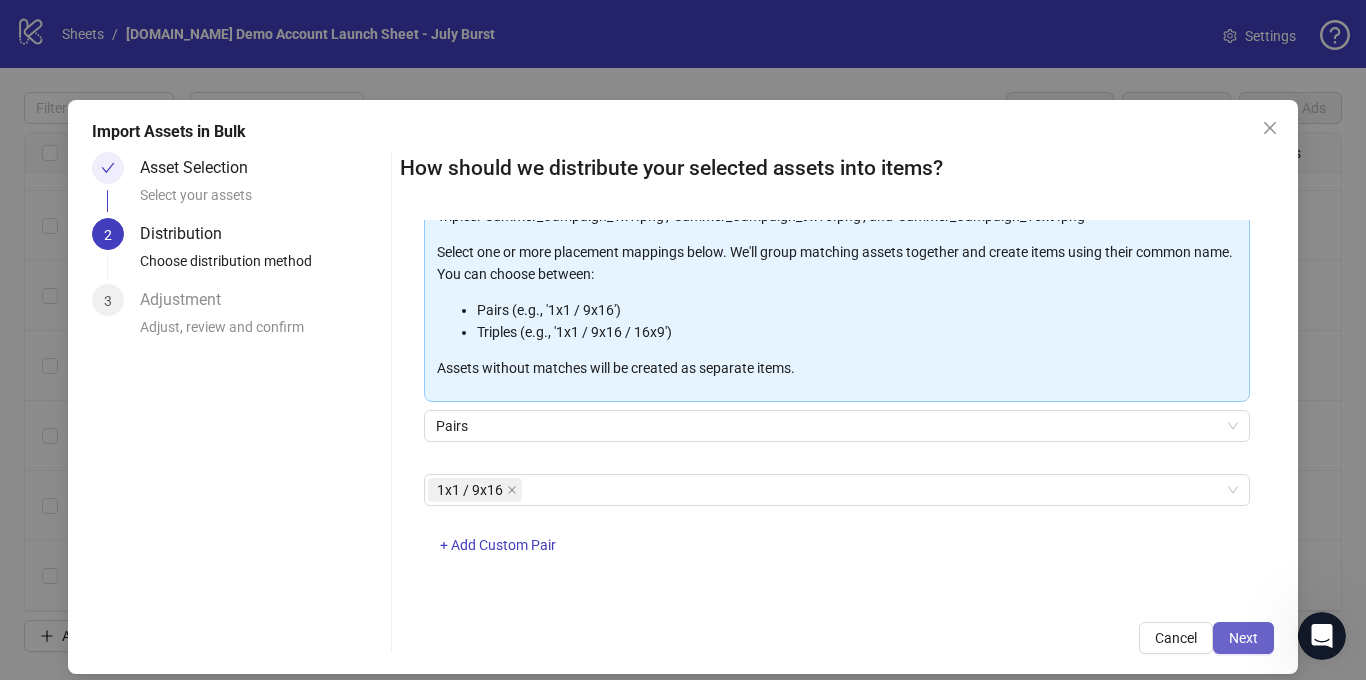 click on "Next" at bounding box center [1243, 638] 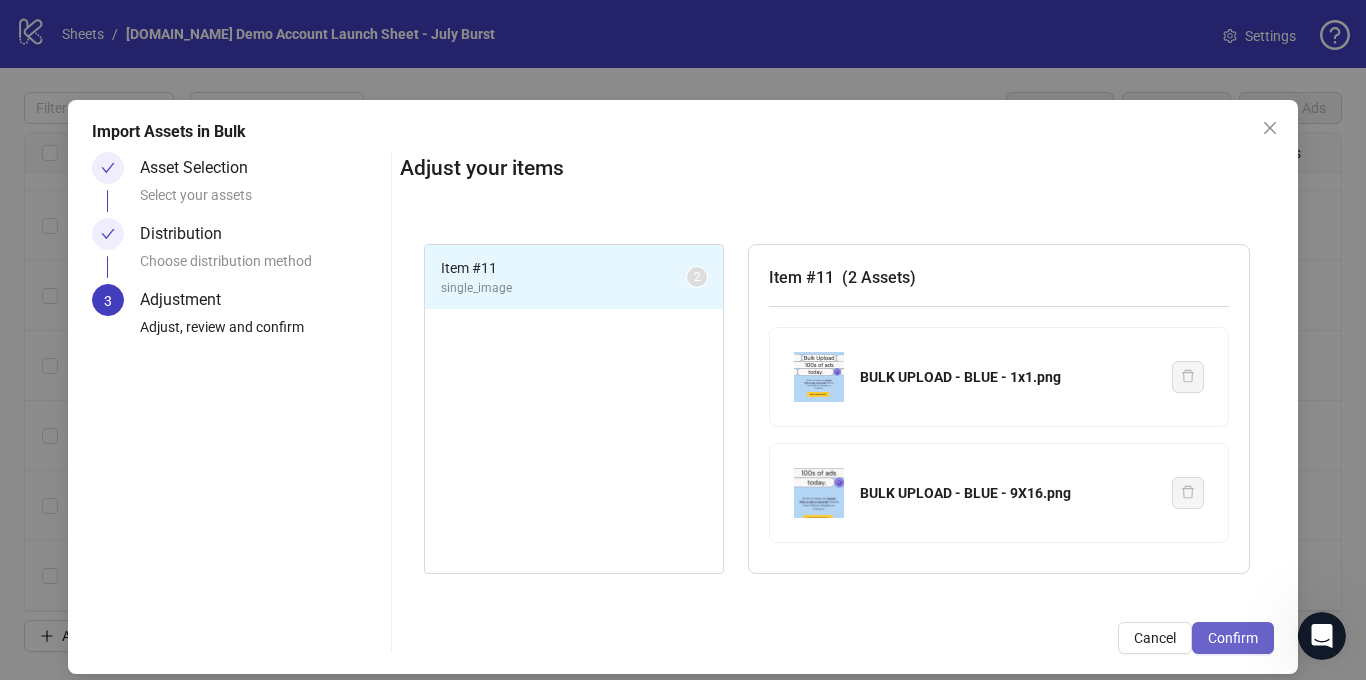 click on "Confirm" at bounding box center (1233, 638) 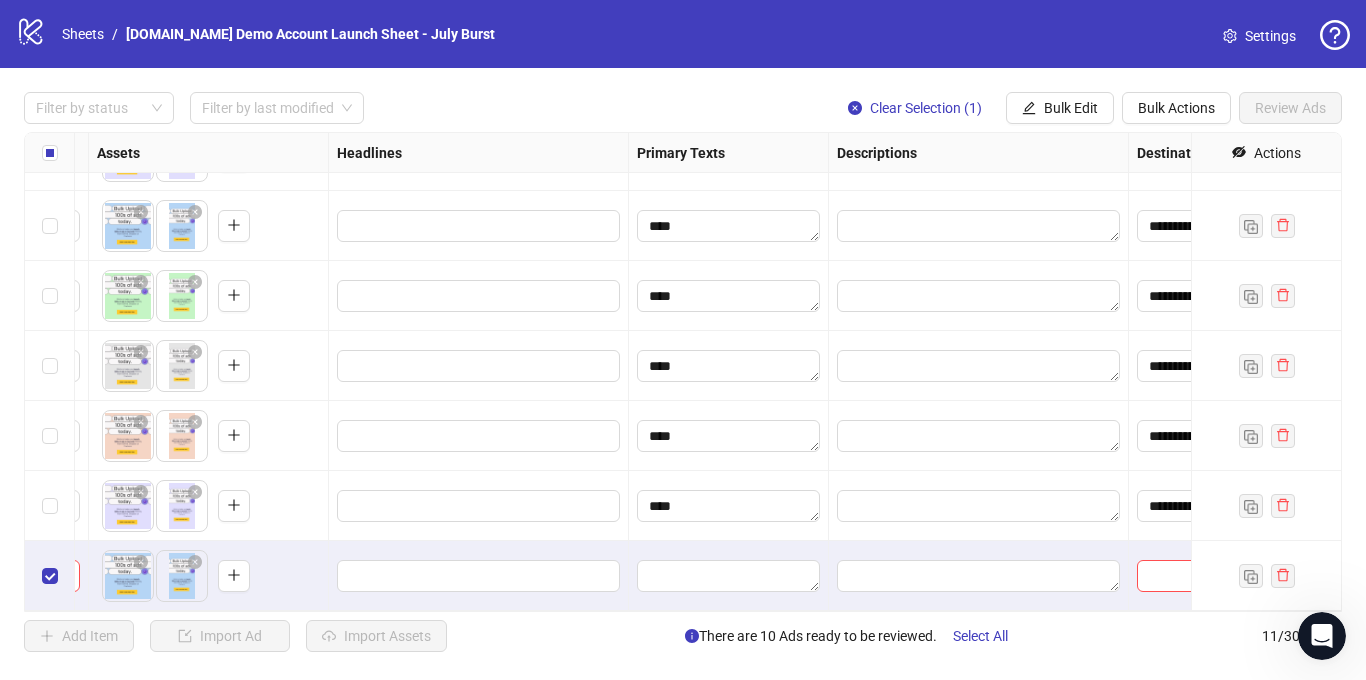scroll, scrollTop: 332, scrollLeft: 0, axis: vertical 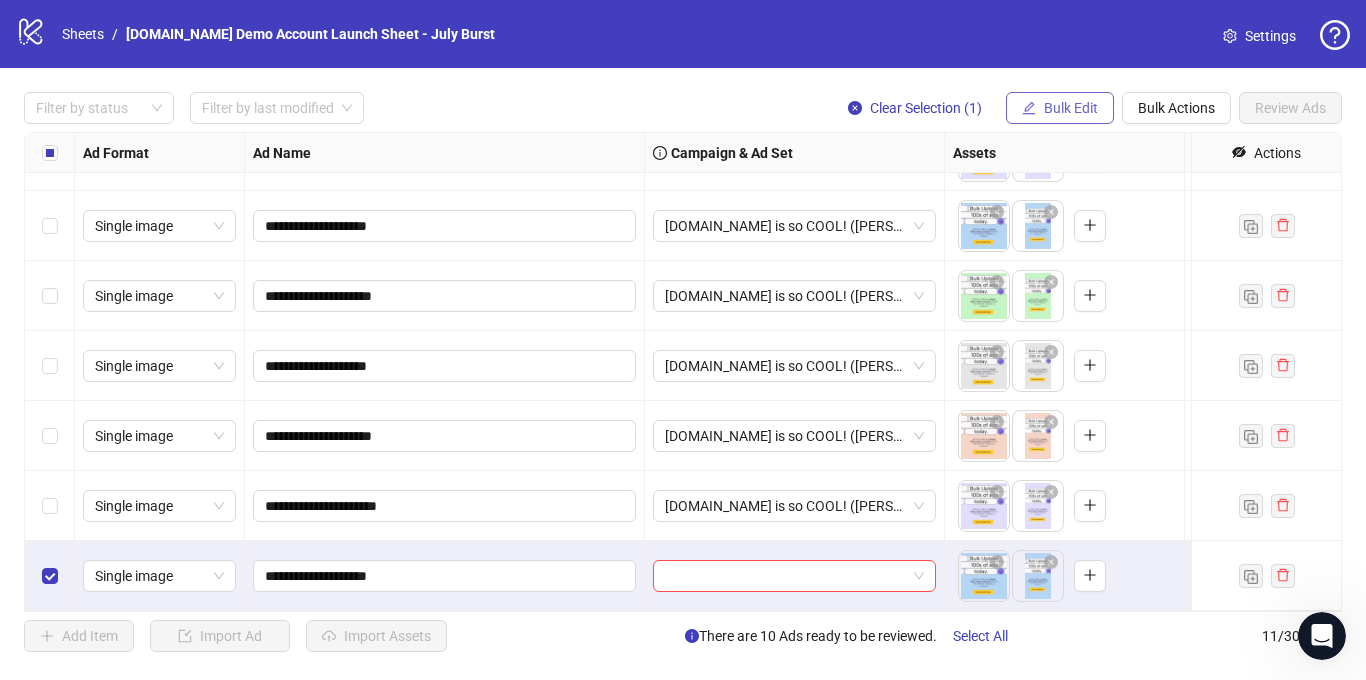 click on "Bulk Edit" at bounding box center (1071, 108) 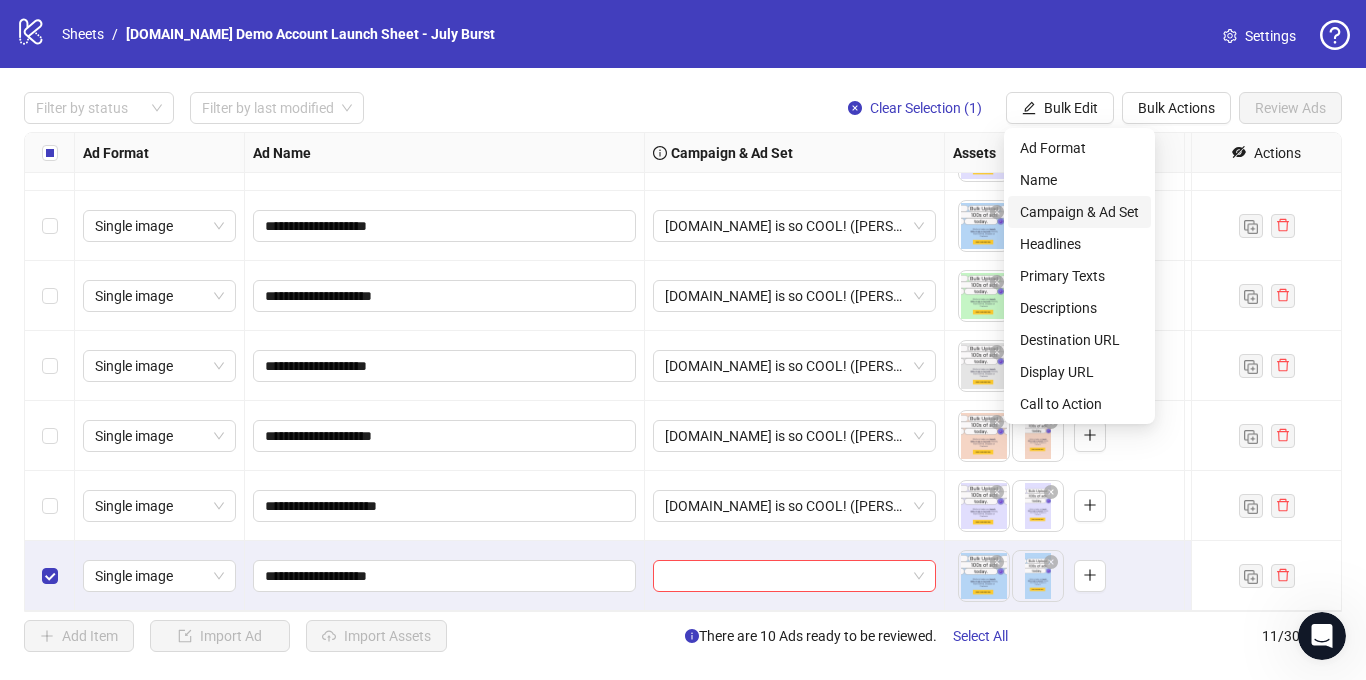 click on "Campaign & Ad Set" at bounding box center (1079, 212) 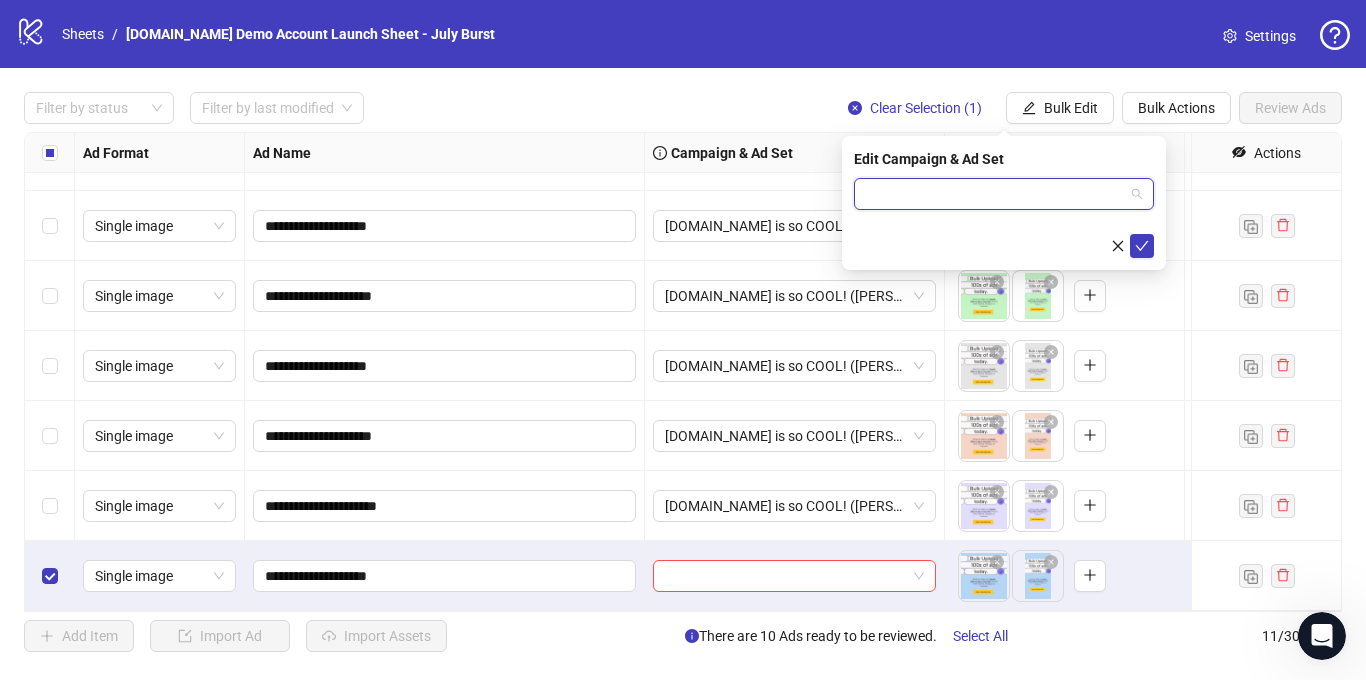 click at bounding box center [995, 194] 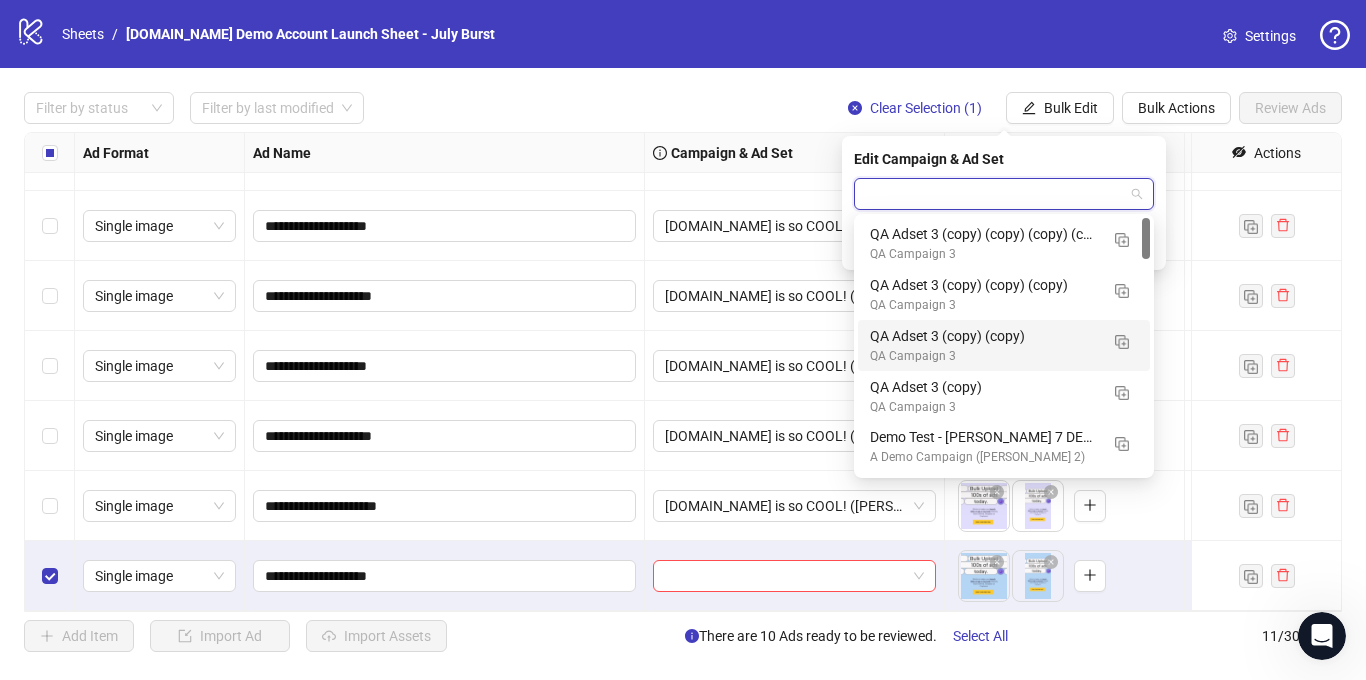 scroll, scrollTop: 165, scrollLeft: 0, axis: vertical 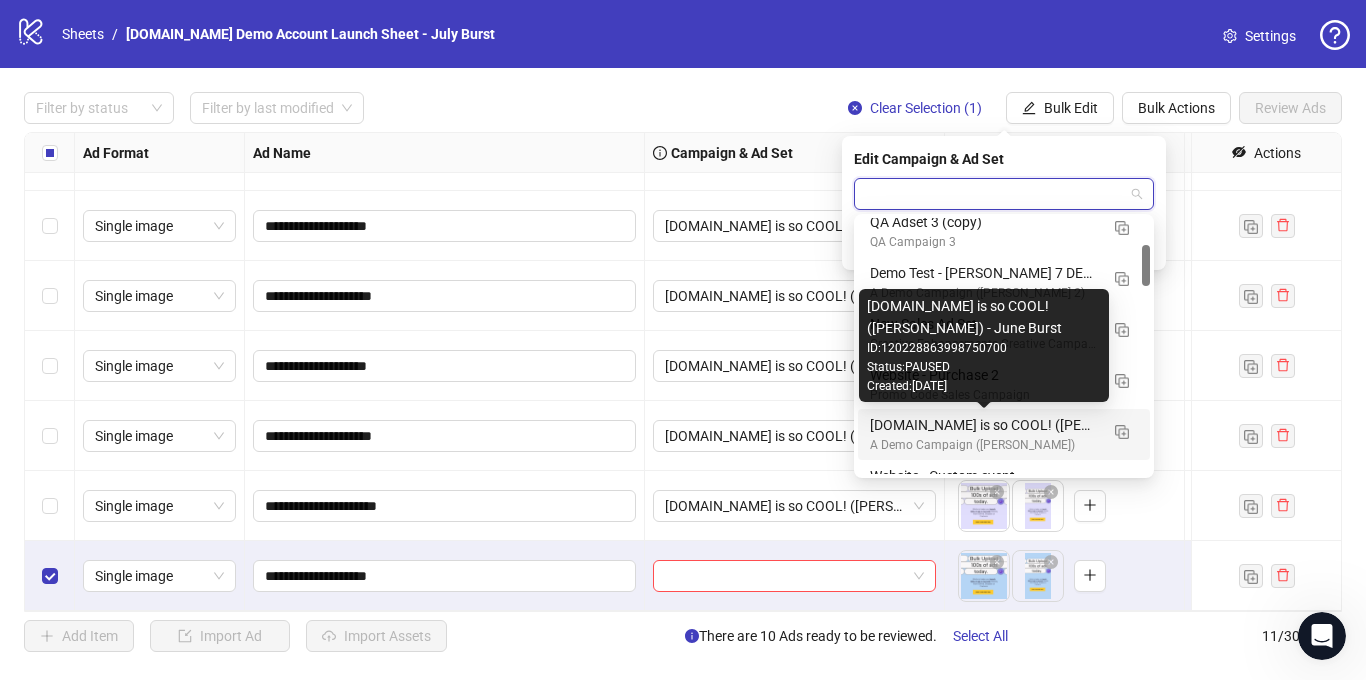 click on "[DOMAIN_NAME] is so COOL! ([PERSON_NAME]) - June Burst" at bounding box center [984, 425] 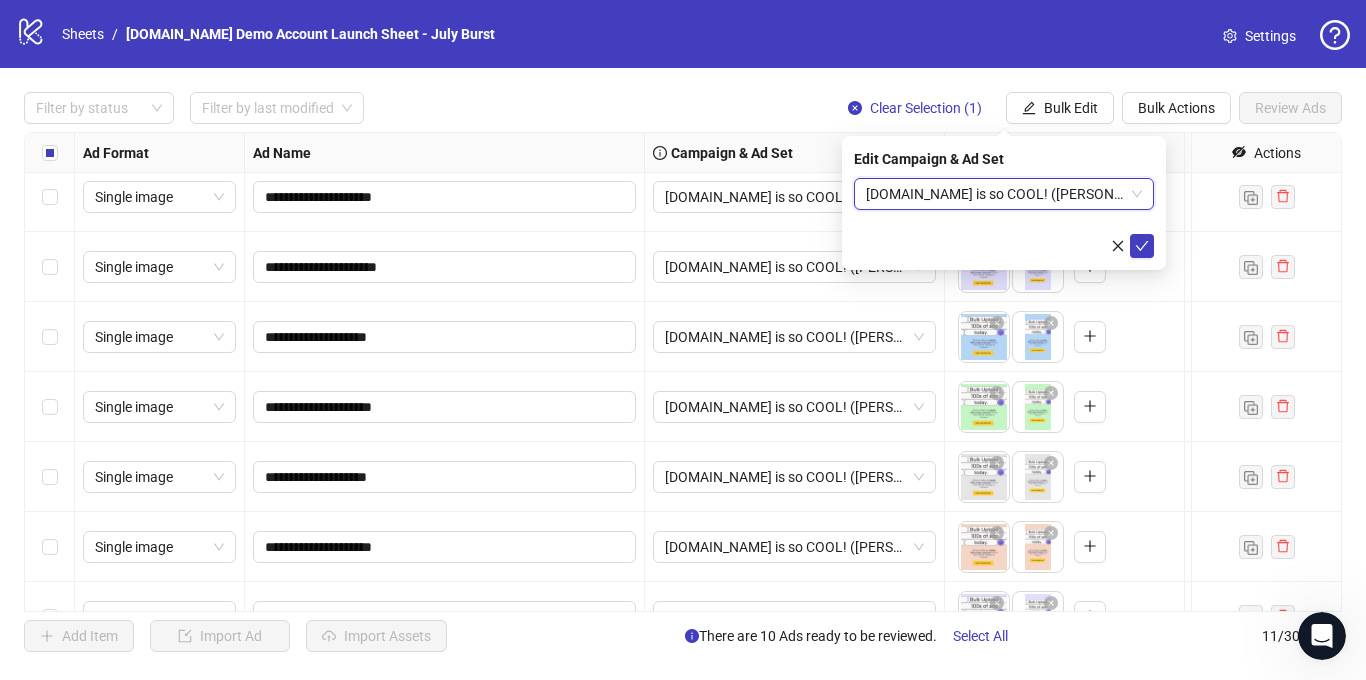 scroll, scrollTop: 218, scrollLeft: 0, axis: vertical 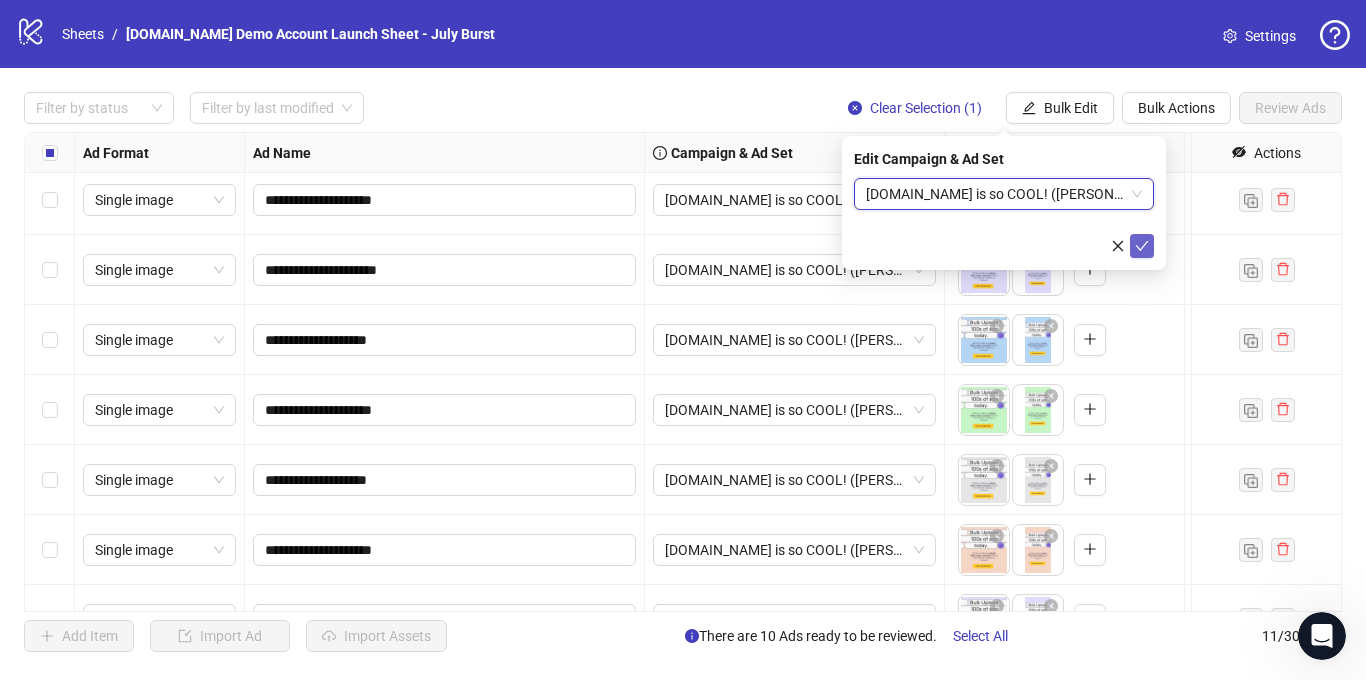 click 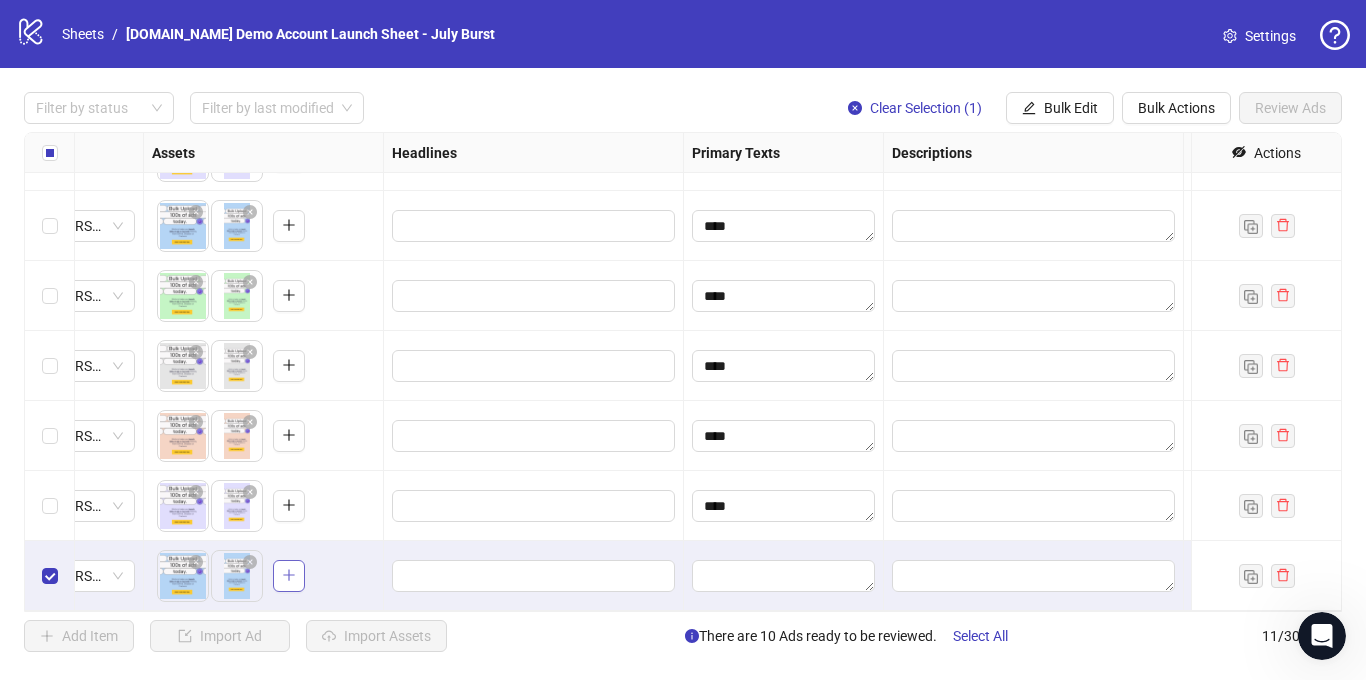scroll, scrollTop: 332, scrollLeft: 606, axis: both 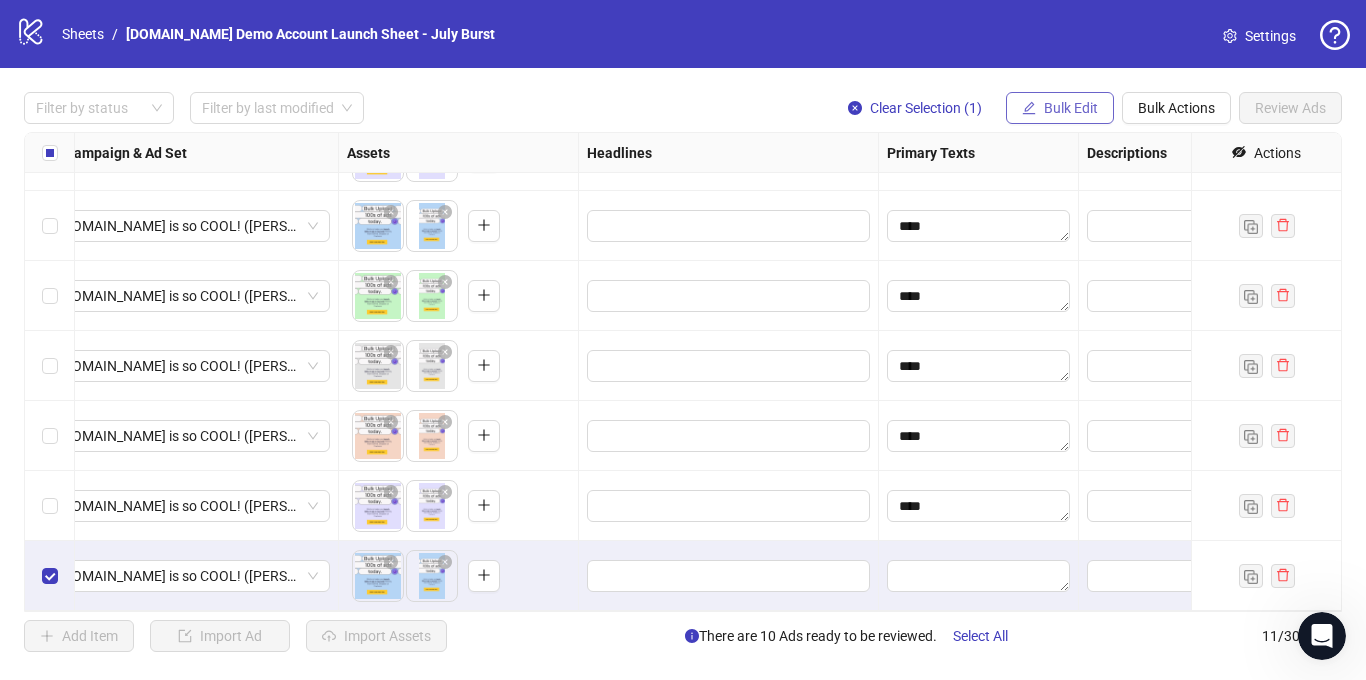 click on "Bulk Edit" at bounding box center [1071, 108] 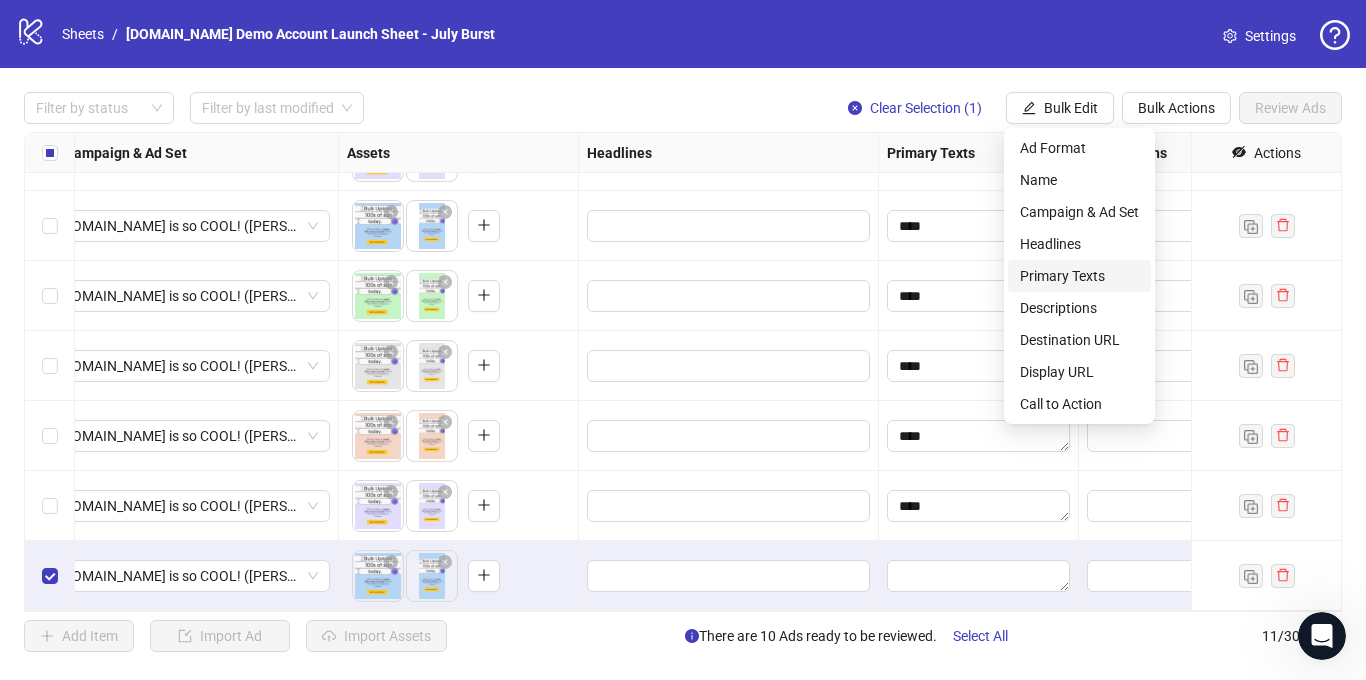 click on "Primary Texts" at bounding box center (1079, 276) 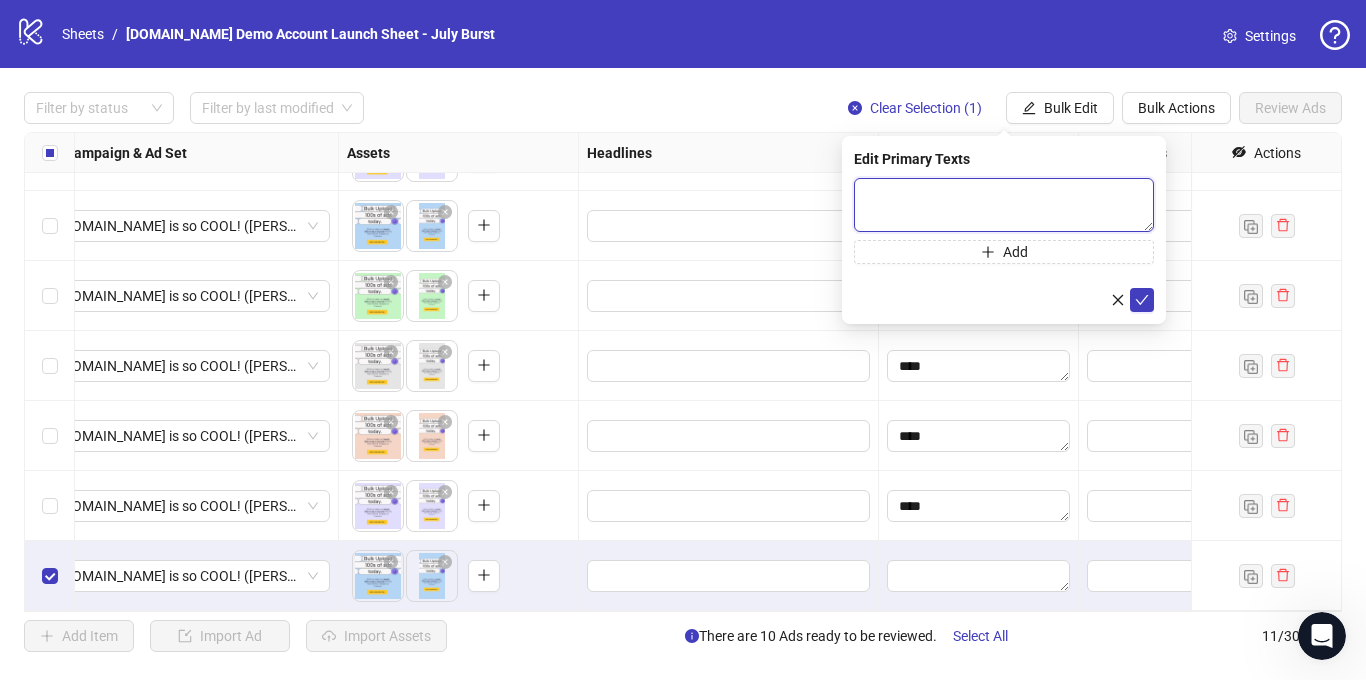 click at bounding box center (1004, 205) 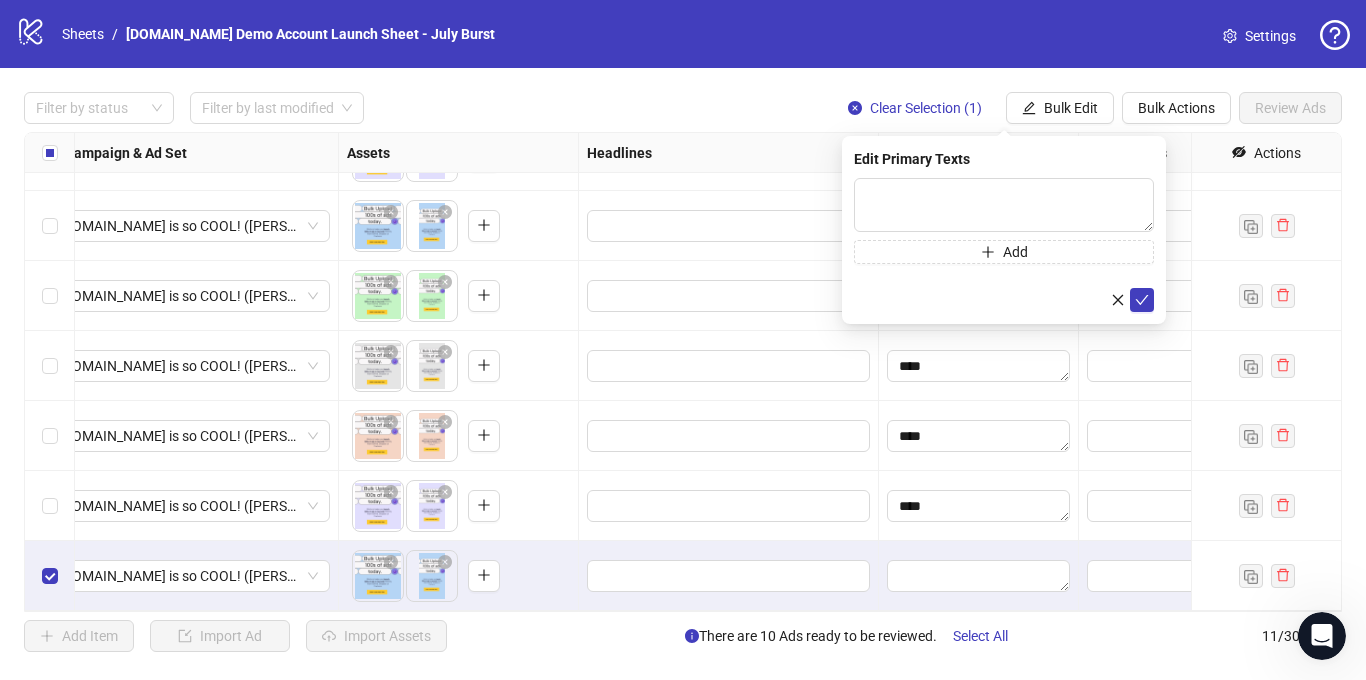 drag, startPoint x: 722, startPoint y: 117, endPoint x: 854, endPoint y: 195, distance: 153.32318 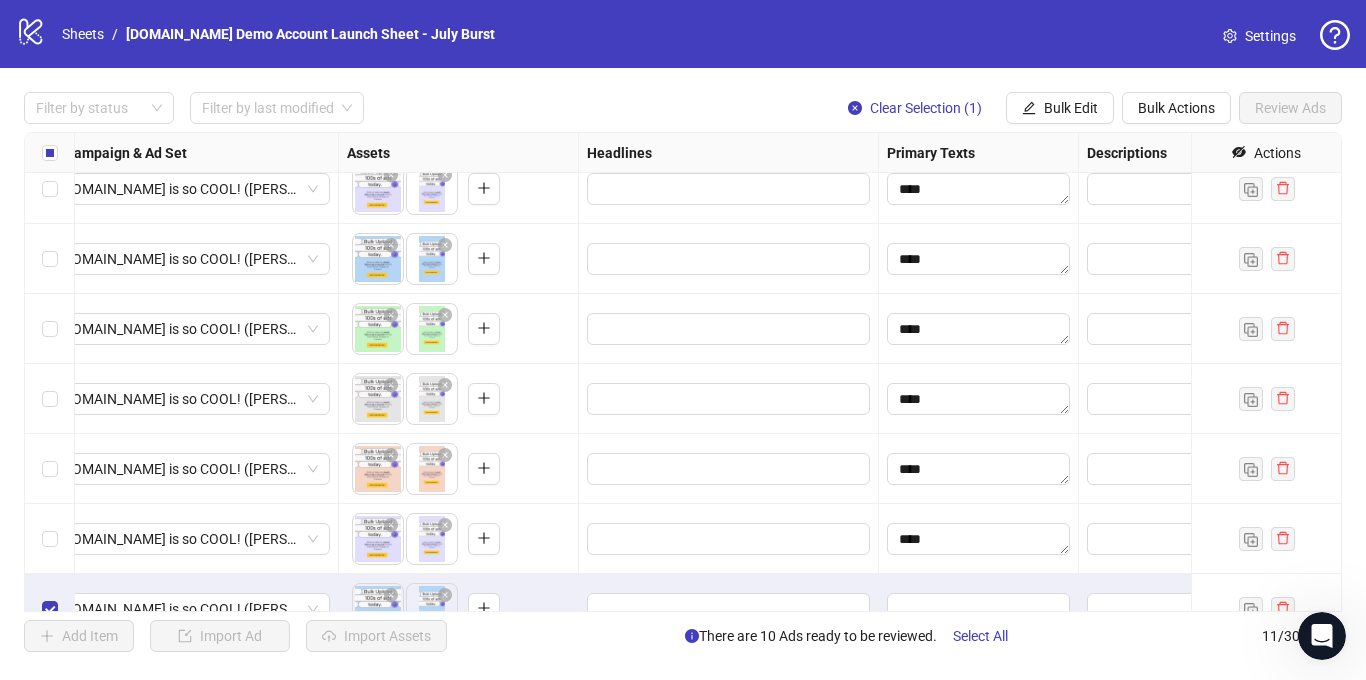 scroll, scrollTop: 297, scrollLeft: 606, axis: both 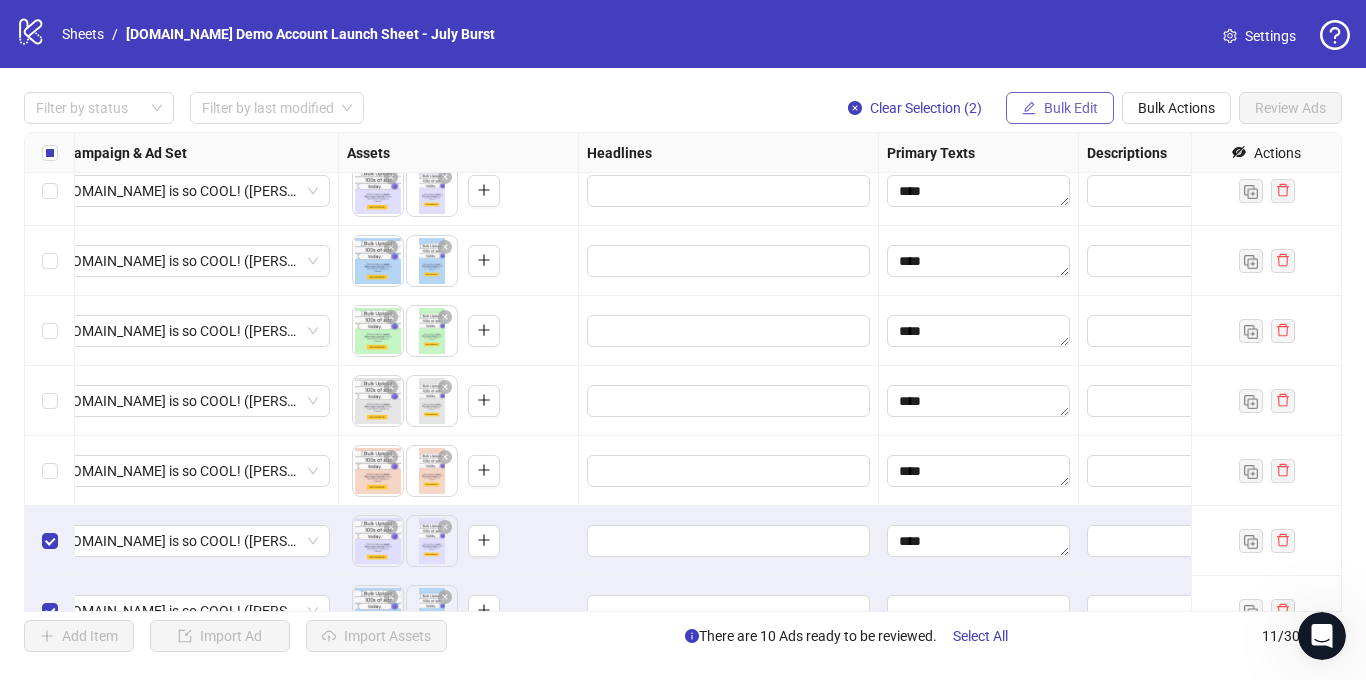 click on "Bulk Edit" at bounding box center [1071, 108] 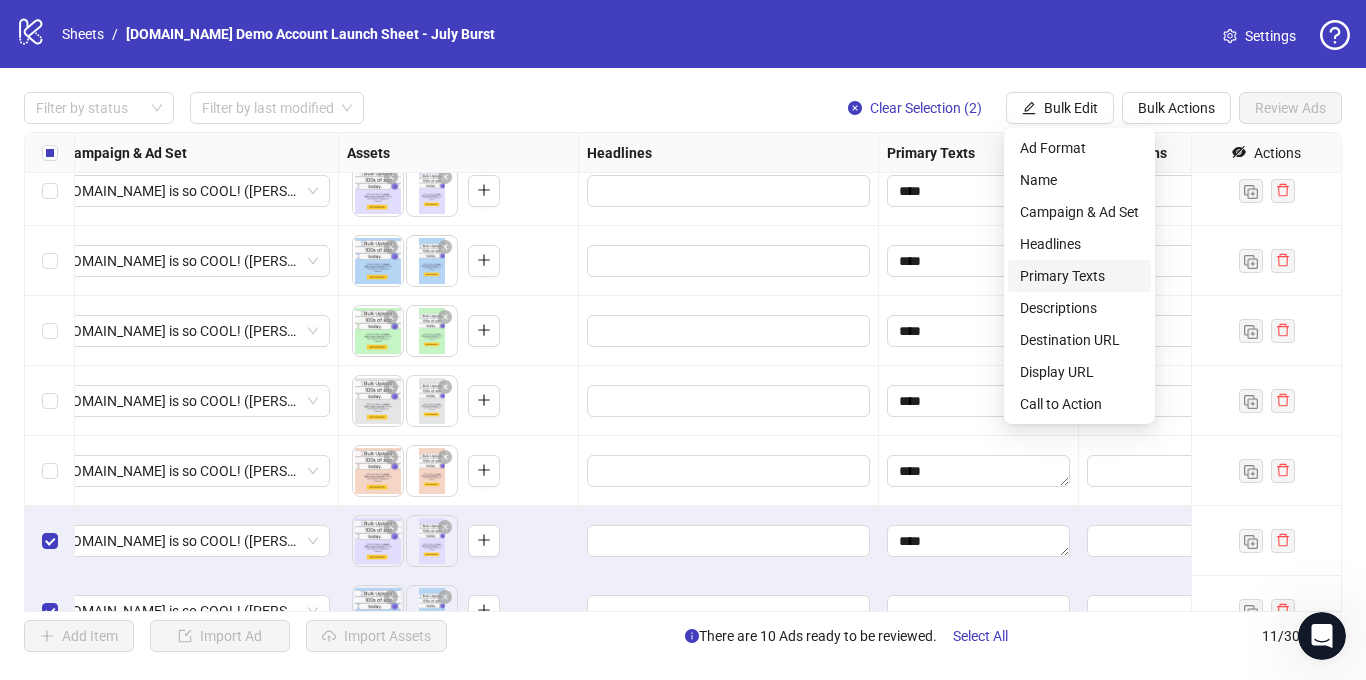 click on "Primary Texts" at bounding box center [1079, 276] 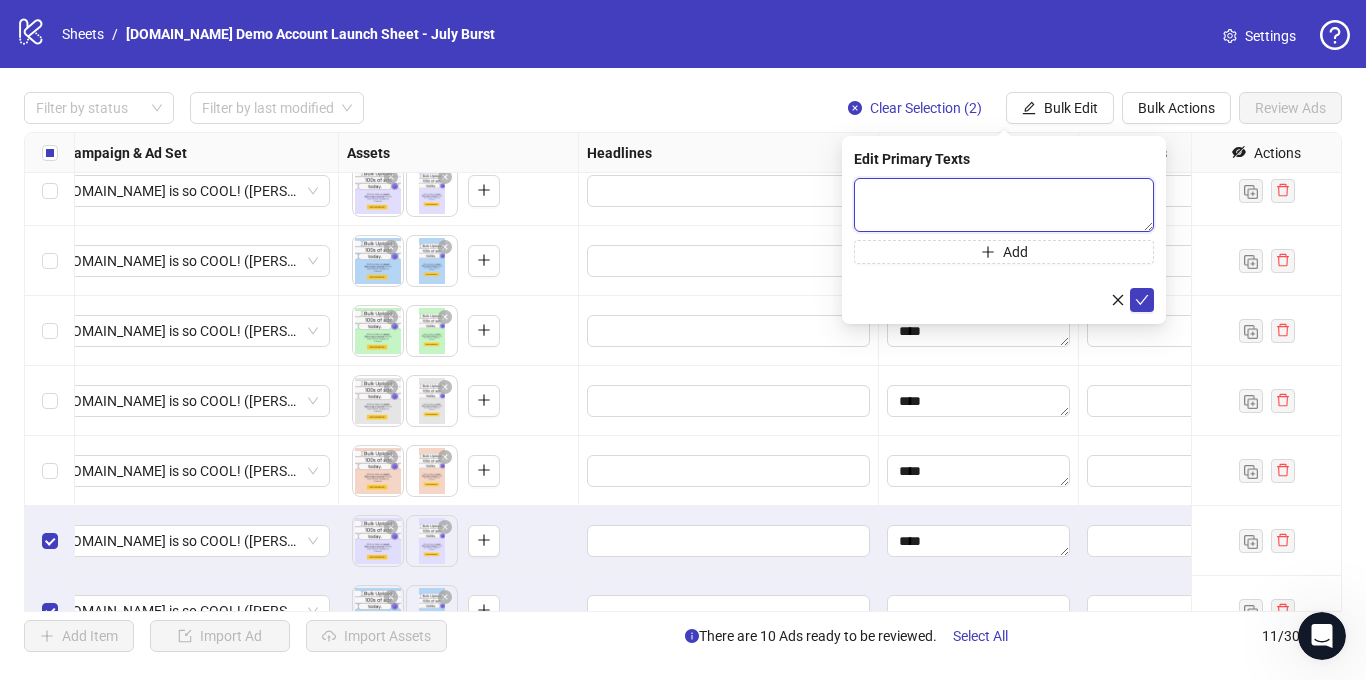 click at bounding box center (1004, 205) 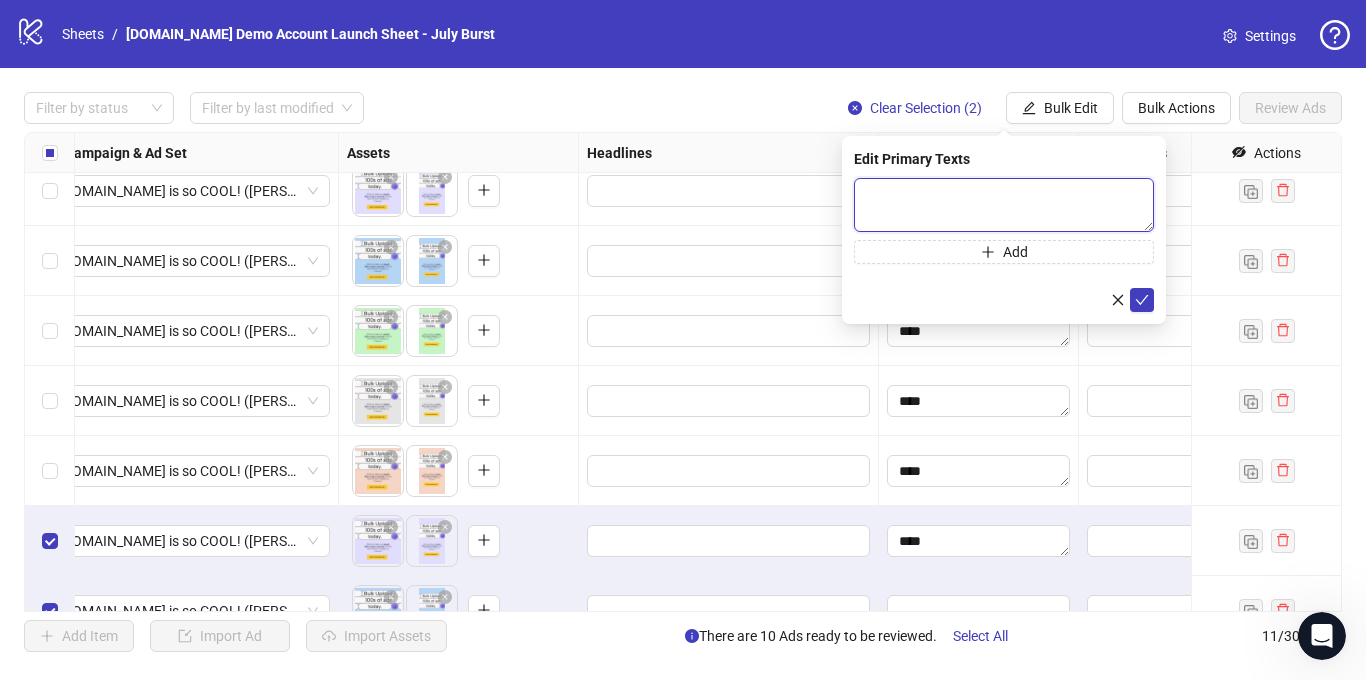scroll, scrollTop: 332, scrollLeft: 606, axis: both 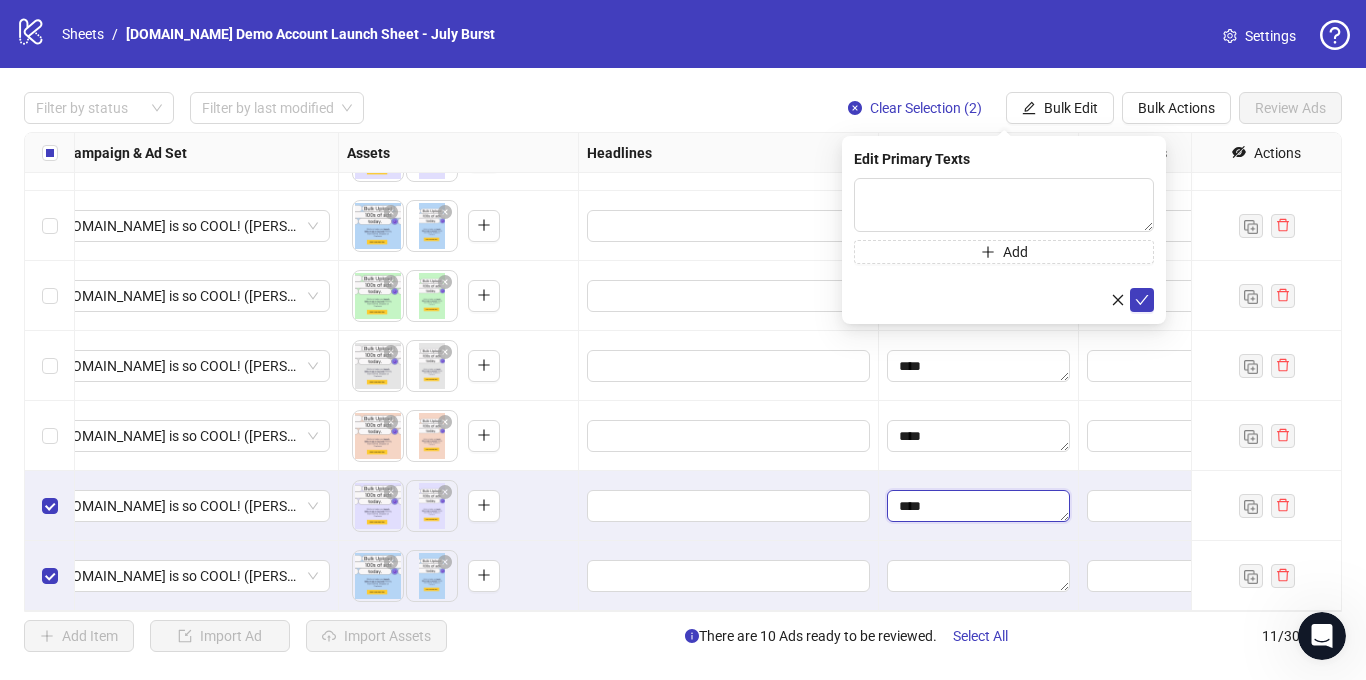 click on "****" at bounding box center (978, 506) 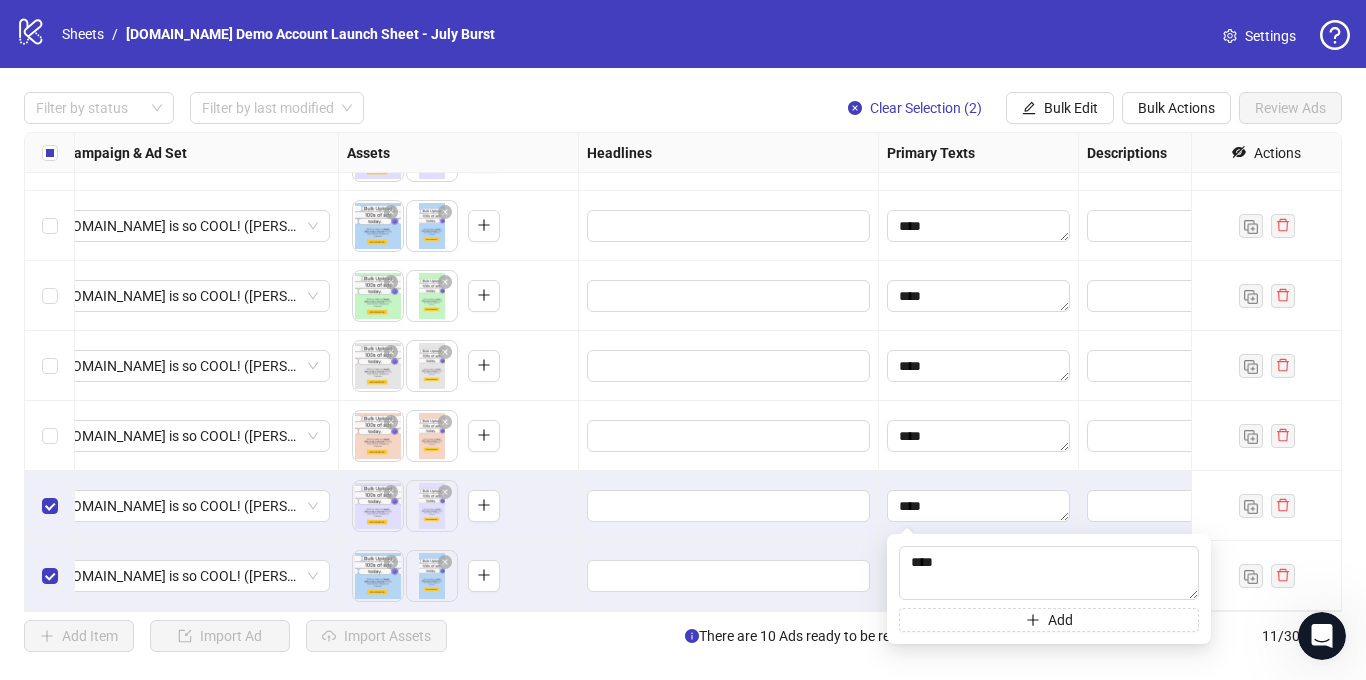 click at bounding box center [729, 506] 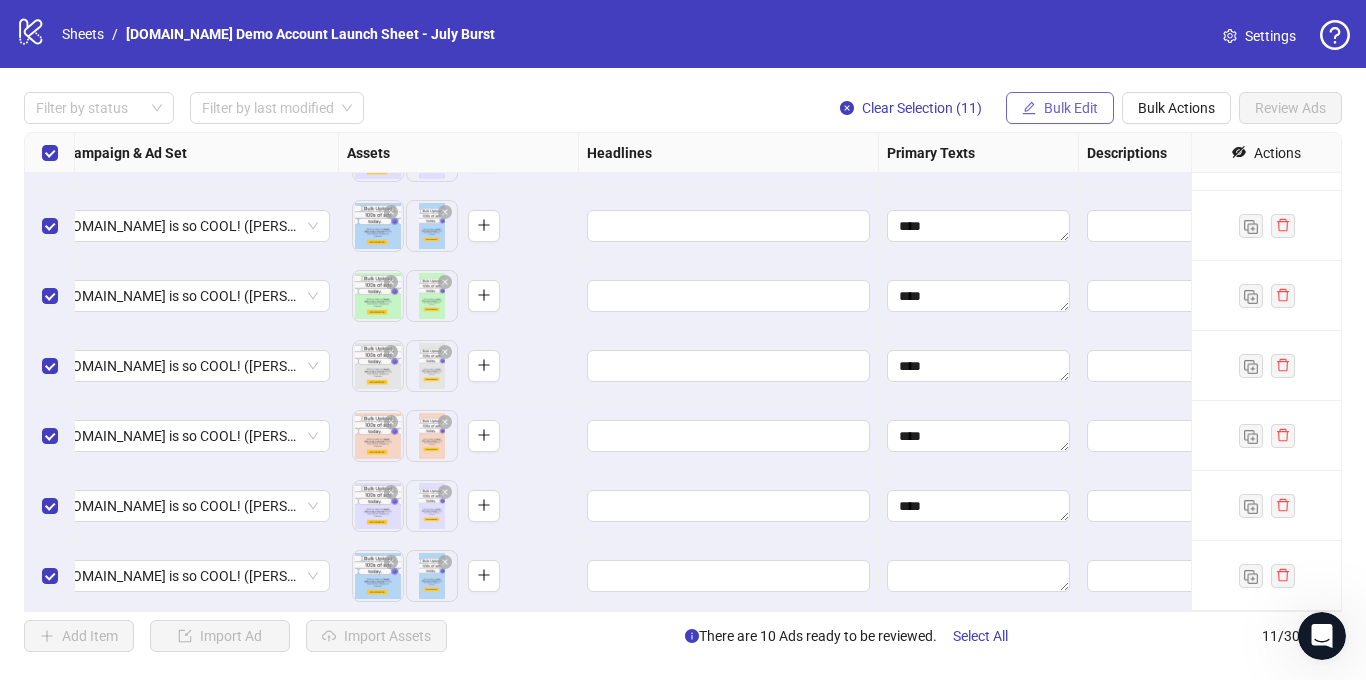 click on "Bulk Edit" at bounding box center (1071, 108) 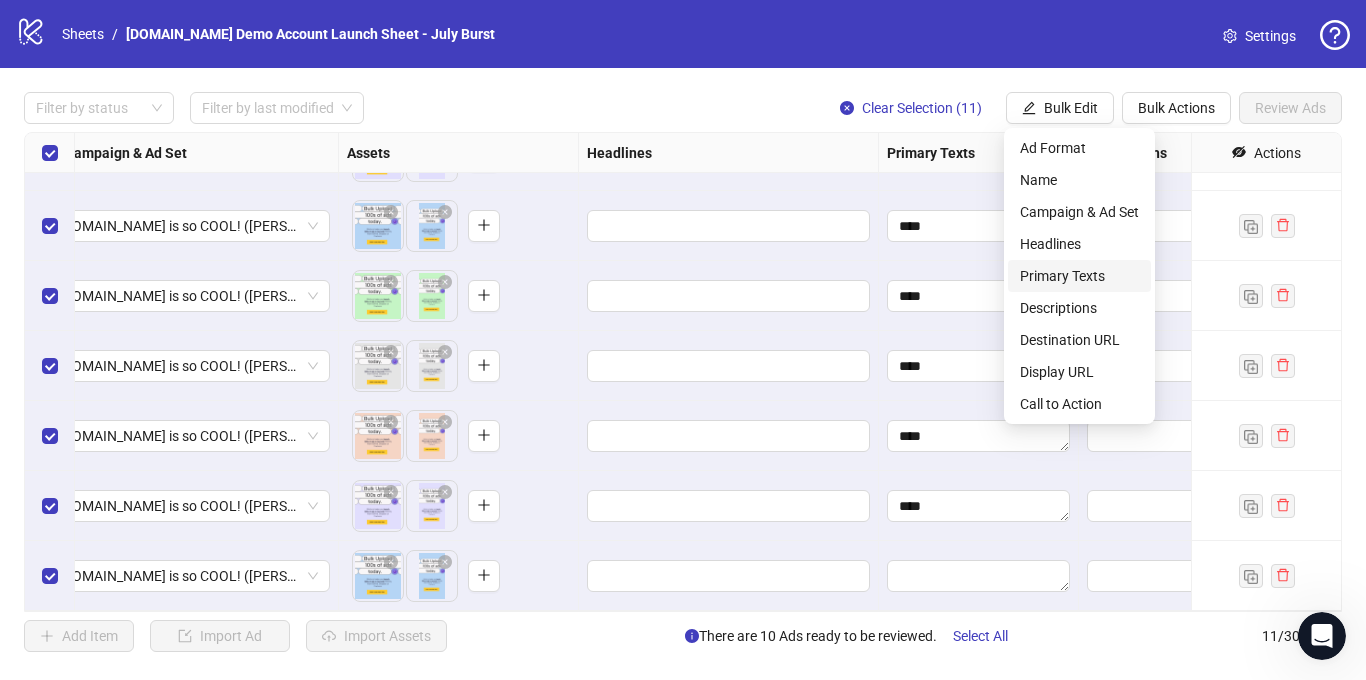 click on "Primary Texts" at bounding box center (1079, 276) 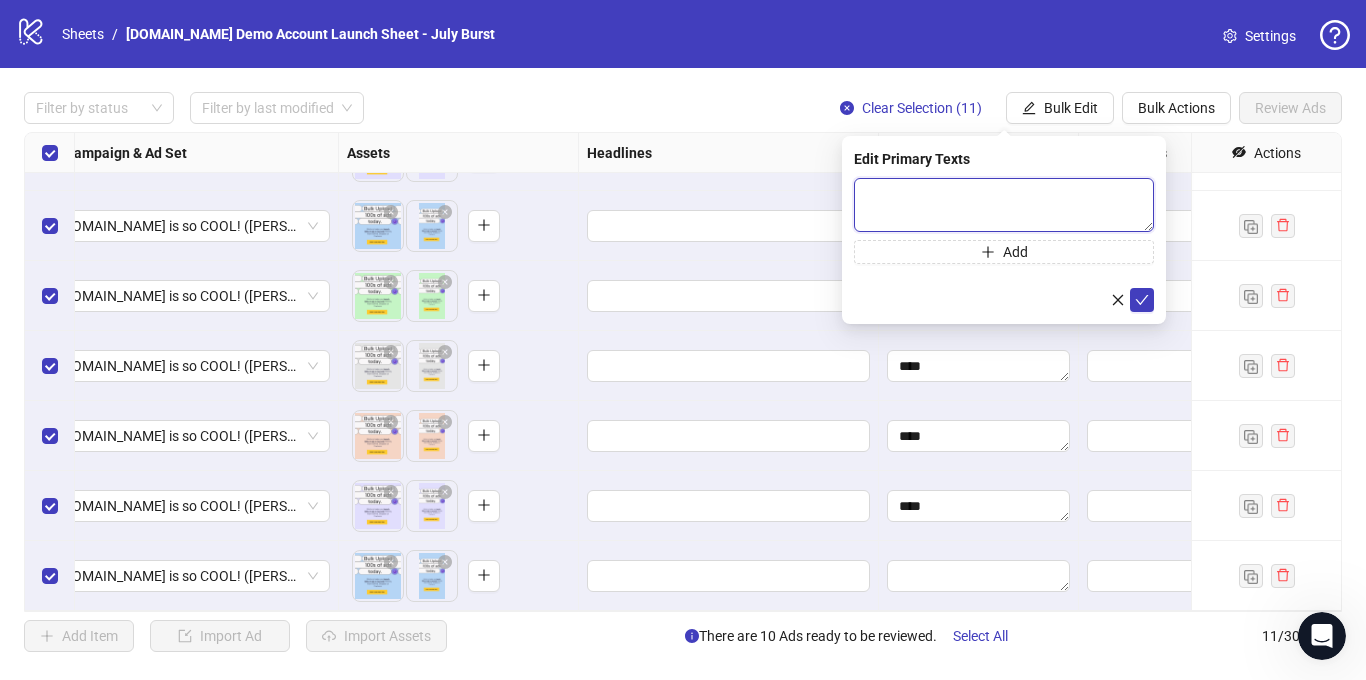 click at bounding box center (1004, 205) 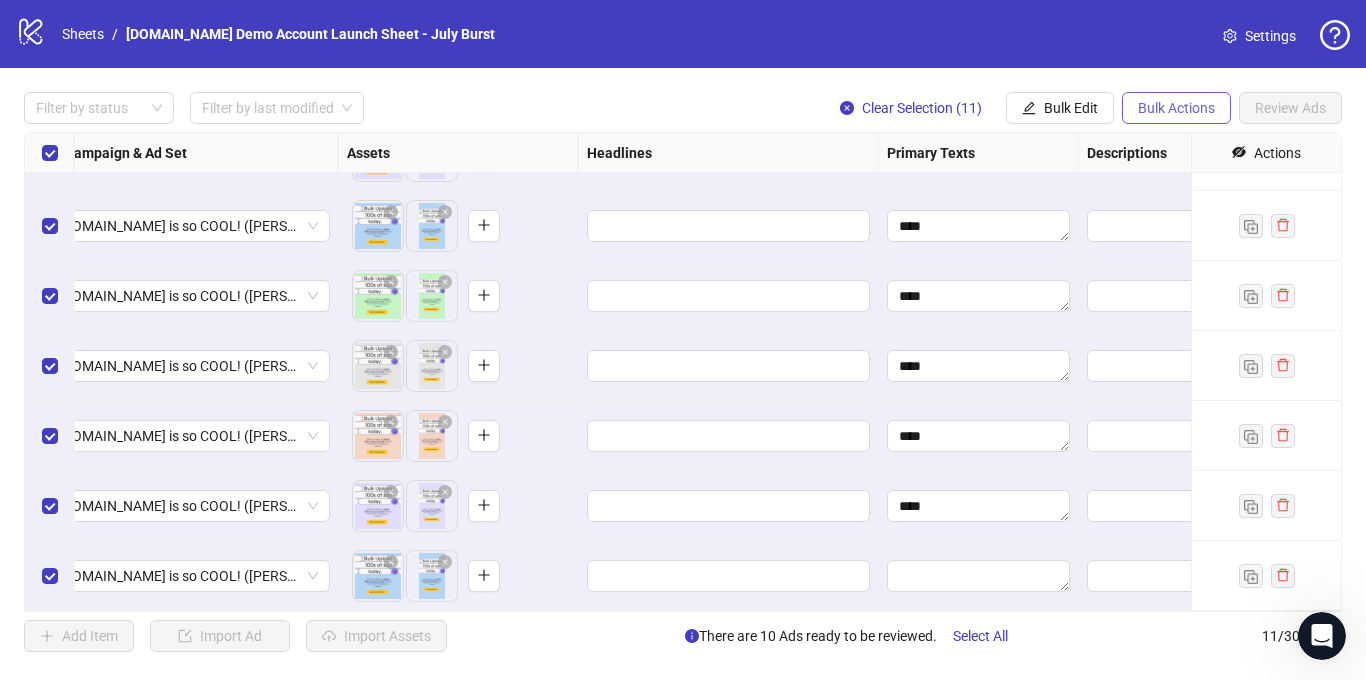click on "Bulk Actions" at bounding box center [1176, 108] 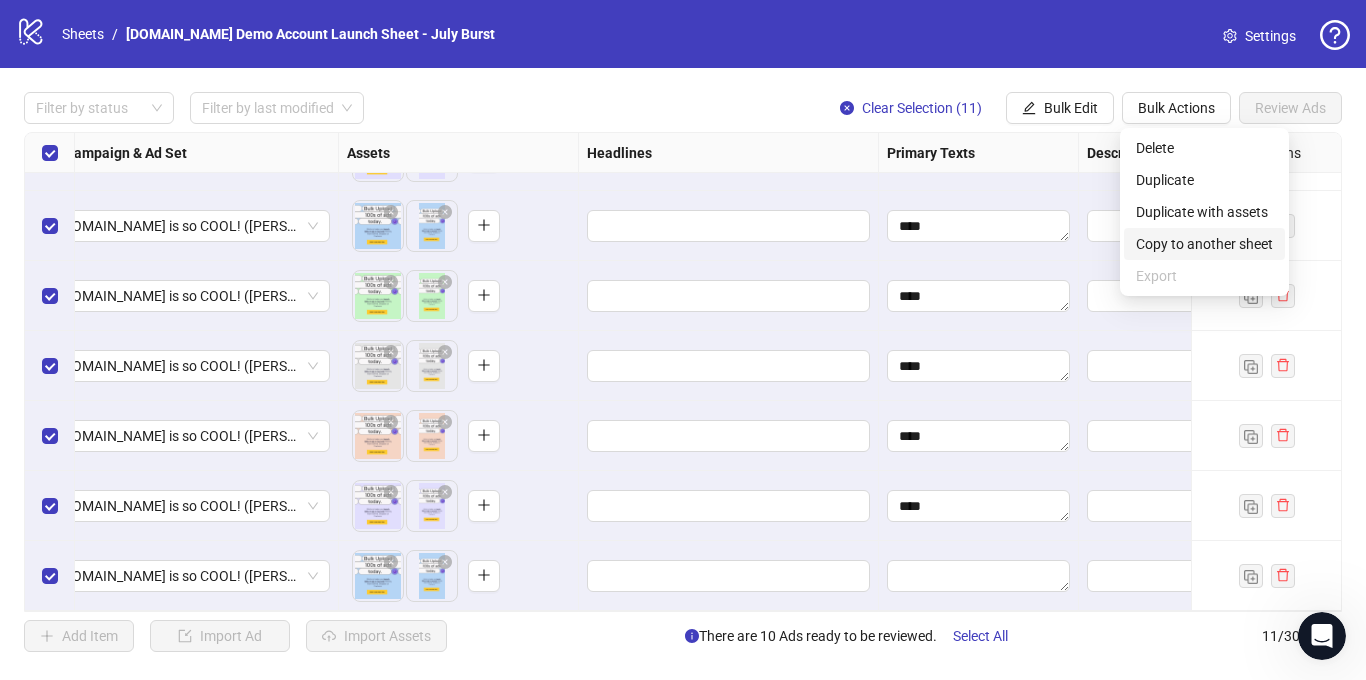 click on "Copy to another sheet" at bounding box center (1204, 244) 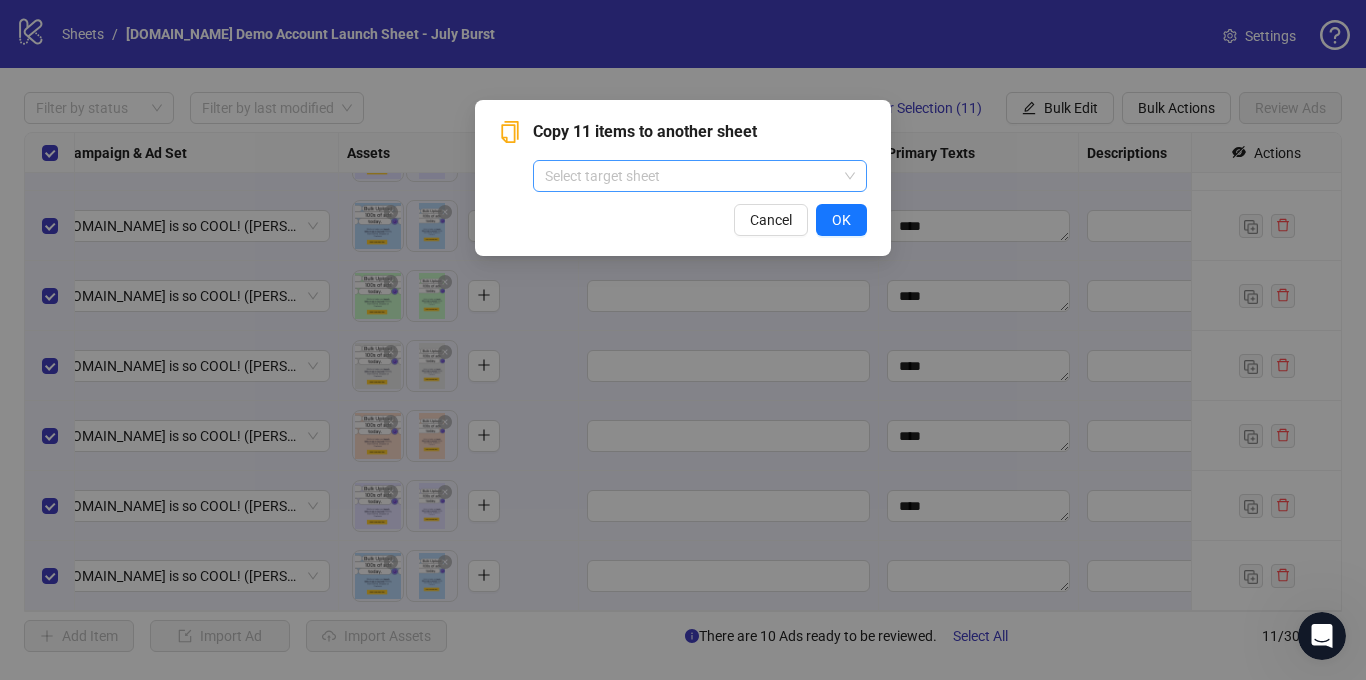 click at bounding box center (691, 176) 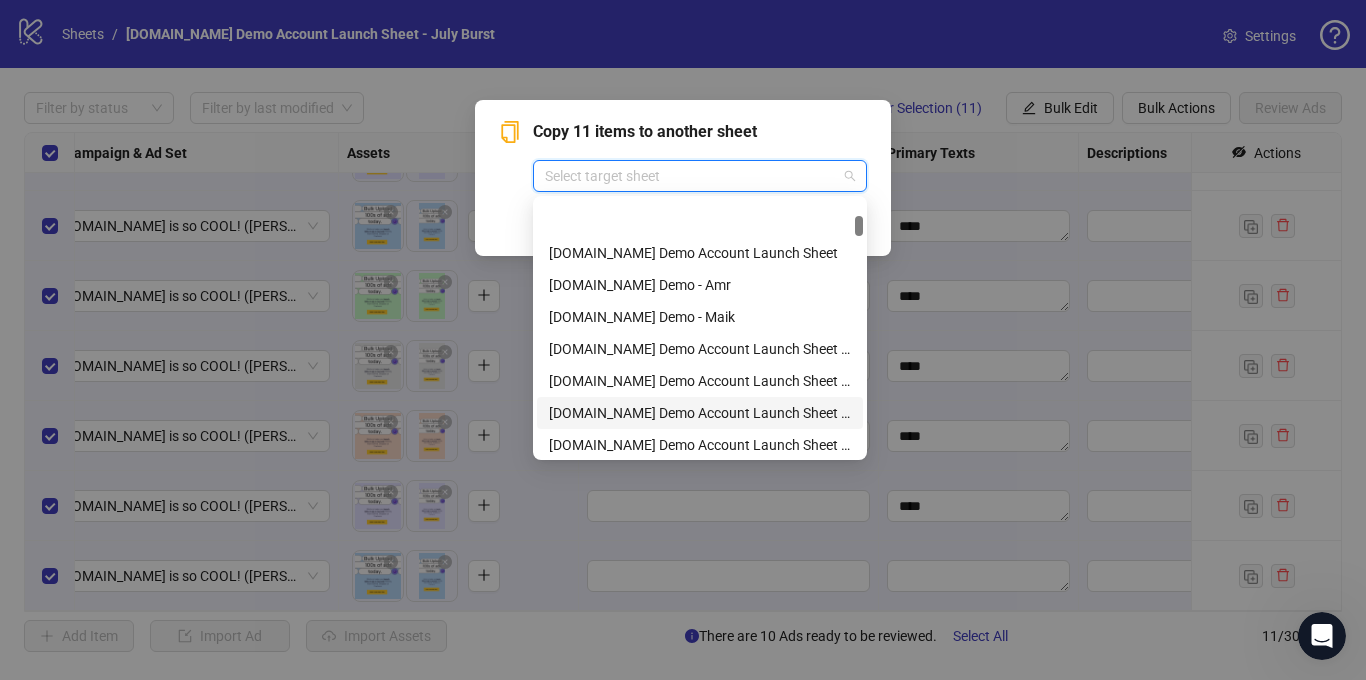scroll, scrollTop: 218, scrollLeft: 0, axis: vertical 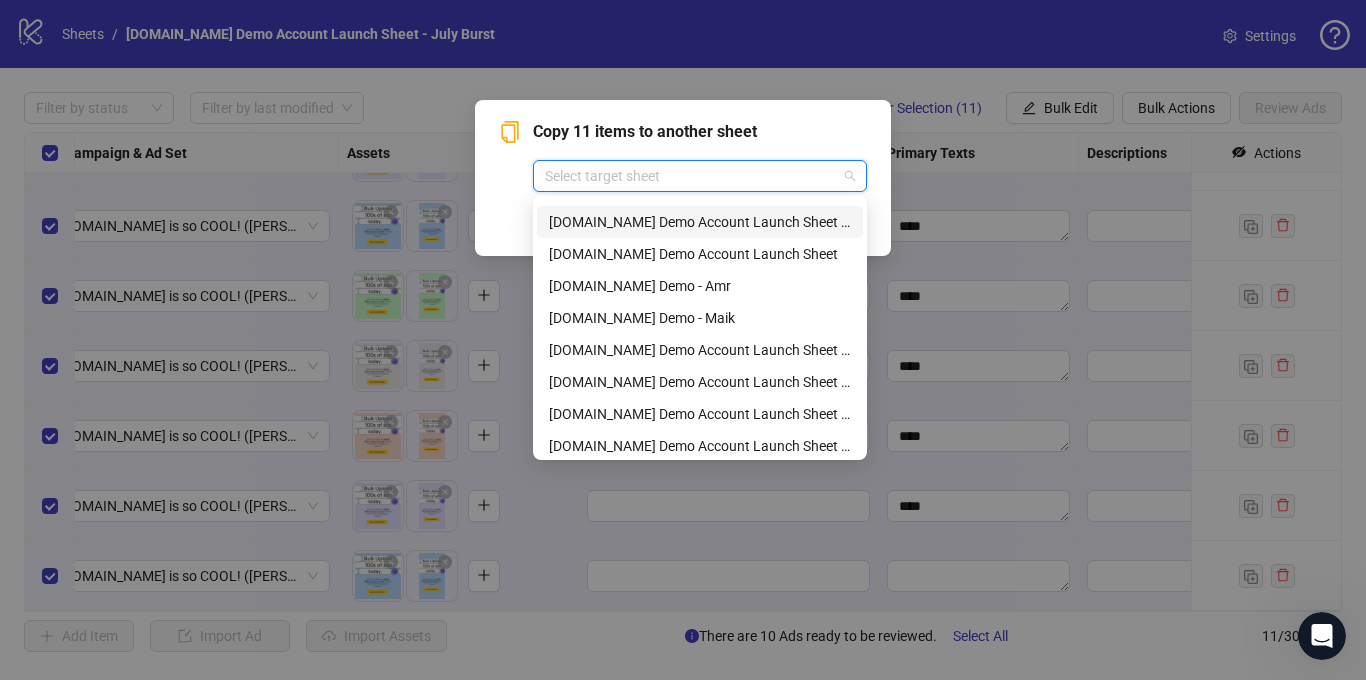 click on "Cancel OK" at bounding box center [683, 220] 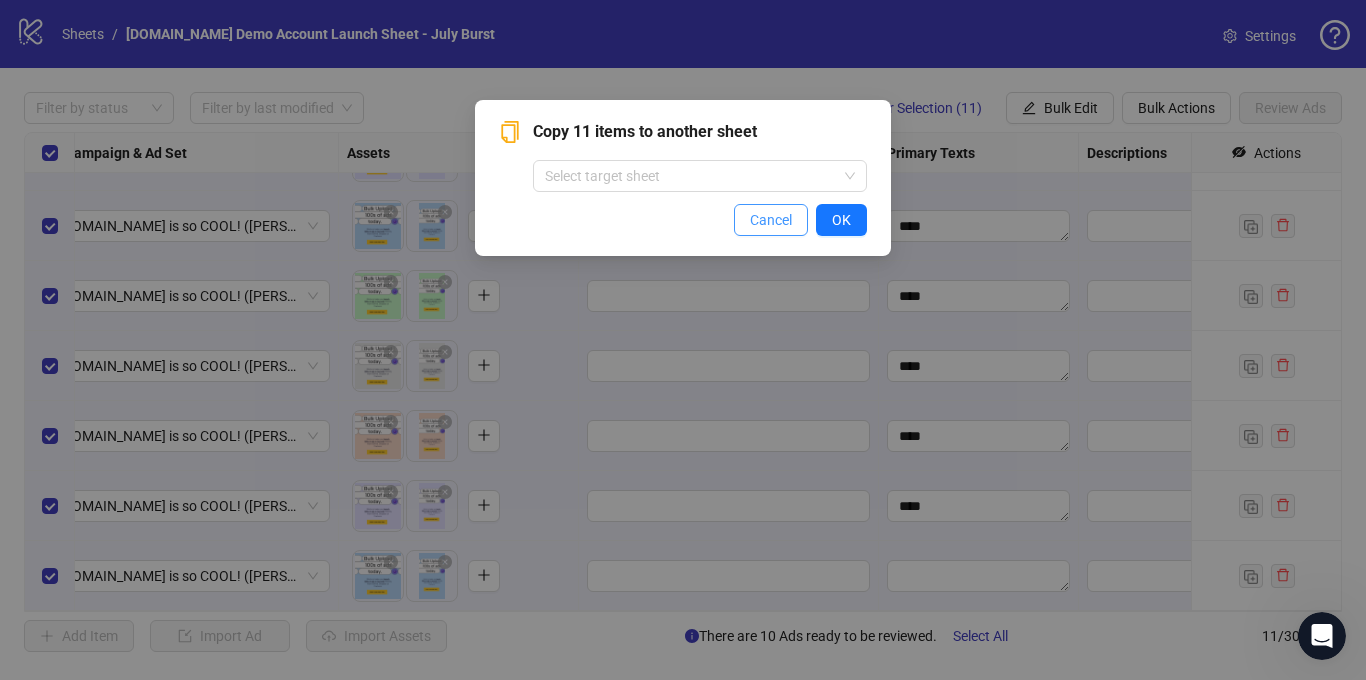 click on "Cancel" at bounding box center (771, 220) 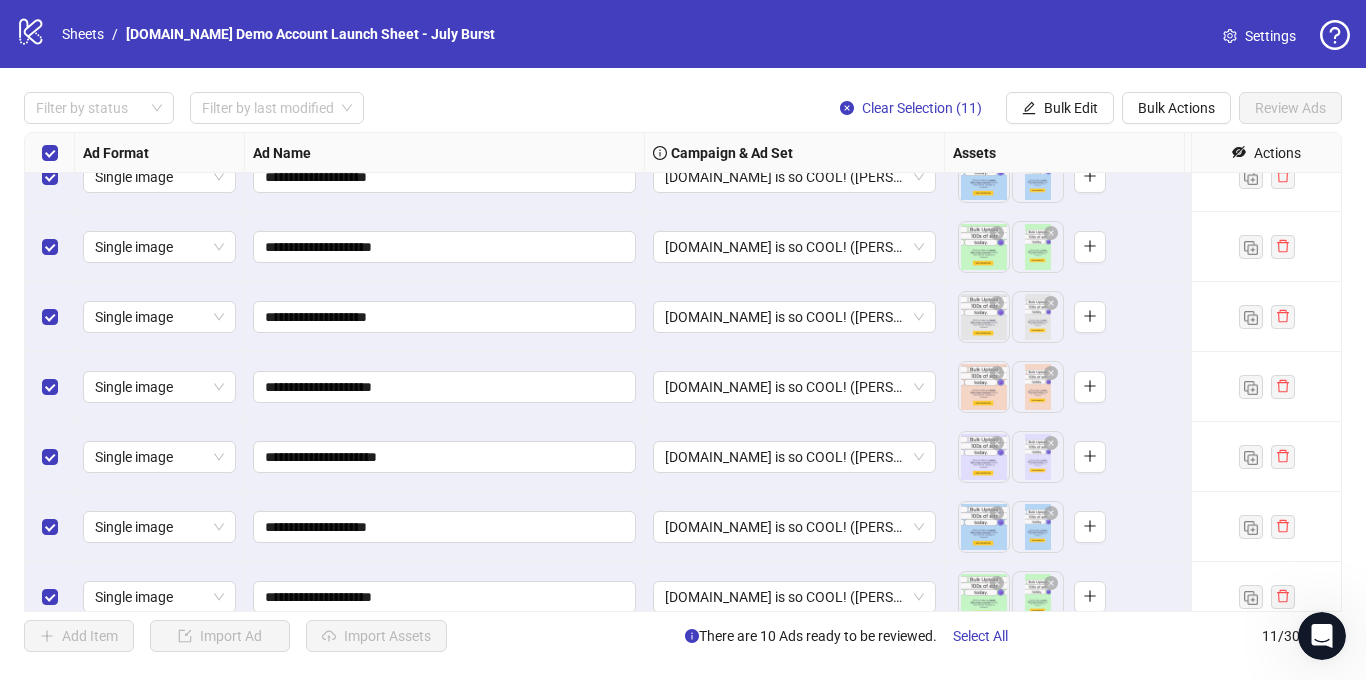 scroll, scrollTop: 0, scrollLeft: 0, axis: both 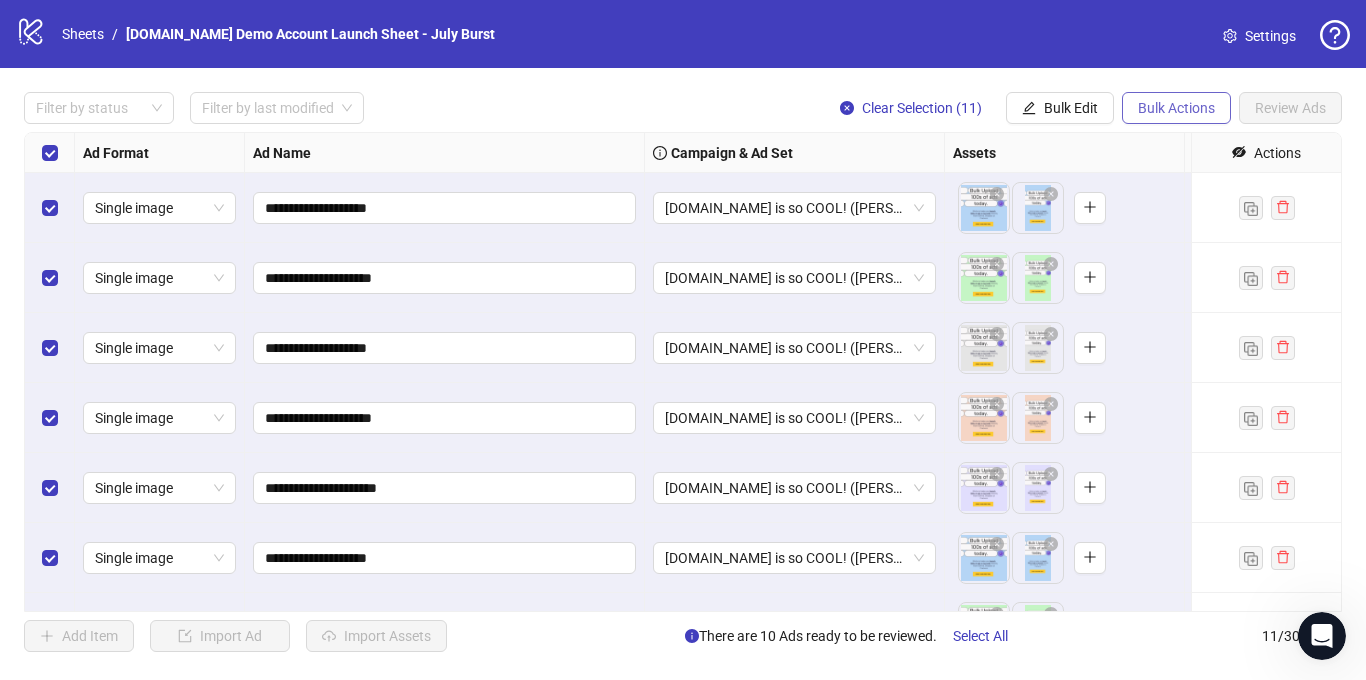 click on "Bulk Actions" at bounding box center (1176, 108) 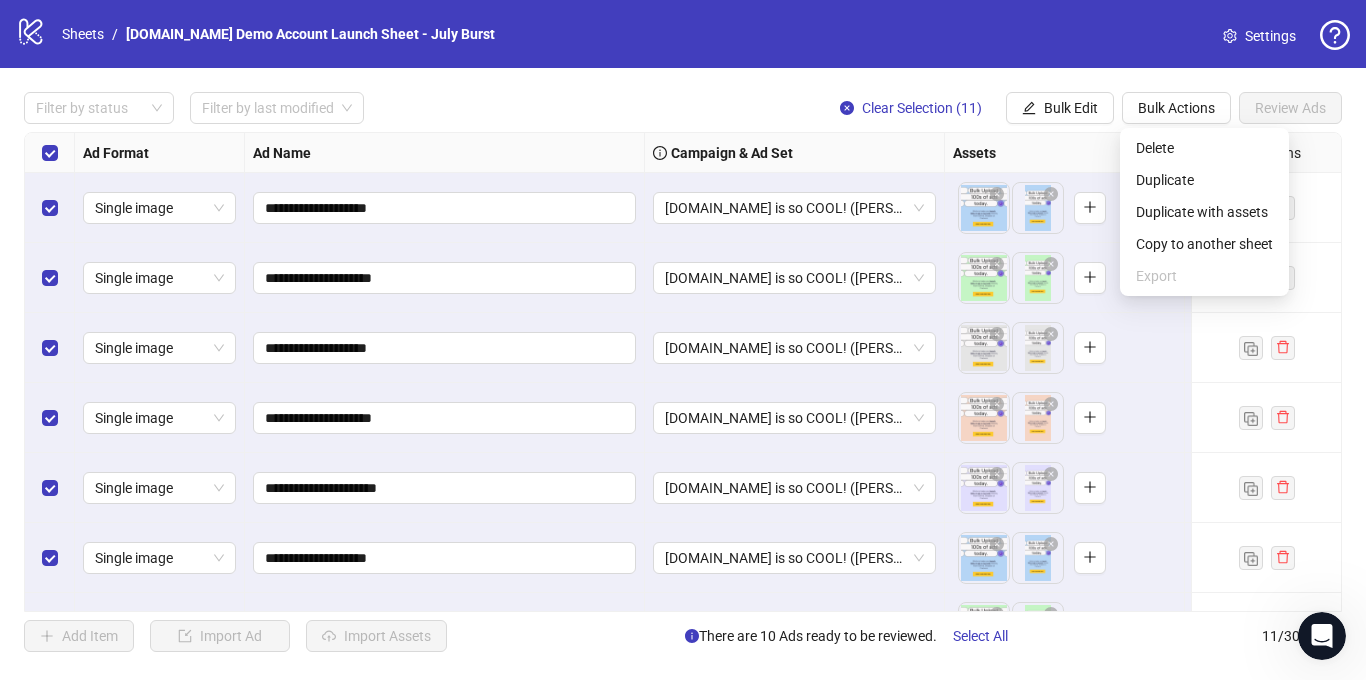 click on "Ad Name" at bounding box center [445, 153] 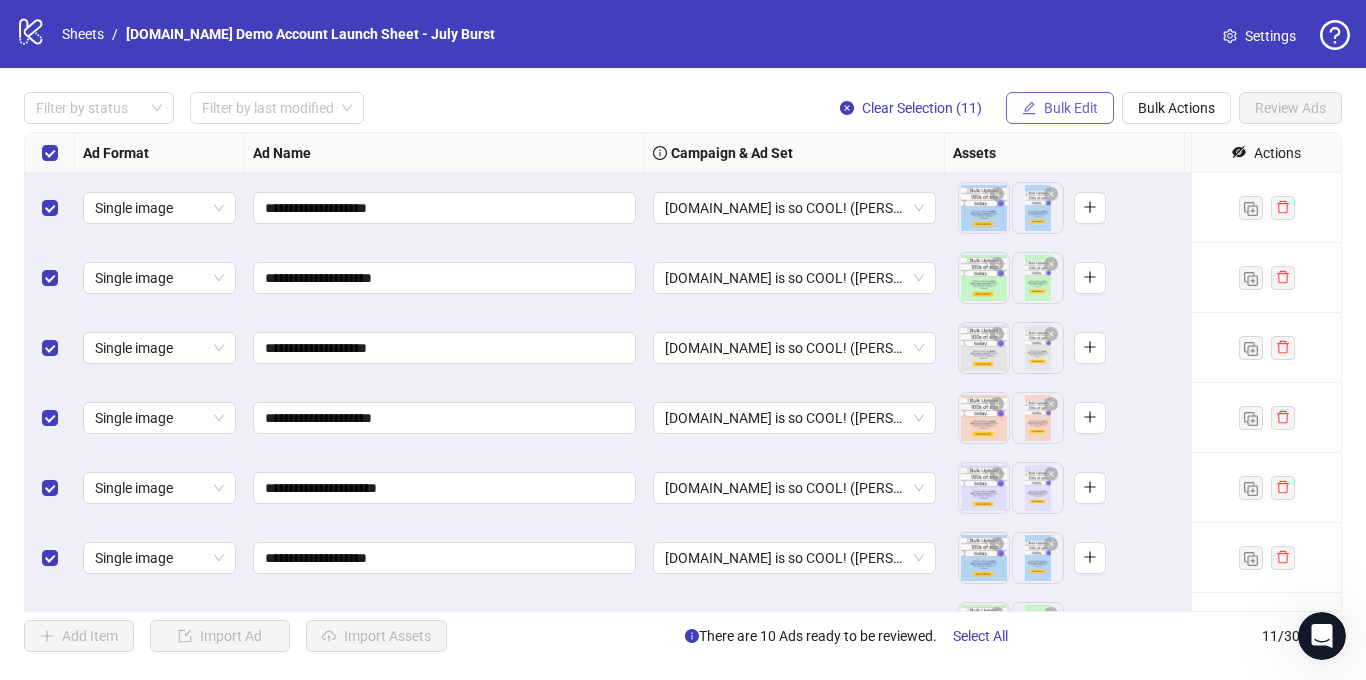 click on "Bulk Edit" at bounding box center [1071, 108] 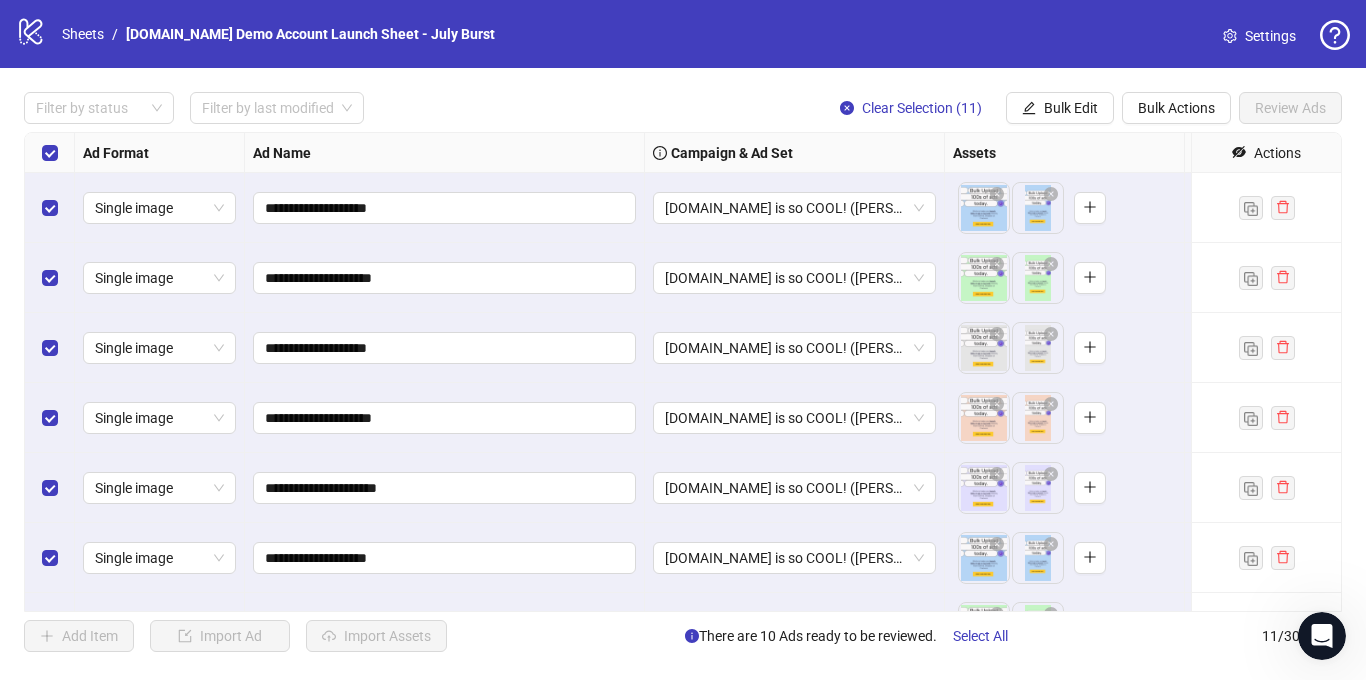 click on "**********" at bounding box center [683, 372] 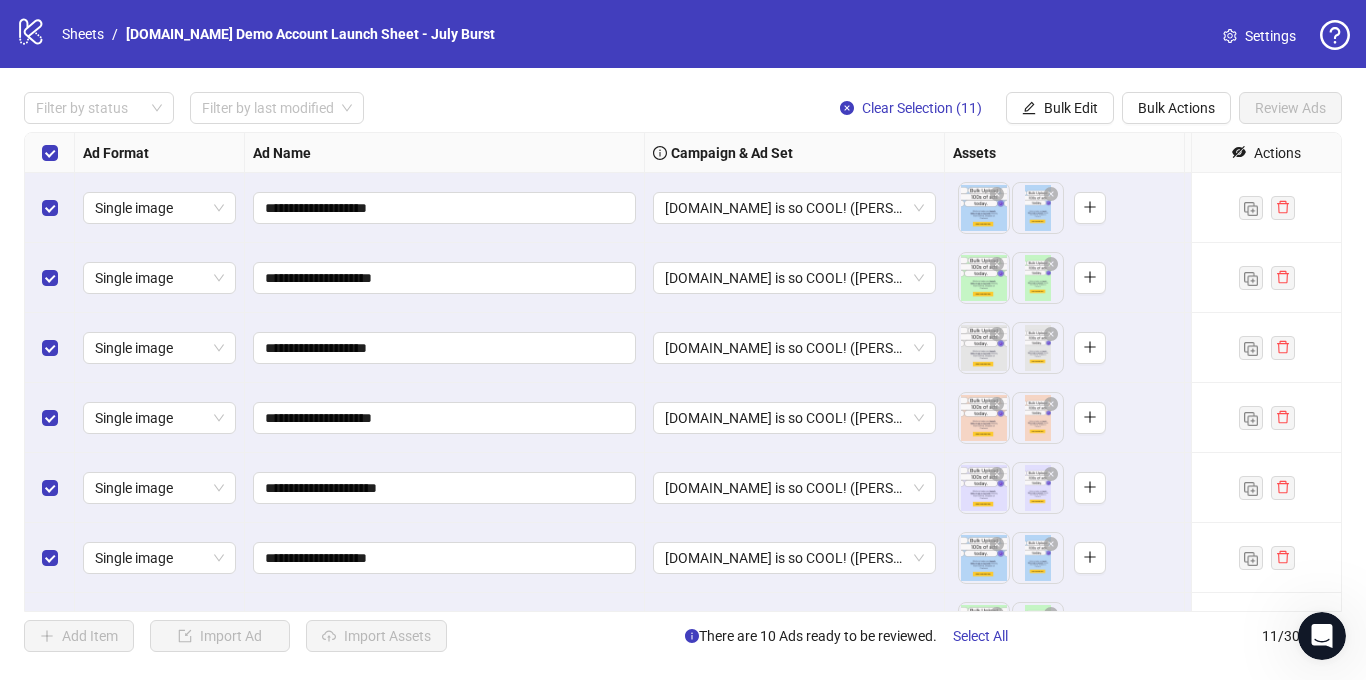 scroll, scrollTop: 0, scrollLeft: 1354, axis: horizontal 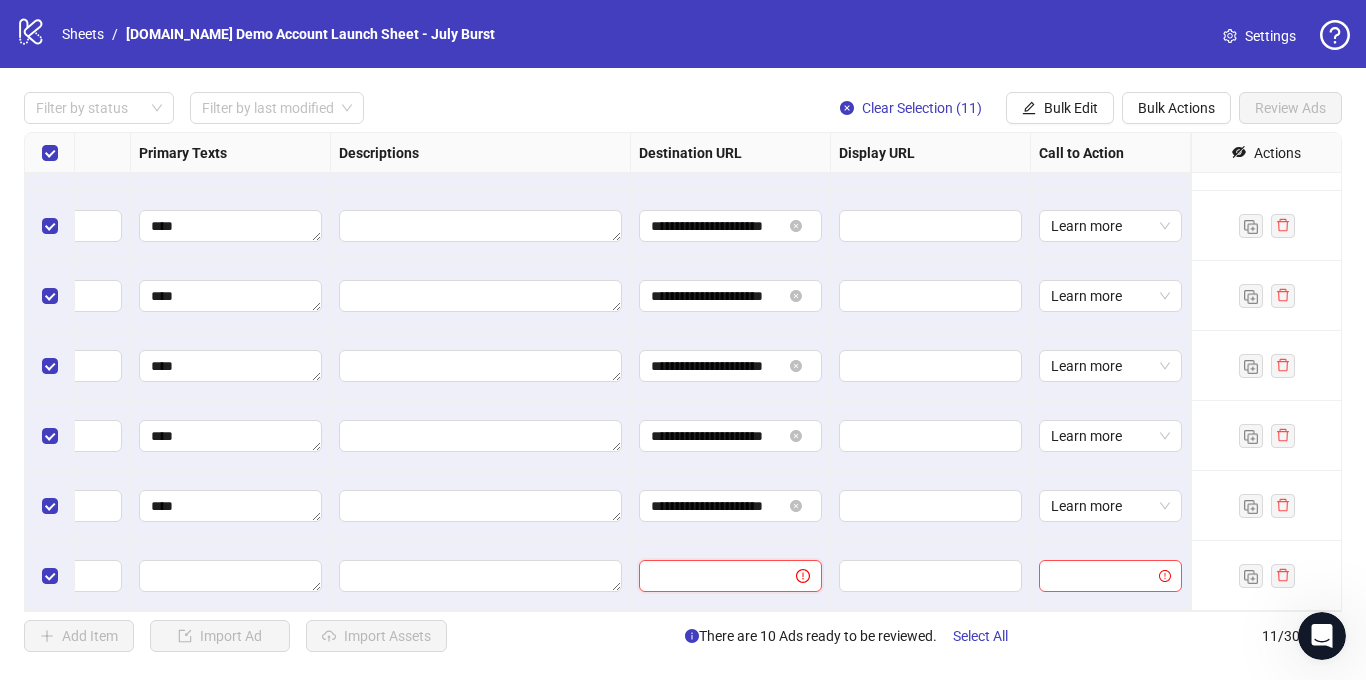 click at bounding box center (709, 576) 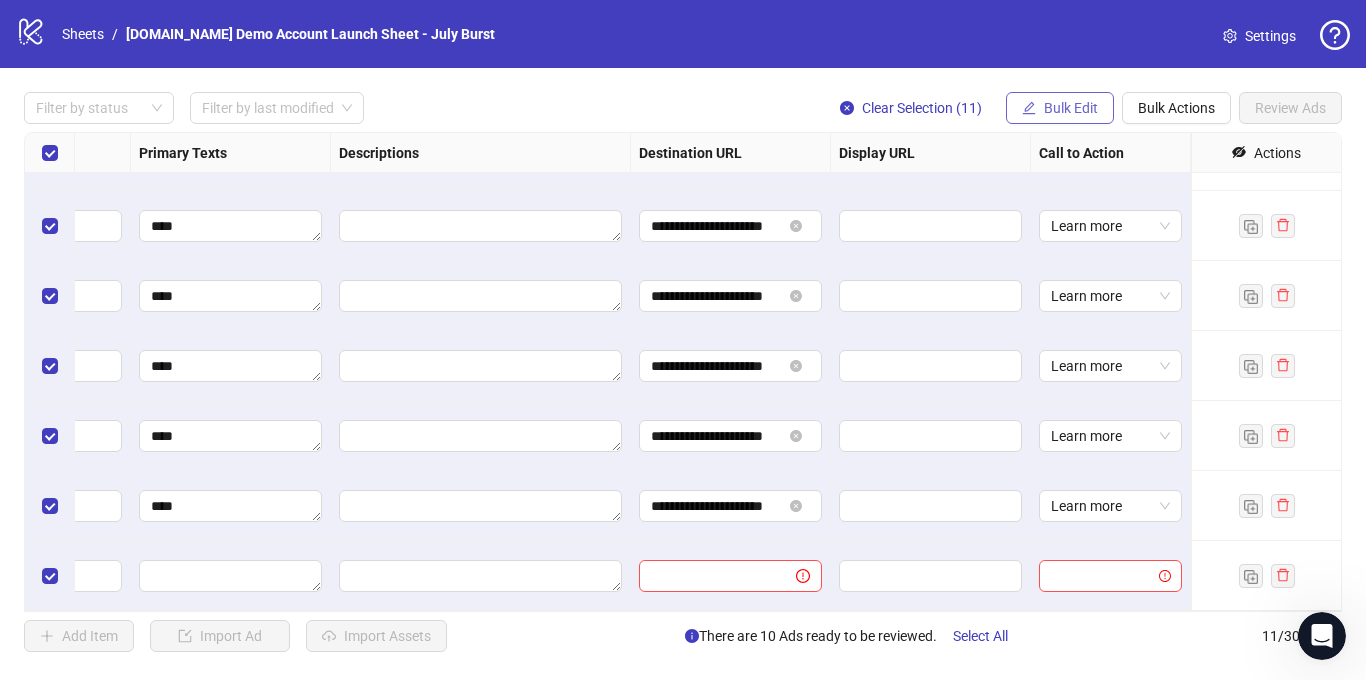 click on "Bulk Edit" at bounding box center [1071, 108] 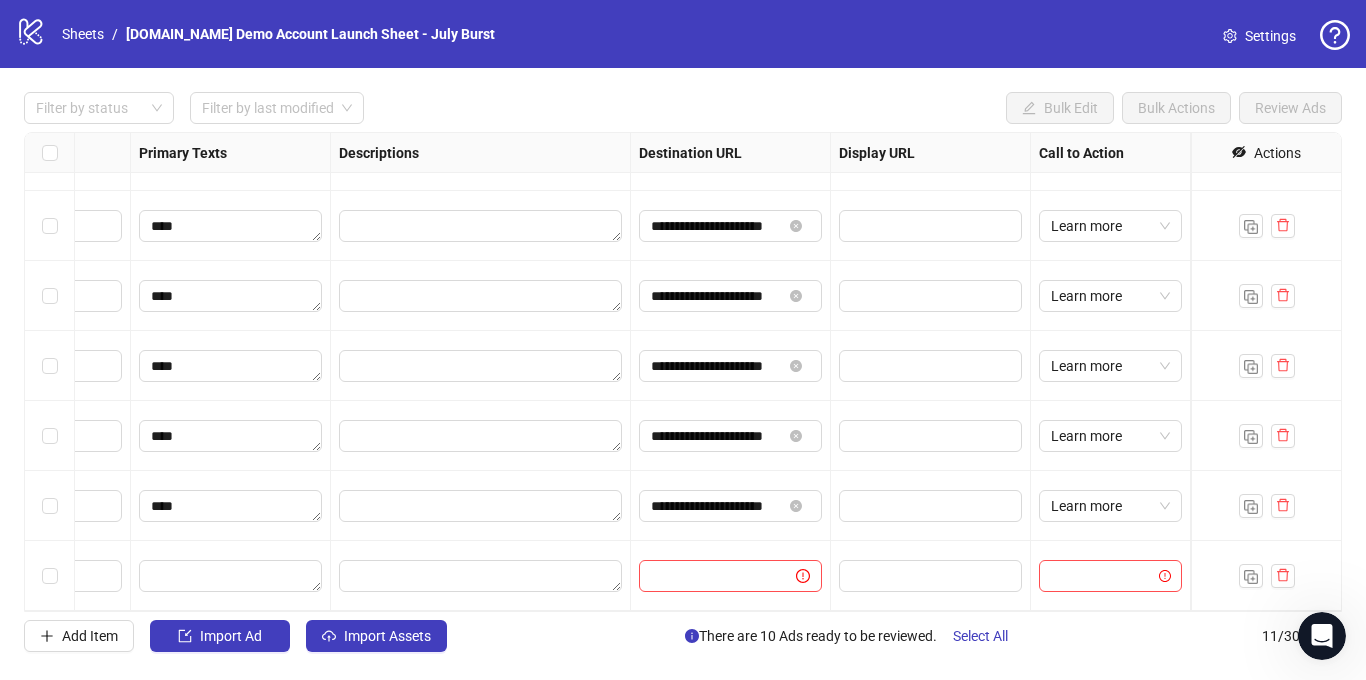 click at bounding box center [50, 576] 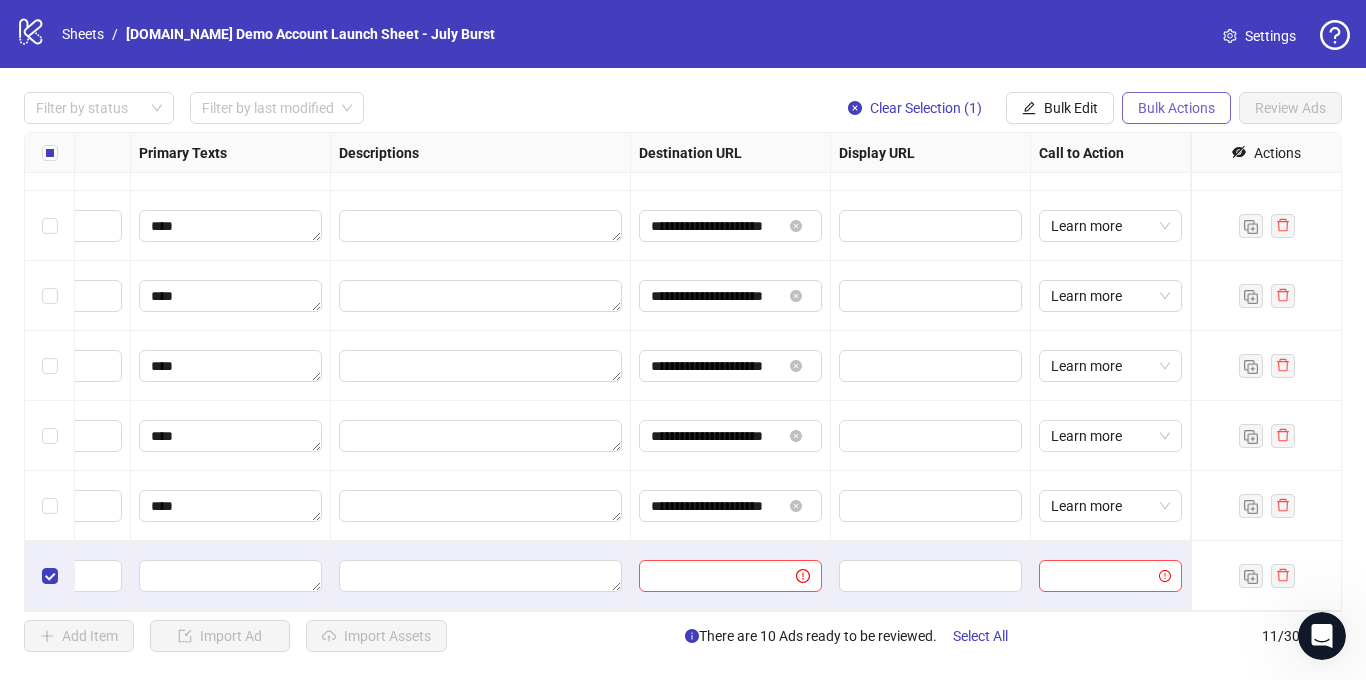 click on "Bulk Actions" at bounding box center (1176, 108) 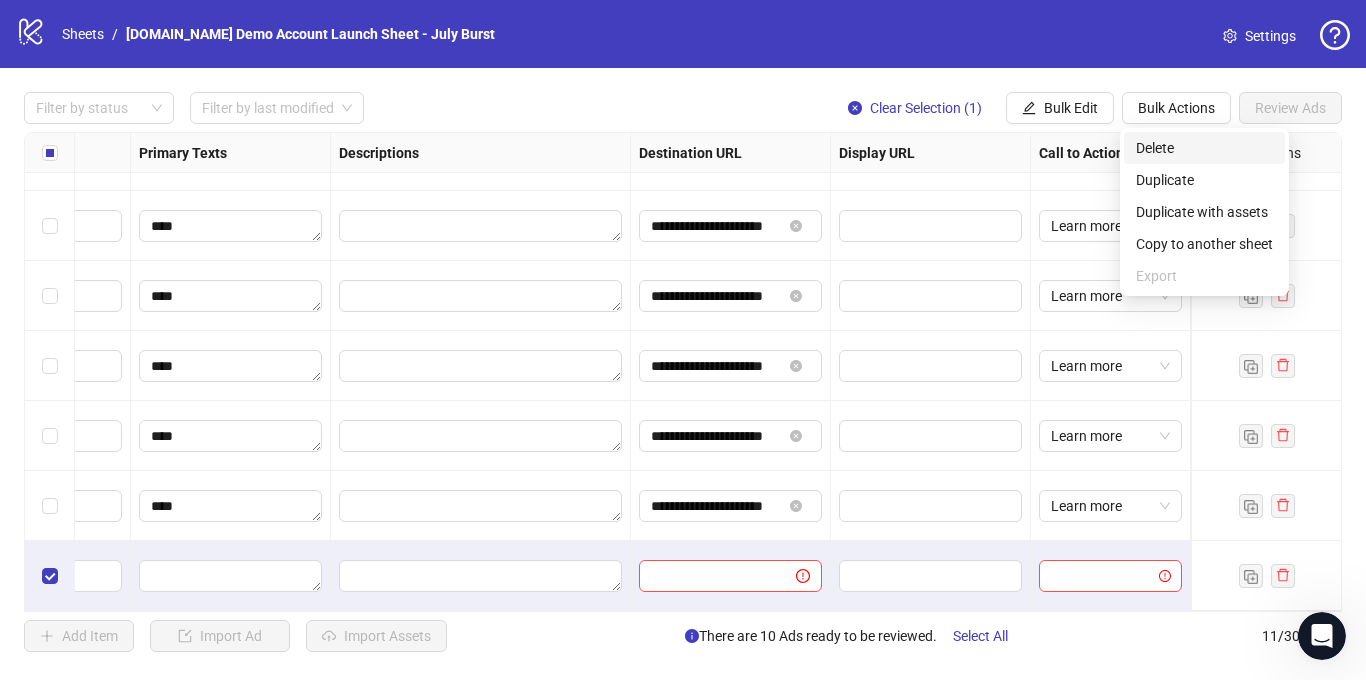click on "Delete" at bounding box center (1204, 148) 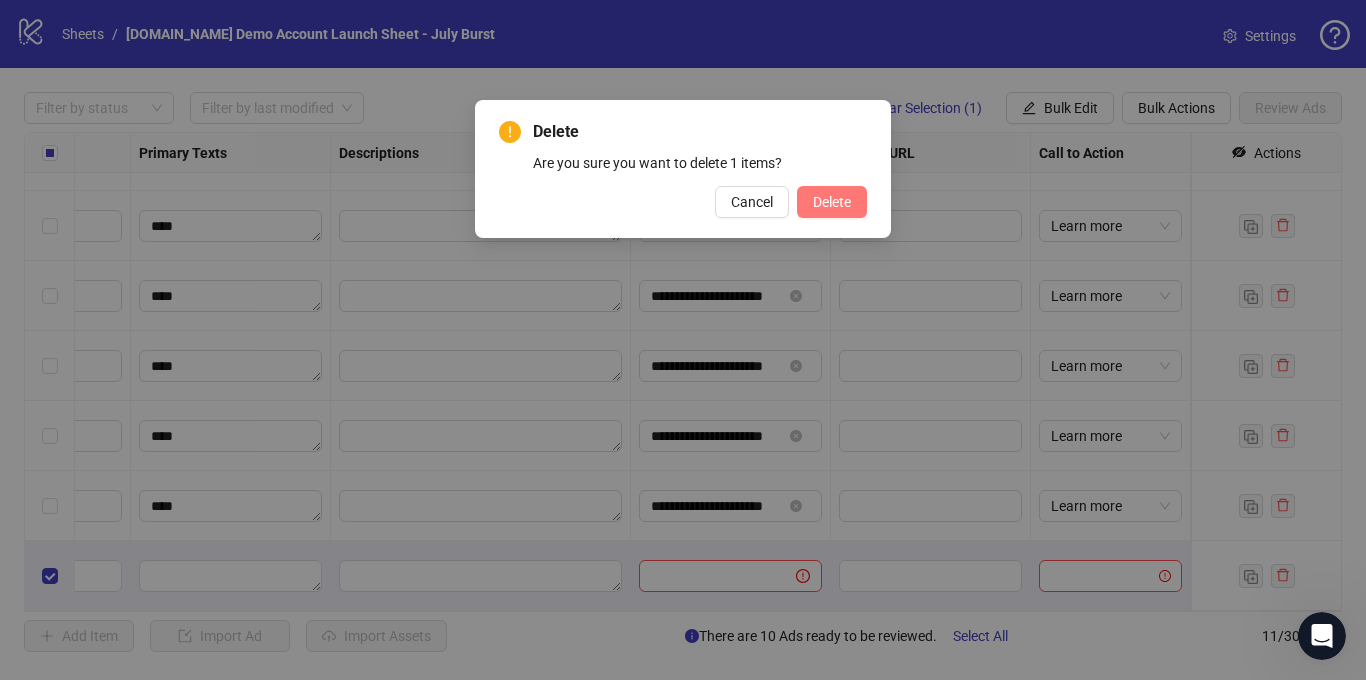 click on "Delete" at bounding box center [832, 202] 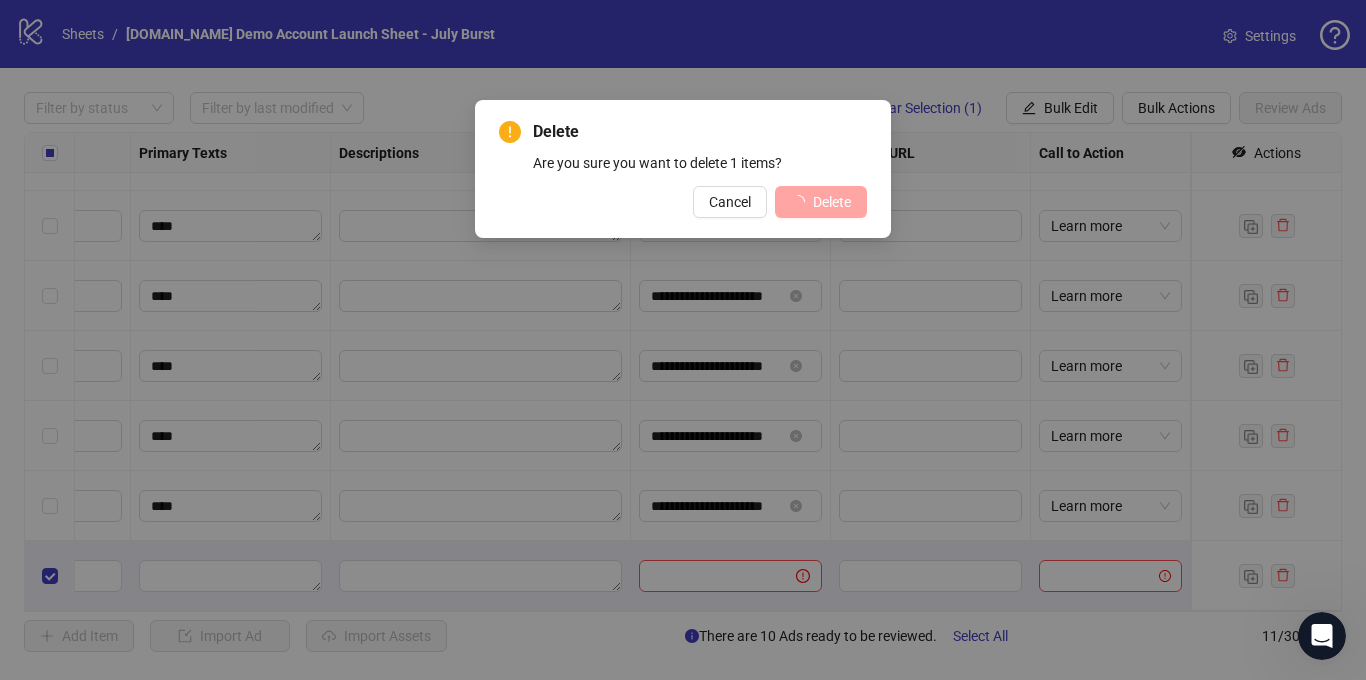 scroll, scrollTop: 262, scrollLeft: 1354, axis: both 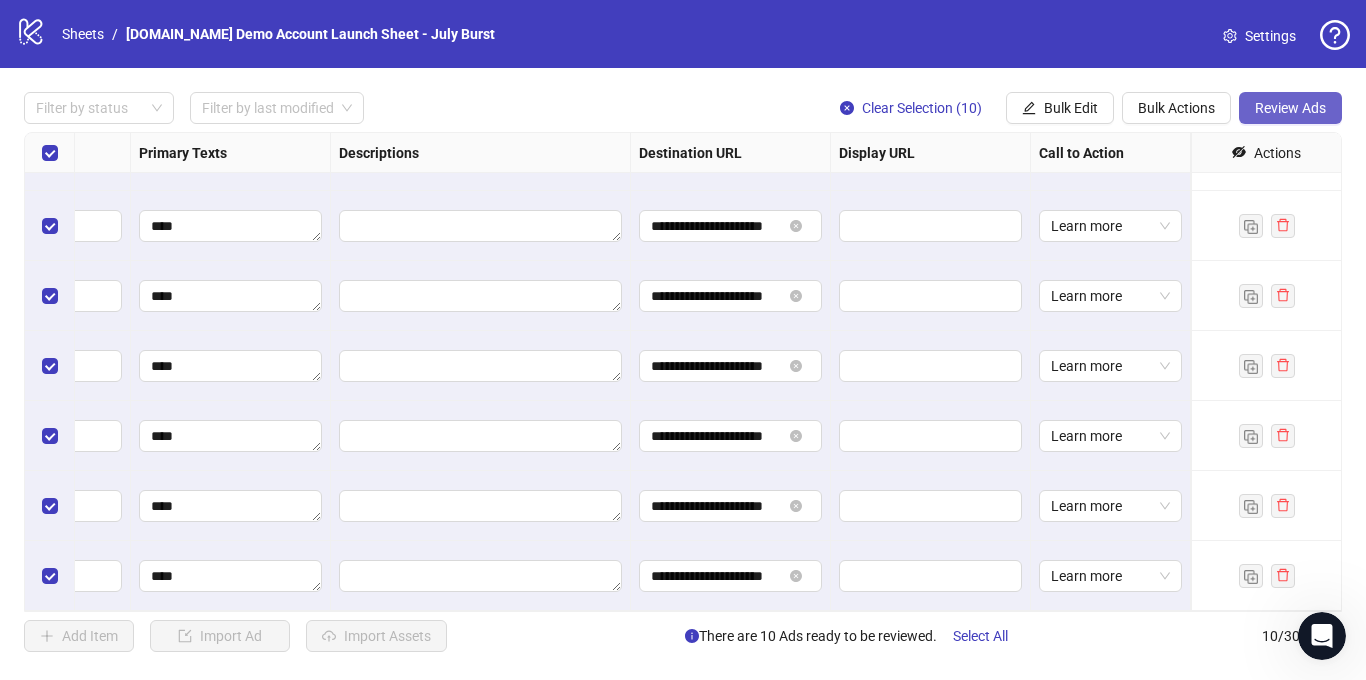 click on "Review Ads" at bounding box center (1290, 108) 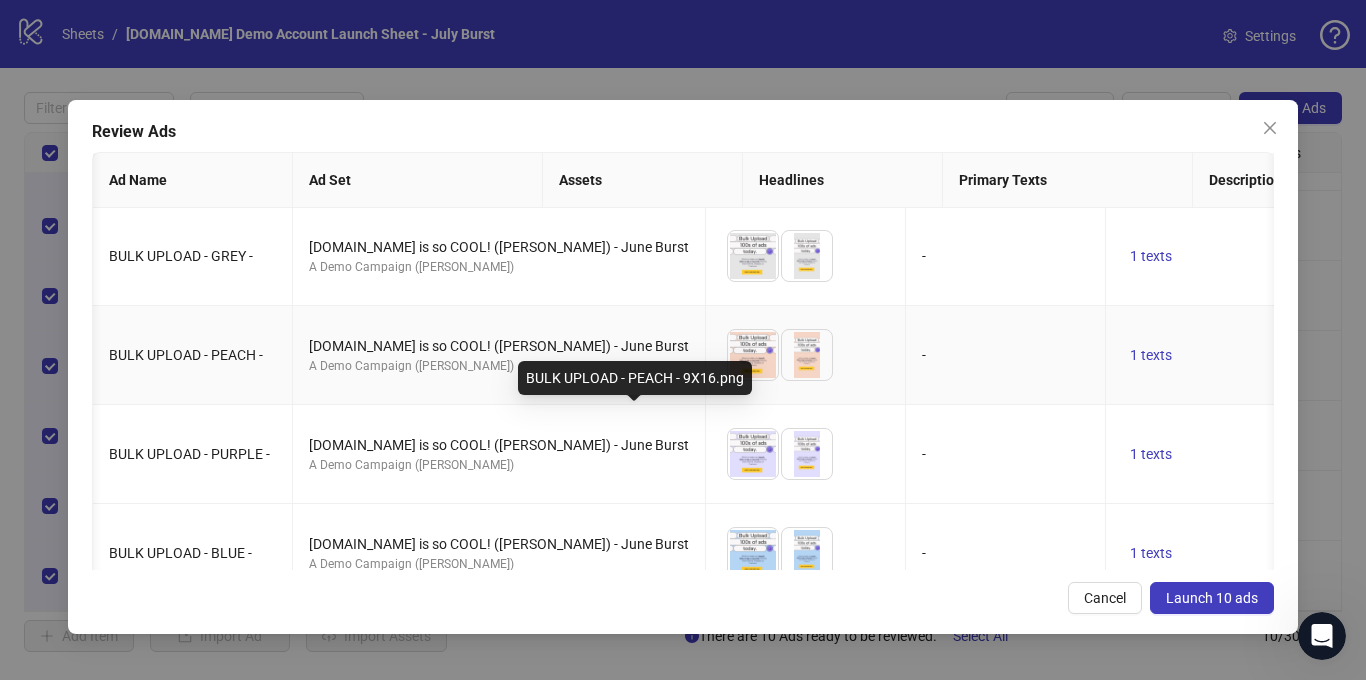 scroll, scrollTop: 199, scrollLeft: 279, axis: both 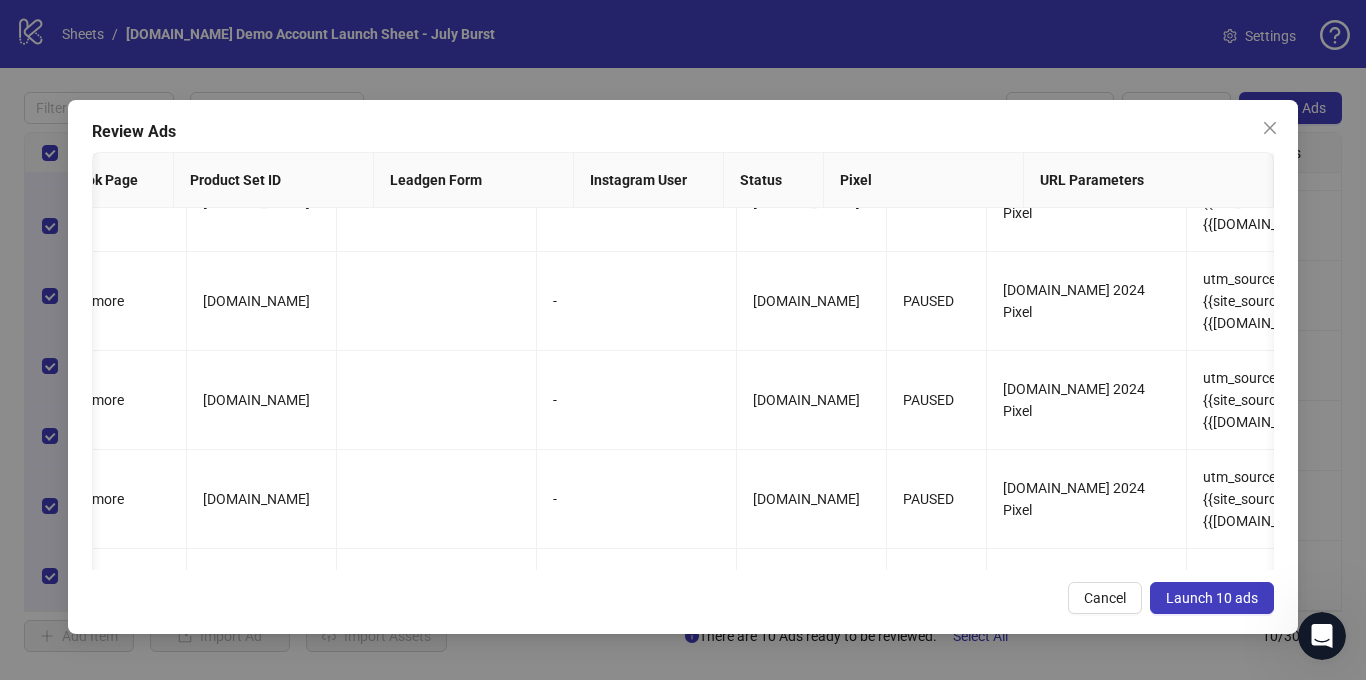 click on "Launch 10 ads" at bounding box center [1212, 598] 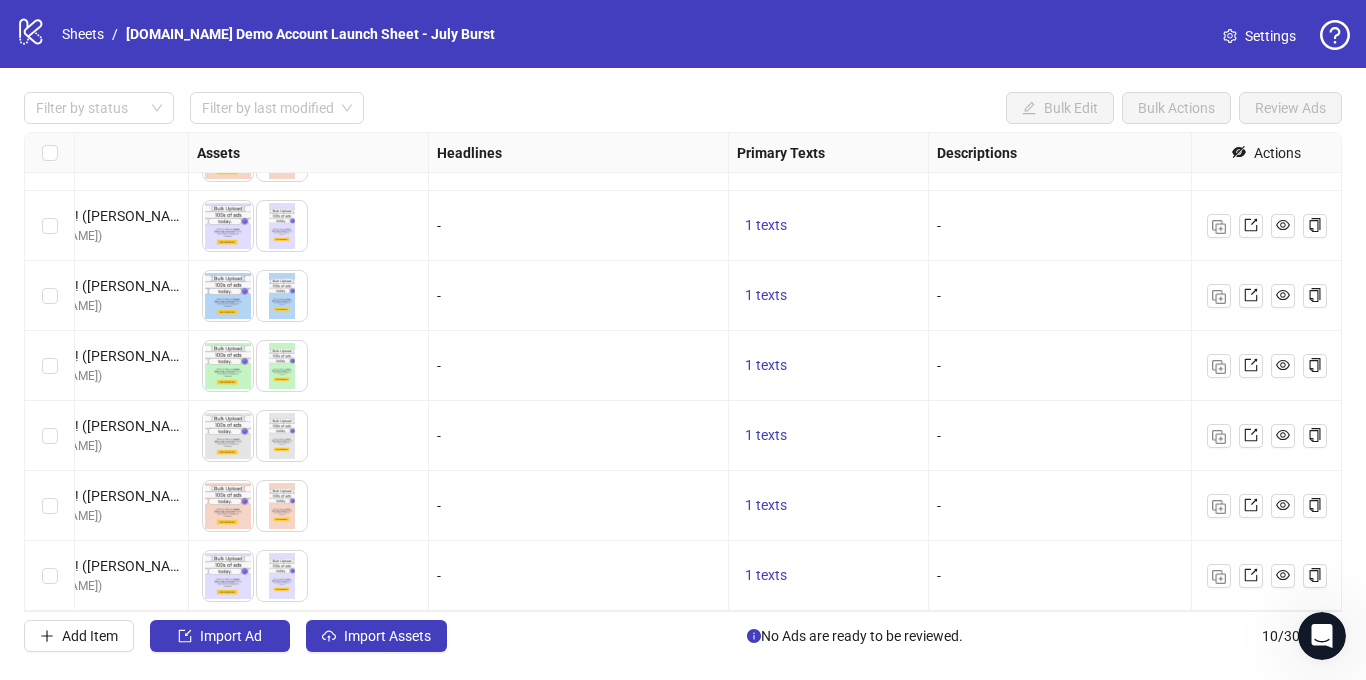 scroll, scrollTop: 0, scrollLeft: 756, axis: horizontal 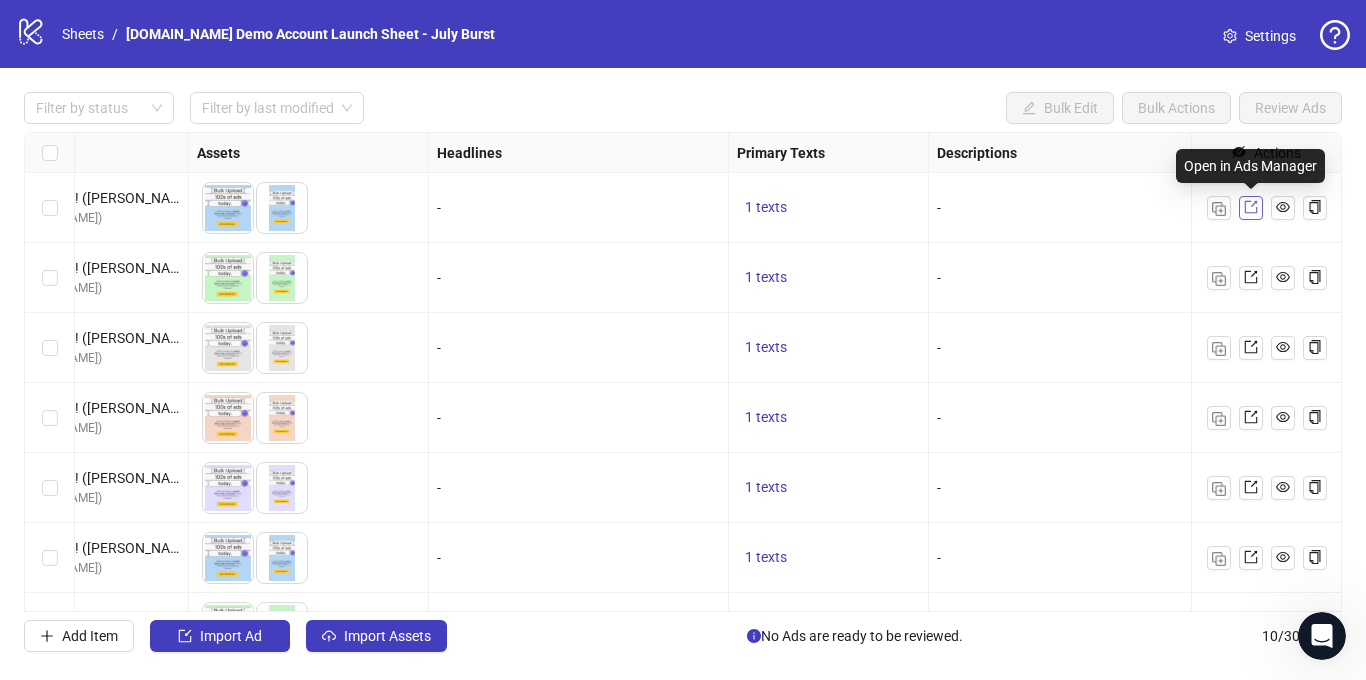 click 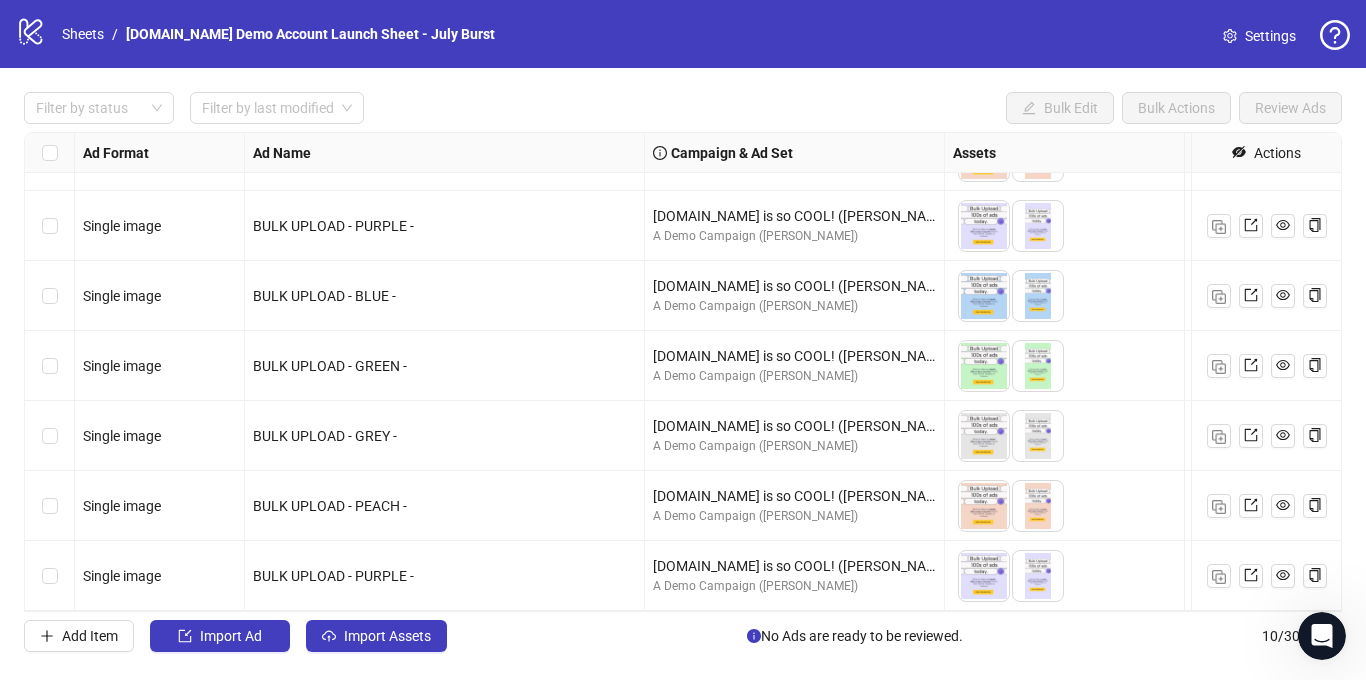 scroll, scrollTop: 166, scrollLeft: 0, axis: vertical 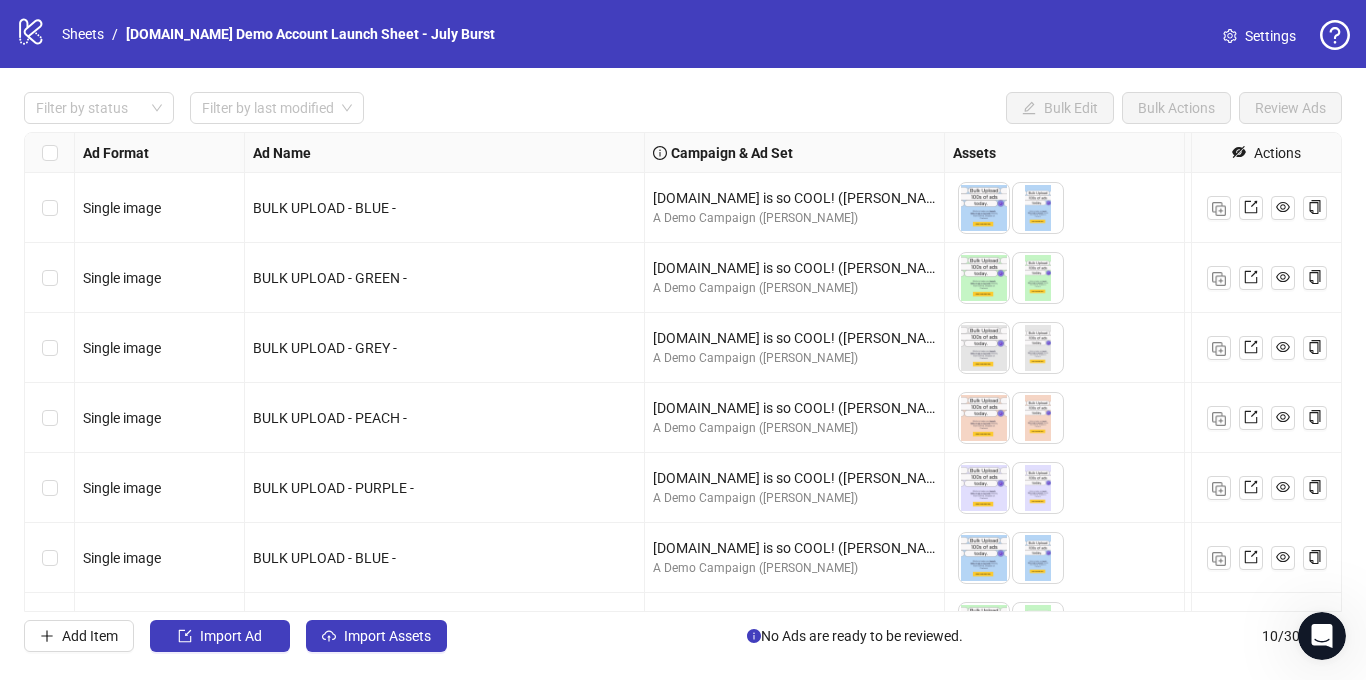 click 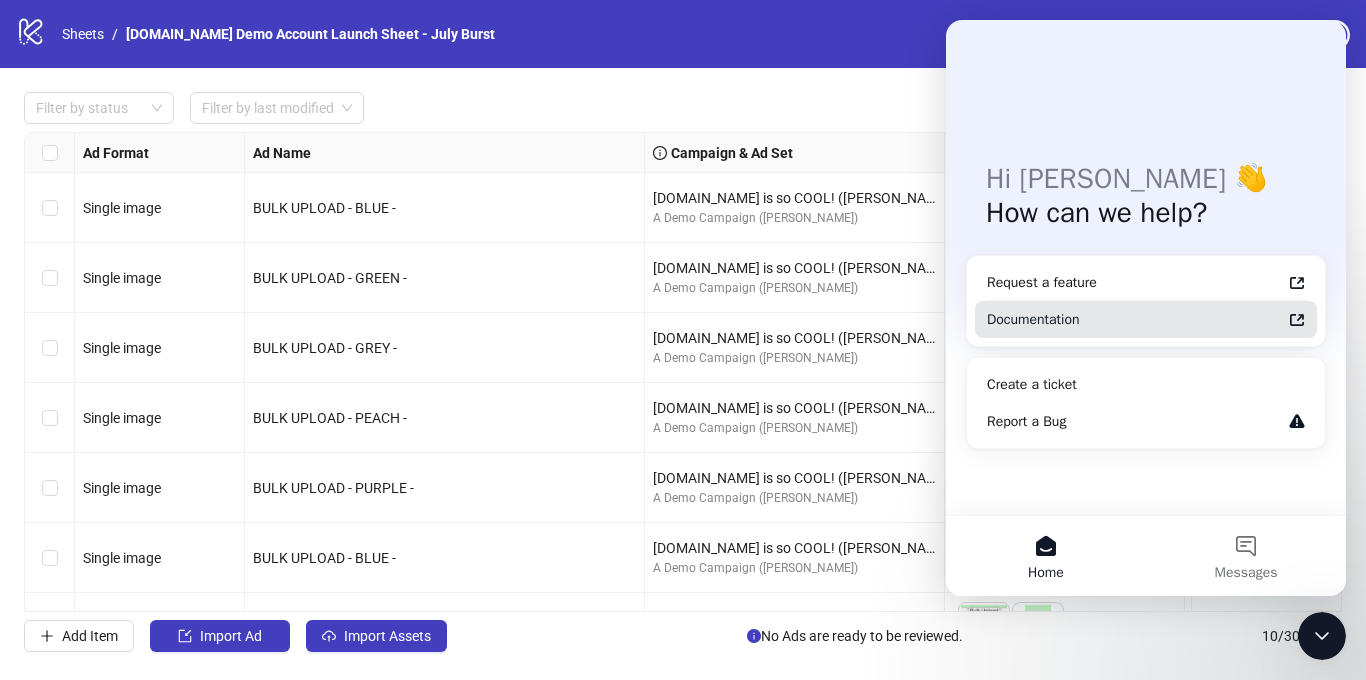 click on "Documentation" at bounding box center (1134, 319) 